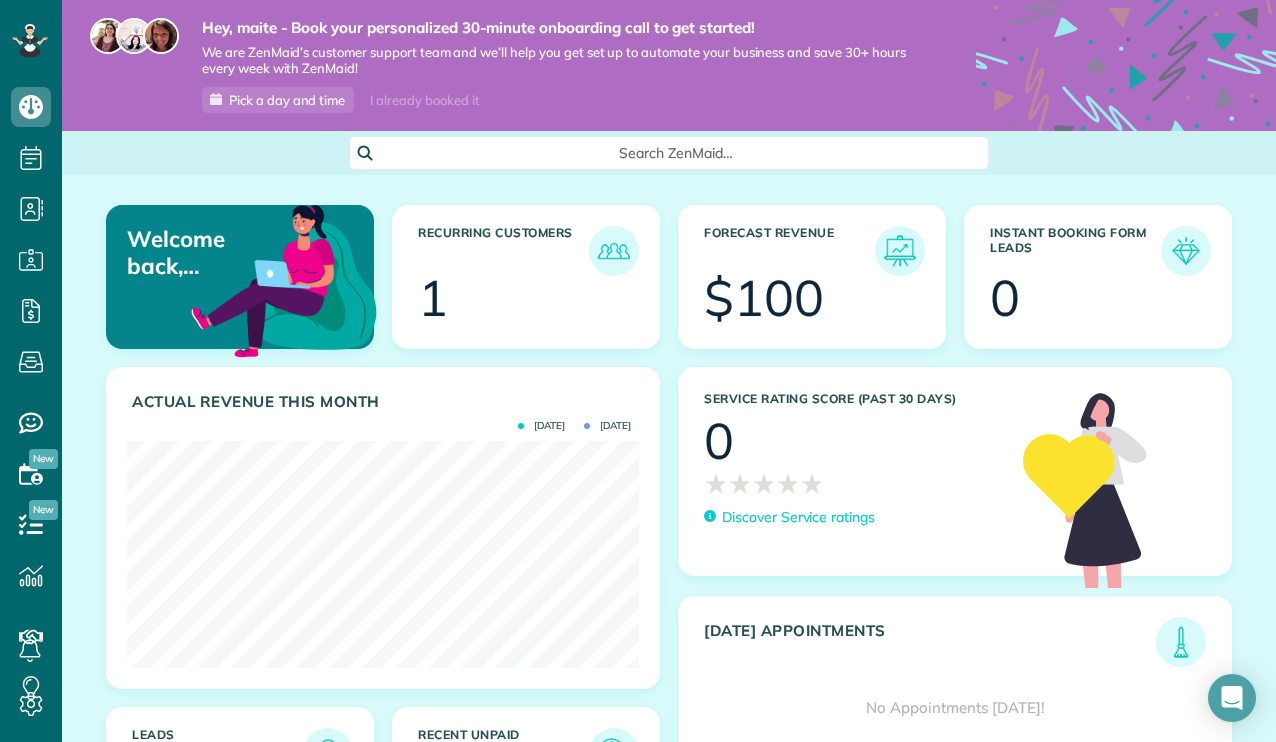 scroll, scrollTop: 0, scrollLeft: 0, axis: both 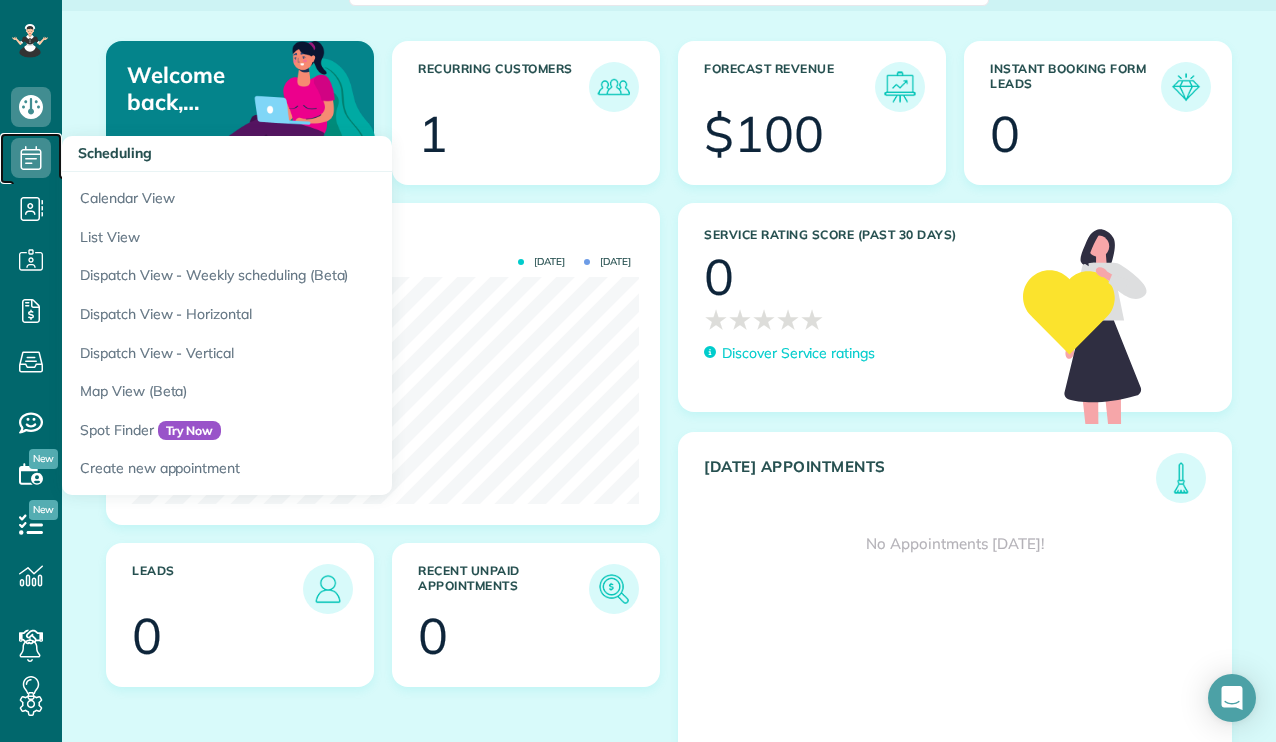 click 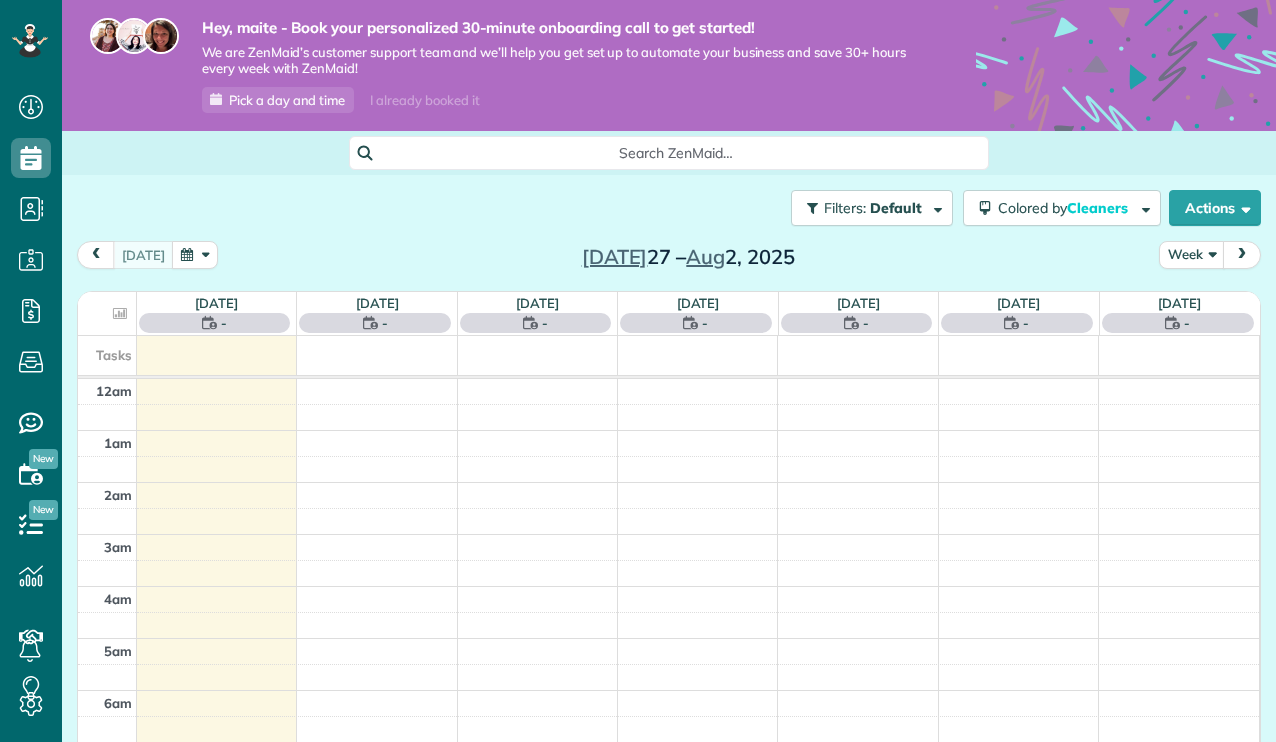 scroll, scrollTop: 0, scrollLeft: 0, axis: both 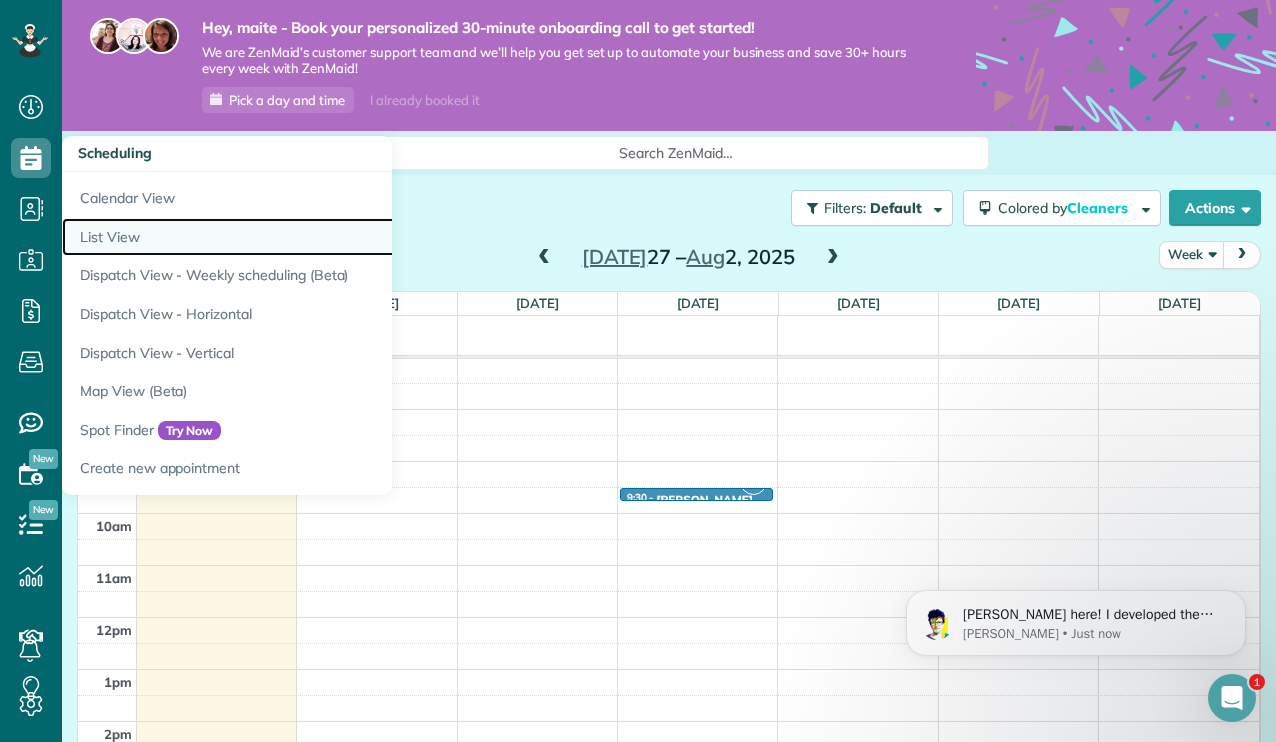 click on "List View" at bounding box center [312, 237] 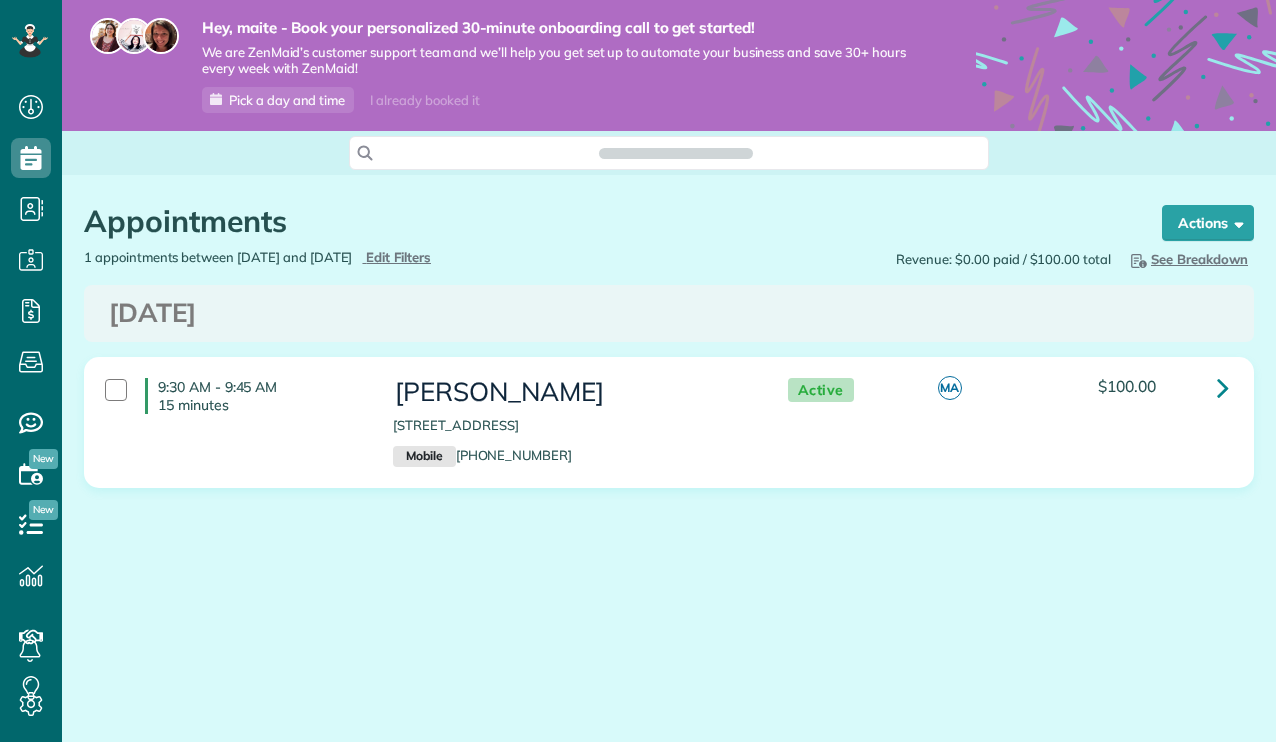 scroll, scrollTop: 0, scrollLeft: 0, axis: both 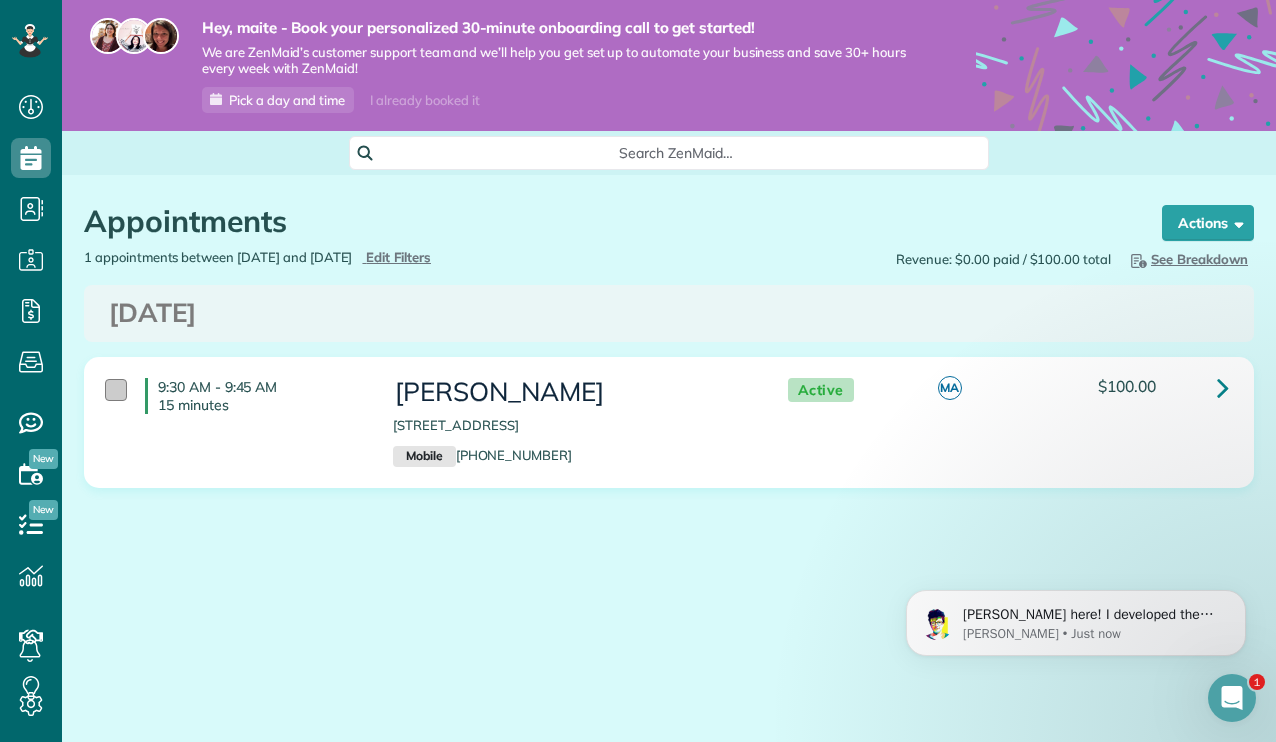 click at bounding box center [116, 390] 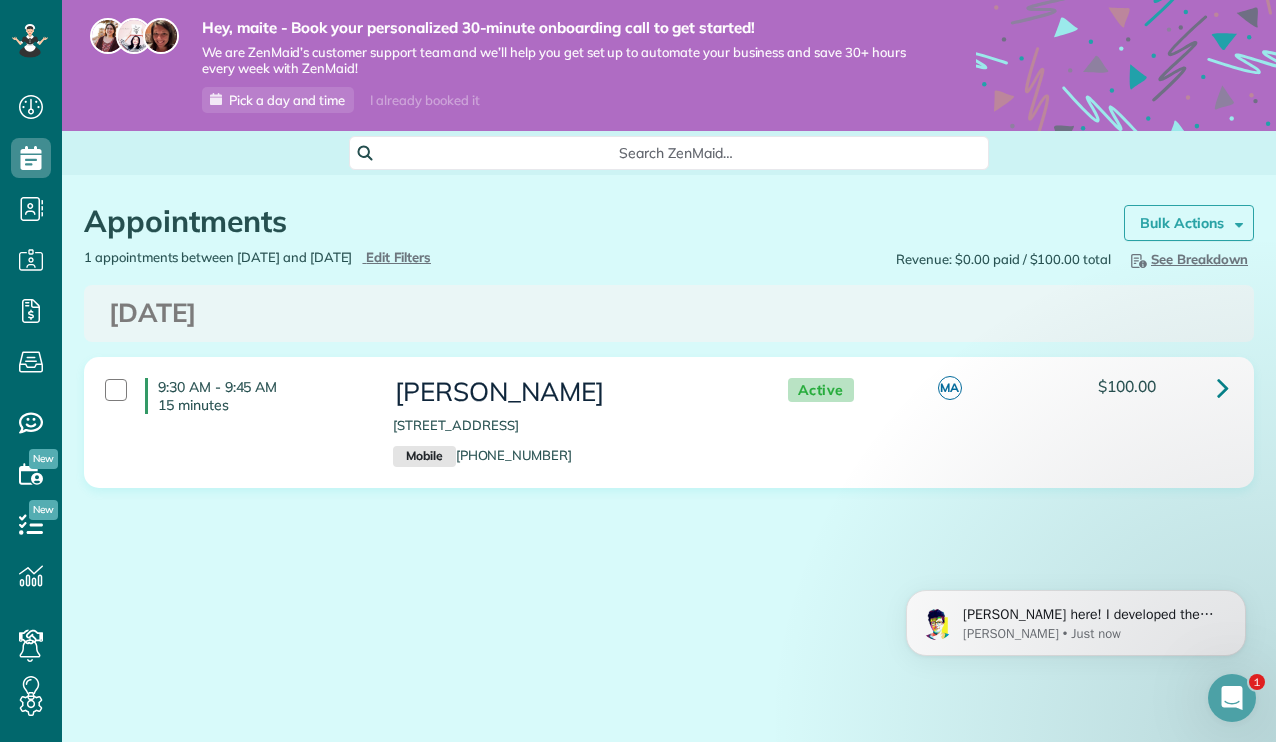 click on "Bulk Actions" at bounding box center (1182, 223) 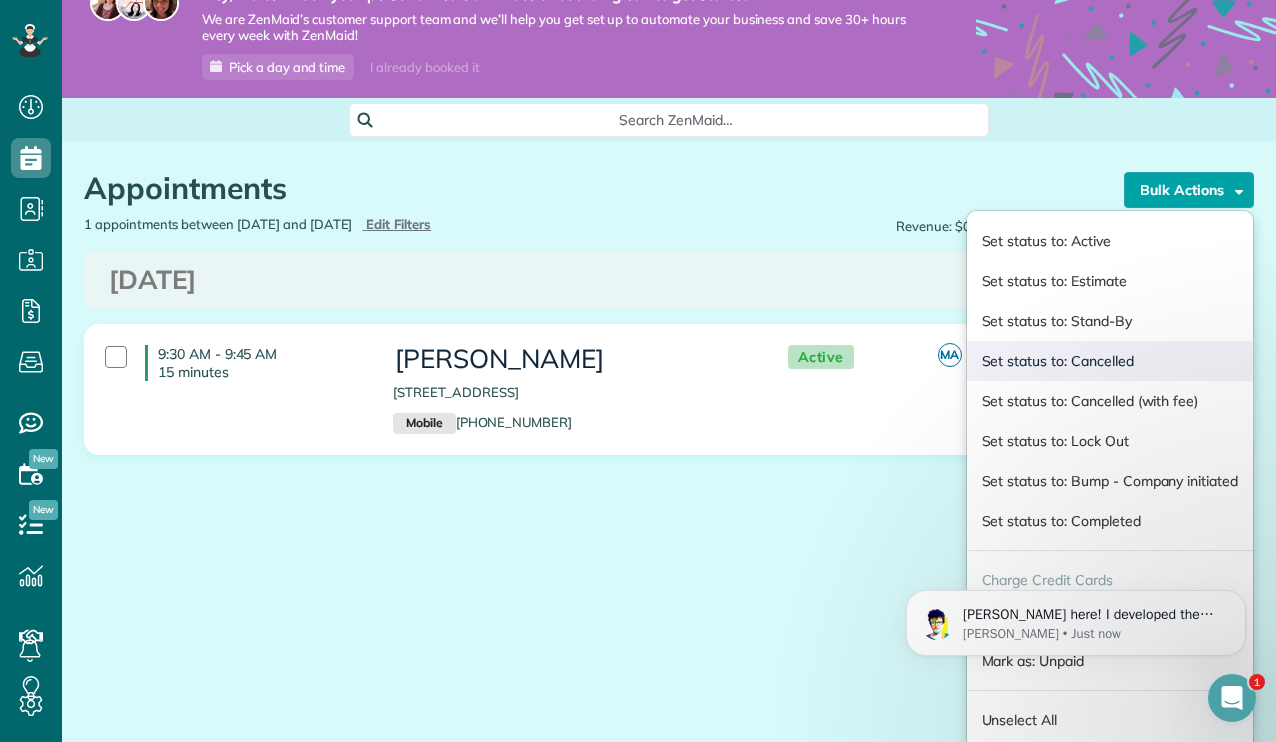 scroll, scrollTop: 42, scrollLeft: 0, axis: vertical 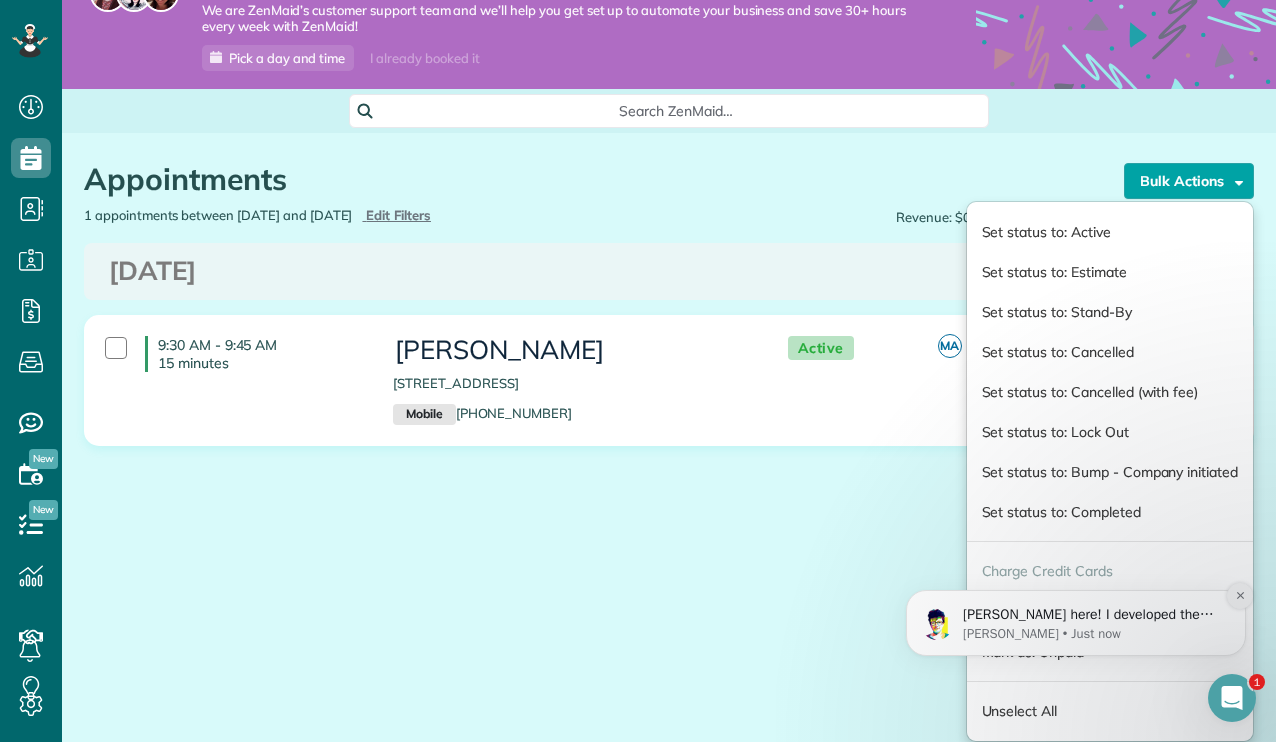 click 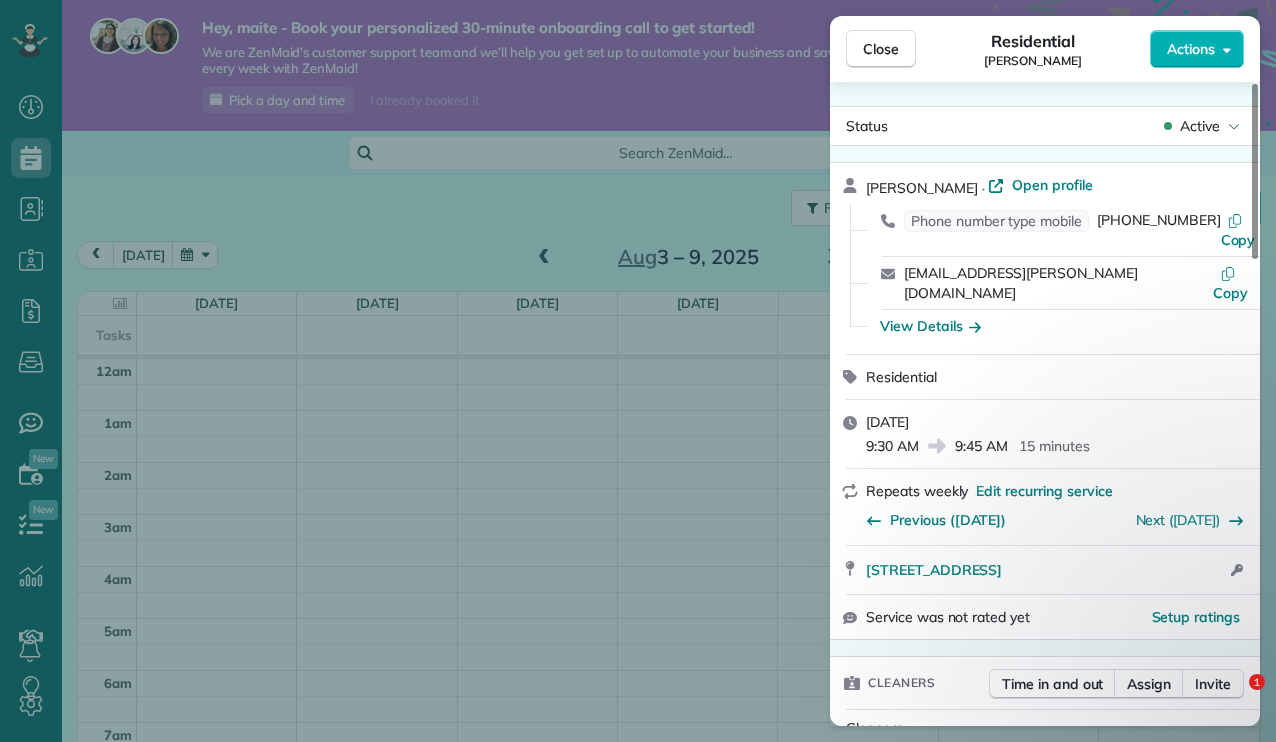 scroll, scrollTop: 0, scrollLeft: 0, axis: both 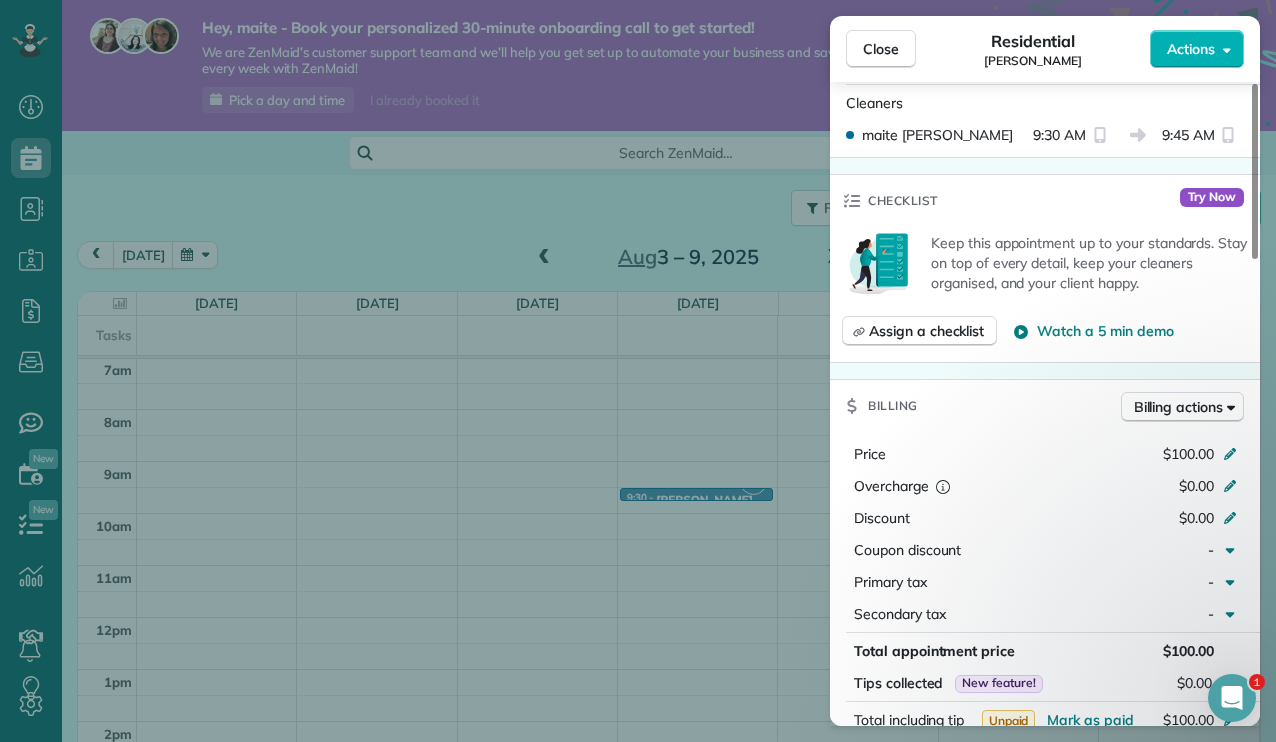 click on "Close Residential maite alvarez Actions Status Active maite alvarez · Open profile Phone number type mobile (305) 389-6341 Copy maite.a.alvarez@gmail.com Copy View Details Residential Wednesday, August 06, 2025 9:30 AM 9:45 AM 15 minutes Repeats weekly Edit recurring service Previous (Jul 30) Next (Aug 13) 1123 Northeast Tillamook Street Portland OR 97212 Open access information Service was not rated yet Setup ratings Cleaners Time in and out Assign Invite Cleaners maite   alvarez 9:30 AM 9:45 AM Checklist Try Now Keep this appointment up to your standards. Stay on top of every detail, keep your cleaners organised, and your client happy. Assign a checklist Watch a 5 min demo Billing Billing actions Price $100.00 Overcharge $0.00 Discount $0.00 Coupon discount - Primary tax - Secondary tax - Total appointment price $100.00 Tips collected New feature! $0.00 Unpaid Mark as paid Total including tip $100.00 Get paid online in no-time! Send an invoice and reward your cleaners with tips Charge customer credit card" at bounding box center [638, 371] 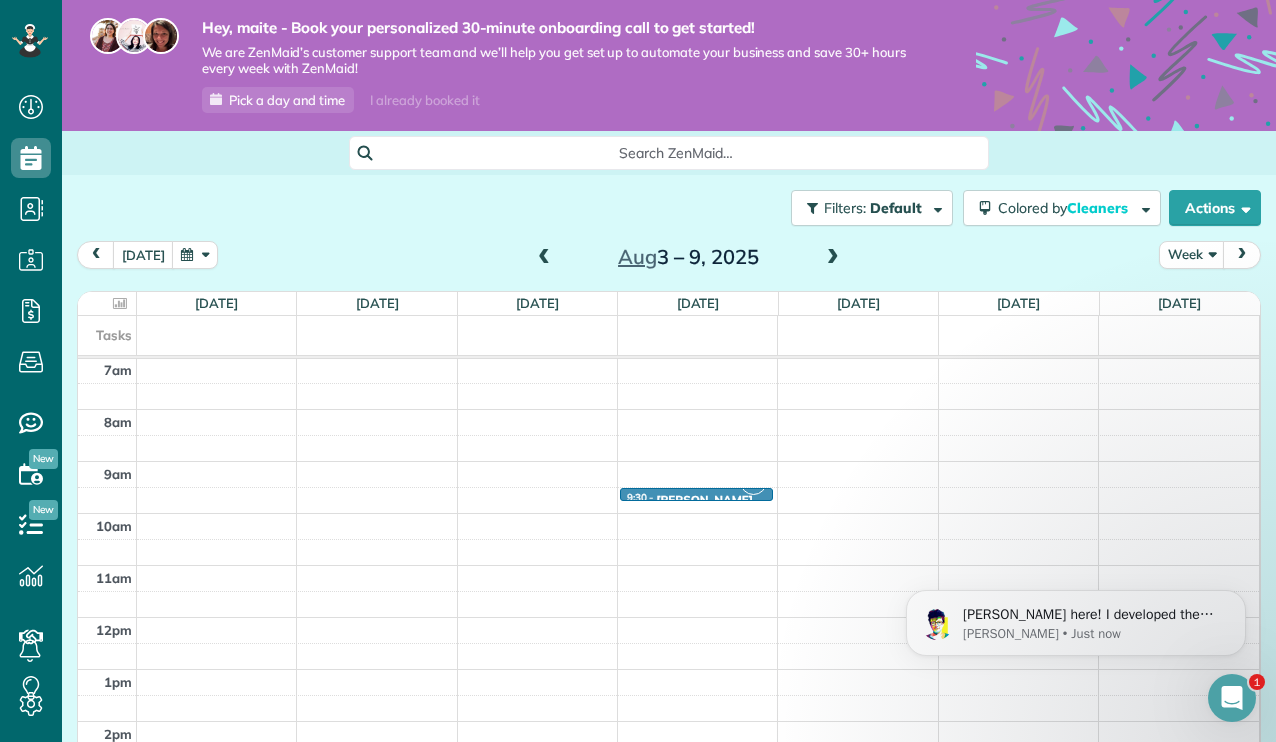 click at bounding box center [544, 258] 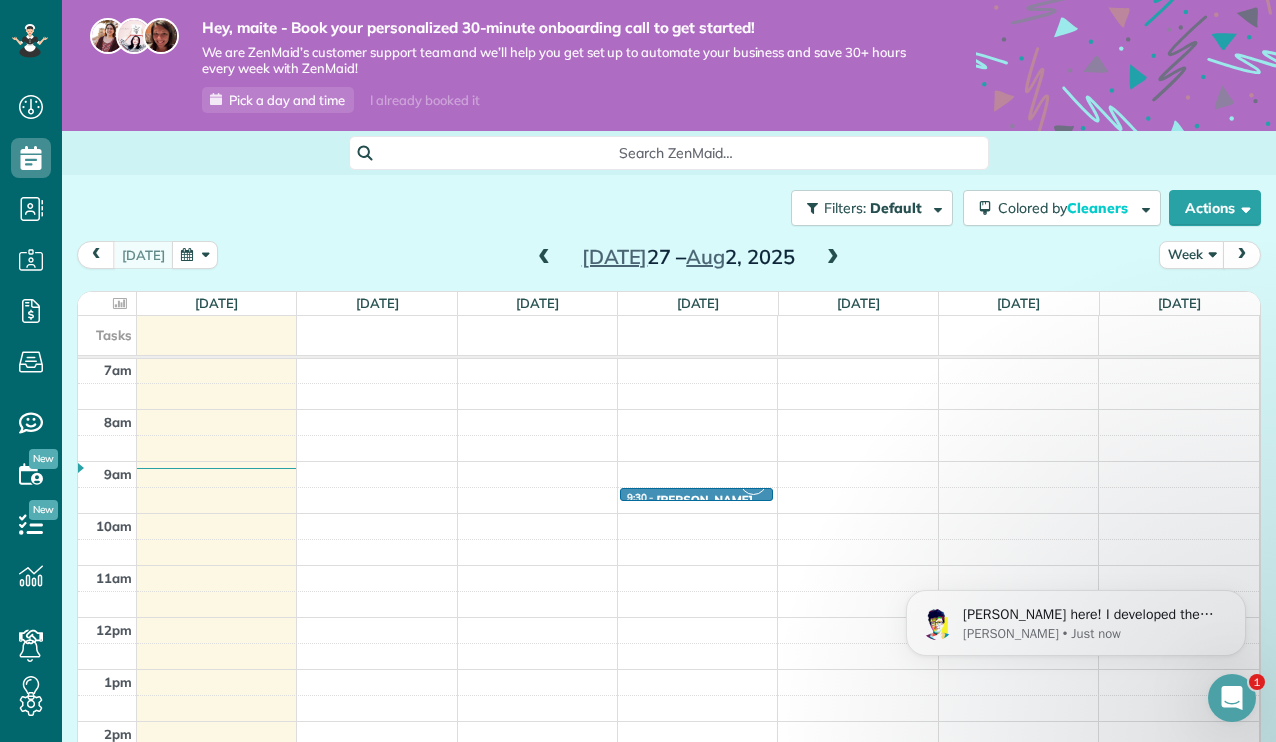 click at bounding box center [544, 258] 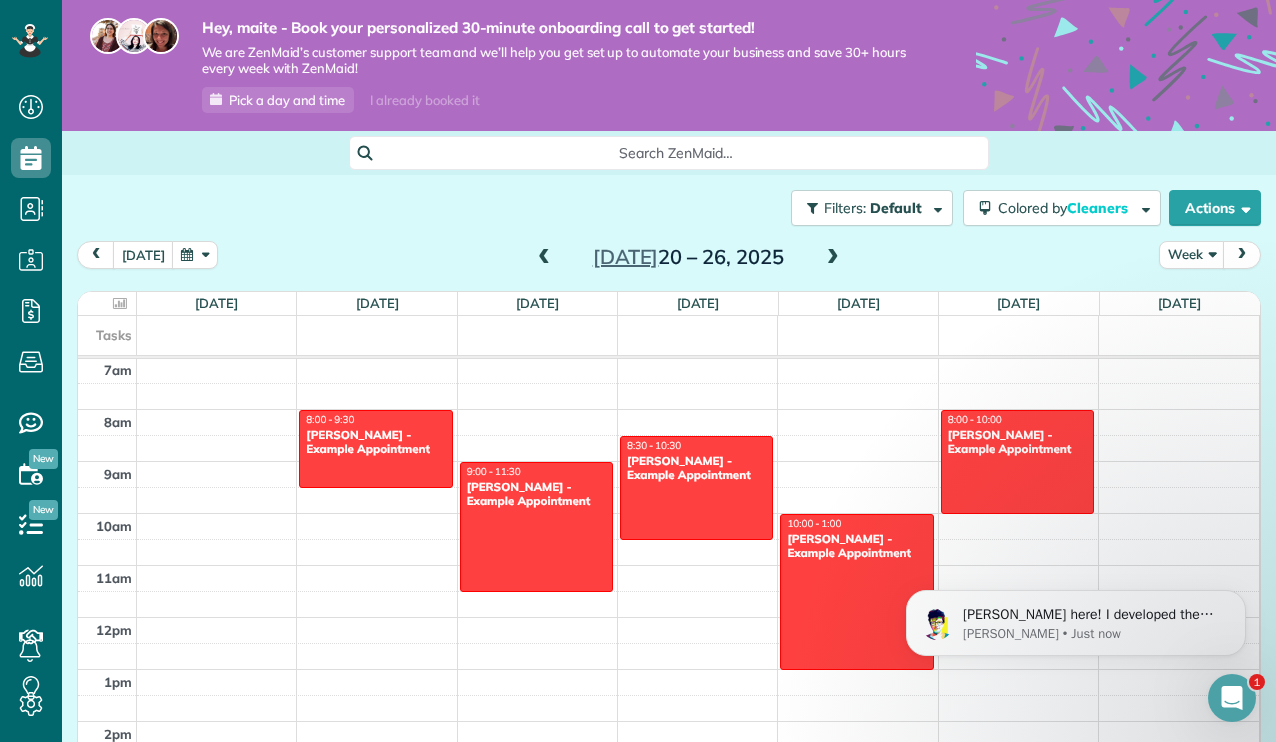 click at bounding box center (833, 258) 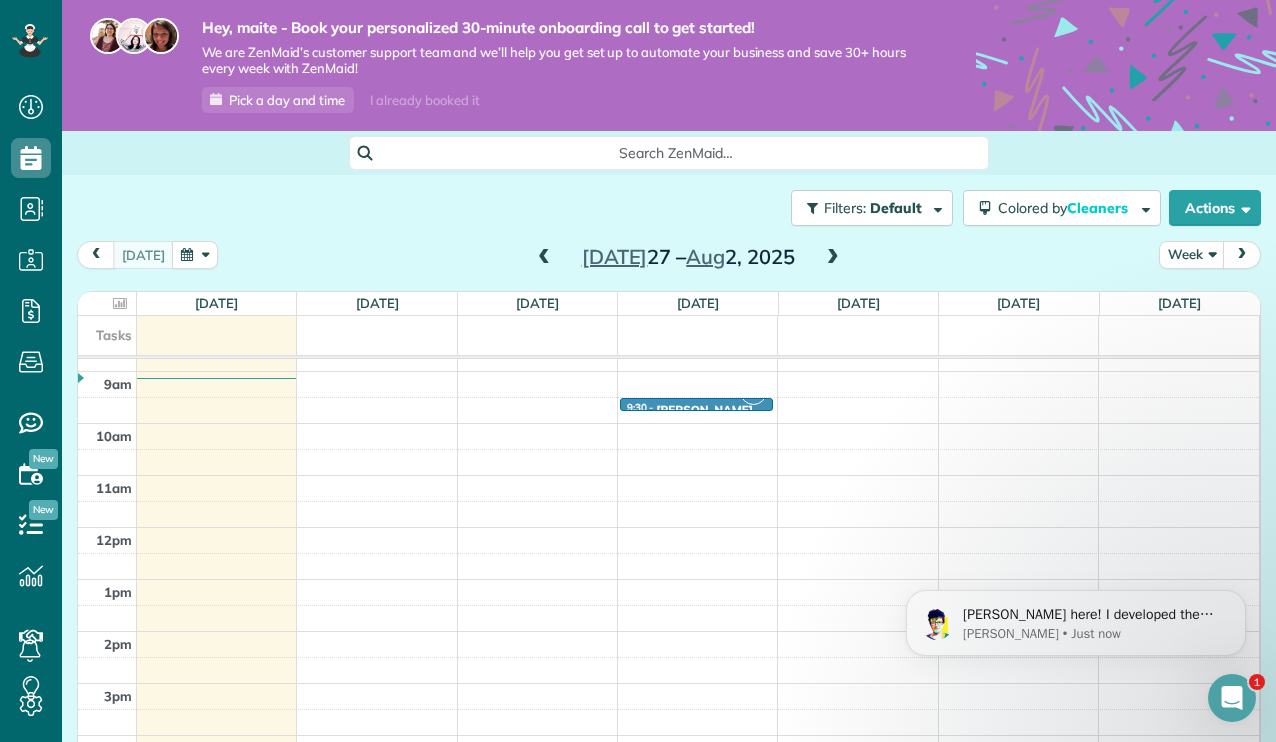 scroll, scrollTop: 399, scrollLeft: 0, axis: vertical 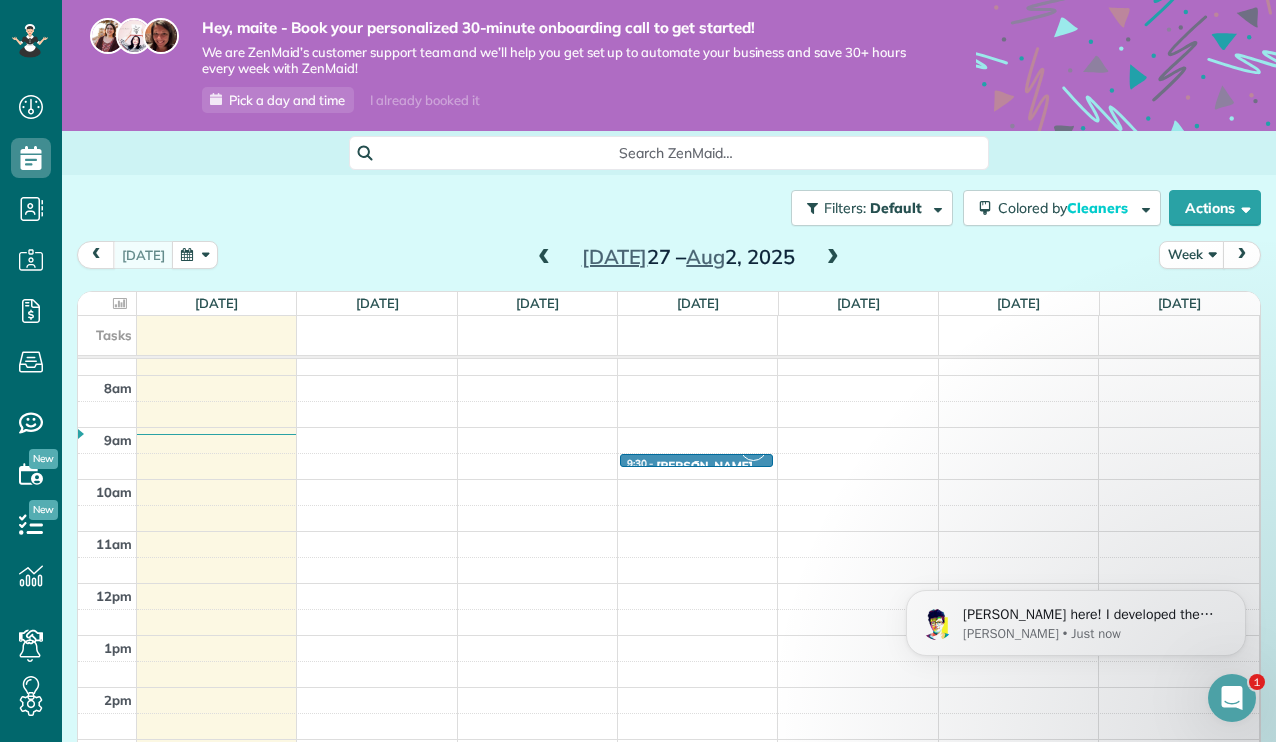 click at bounding box center (696, 462) 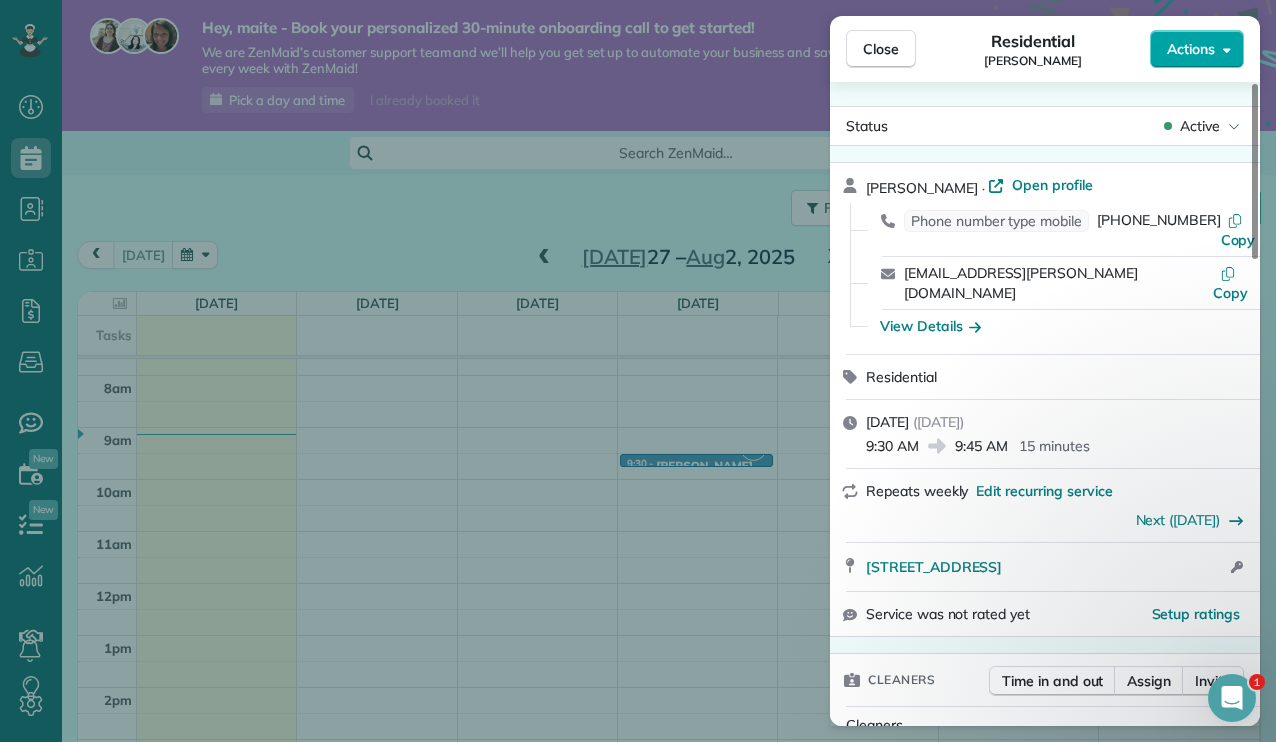 click on "Actions" at bounding box center (1191, 49) 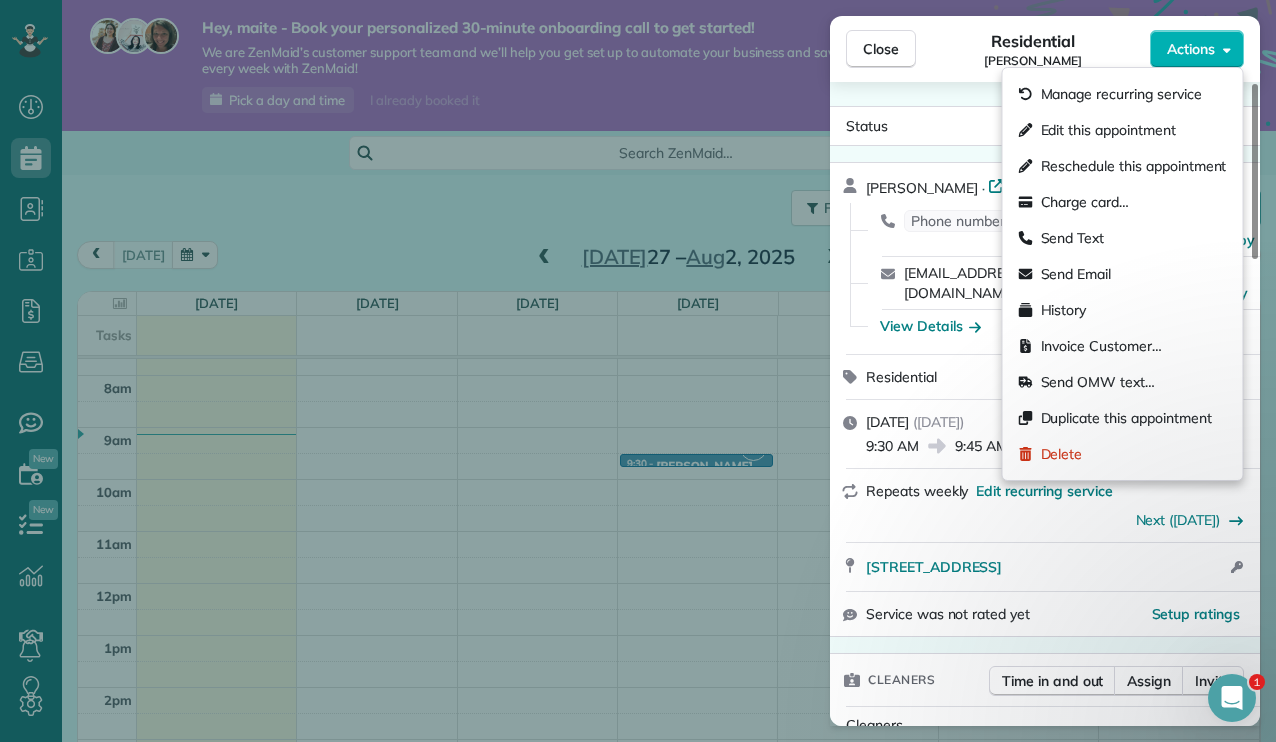 click on "Close Residential maite alvarez Actions Status Active maite alvarez · Open profile Phone number type mobile (305) 389-6341 Copy maite.a.alvarez@gmail.com Copy View Details Residential Wednesday, July 30, 2025 ( in 2 days ) 9:30 AM 9:45 AM 15 minutes Repeats weekly Edit recurring service Next (Aug 06) 1123 Northeast Tillamook Street Portland OR 97212 Open access information Service was not rated yet Setup ratings Cleaners Time in and out Assign Invite Cleaners maite   alvarez 9:30 AM 9:45 AM Checklist Try Now Keep this appointment up to your standards. Stay on top of every detail, keep your cleaners organised, and your client happy. Assign a checklist Watch a 5 min demo Billing Billing actions Price $100.00 Overcharge $0.00 Discount $0.00 Coupon discount - Primary tax - Secondary tax - Total appointment price $100.00 Tips collected New feature! $0.00 Unpaid Mark as paid Total including tip $100.00 Get paid online in no-time! Send an invoice and reward your cleaners with tips Charge customer credit card - - 0" at bounding box center (638, 371) 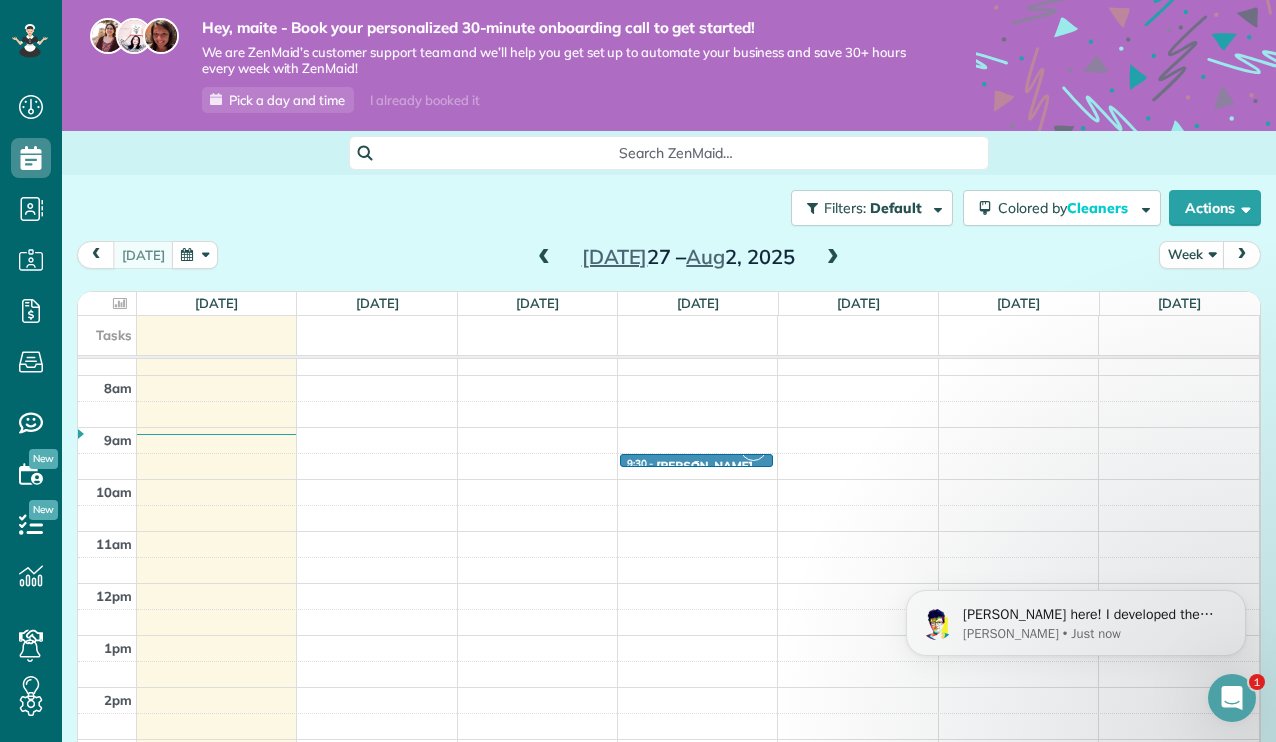 click at bounding box center [696, 462] 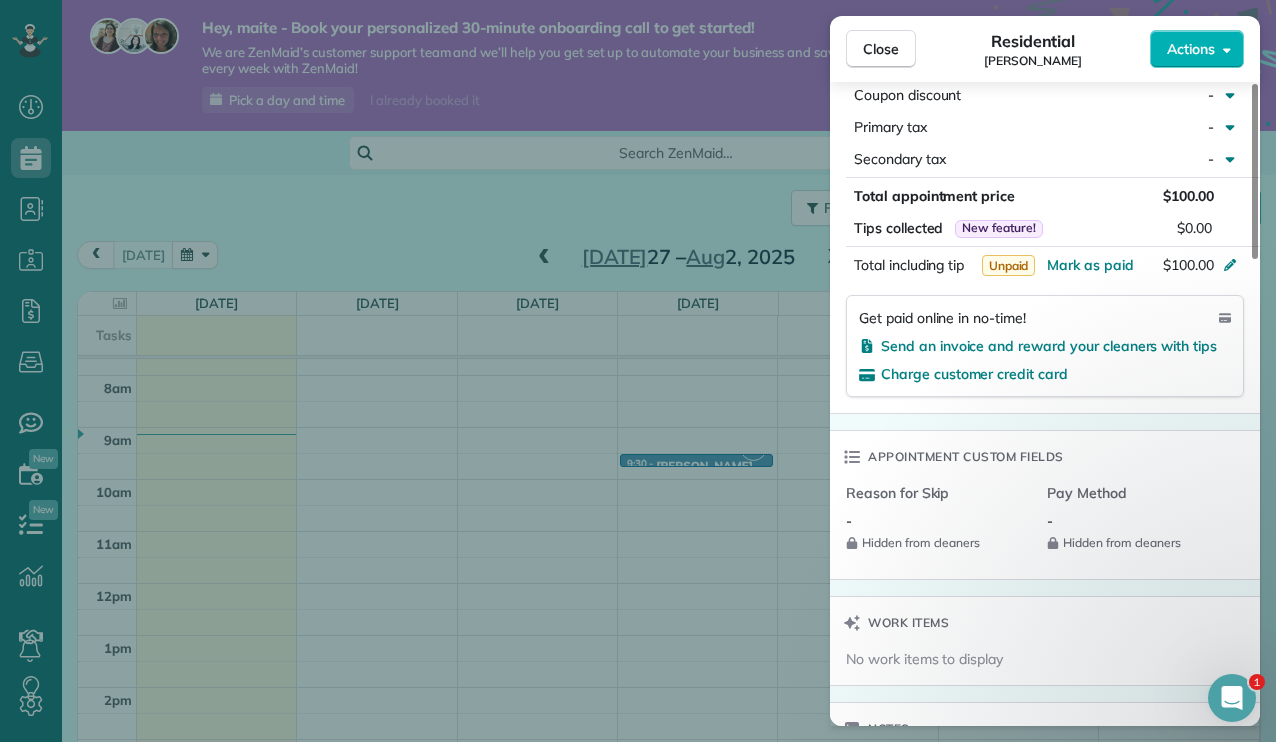 scroll, scrollTop: 723, scrollLeft: 0, axis: vertical 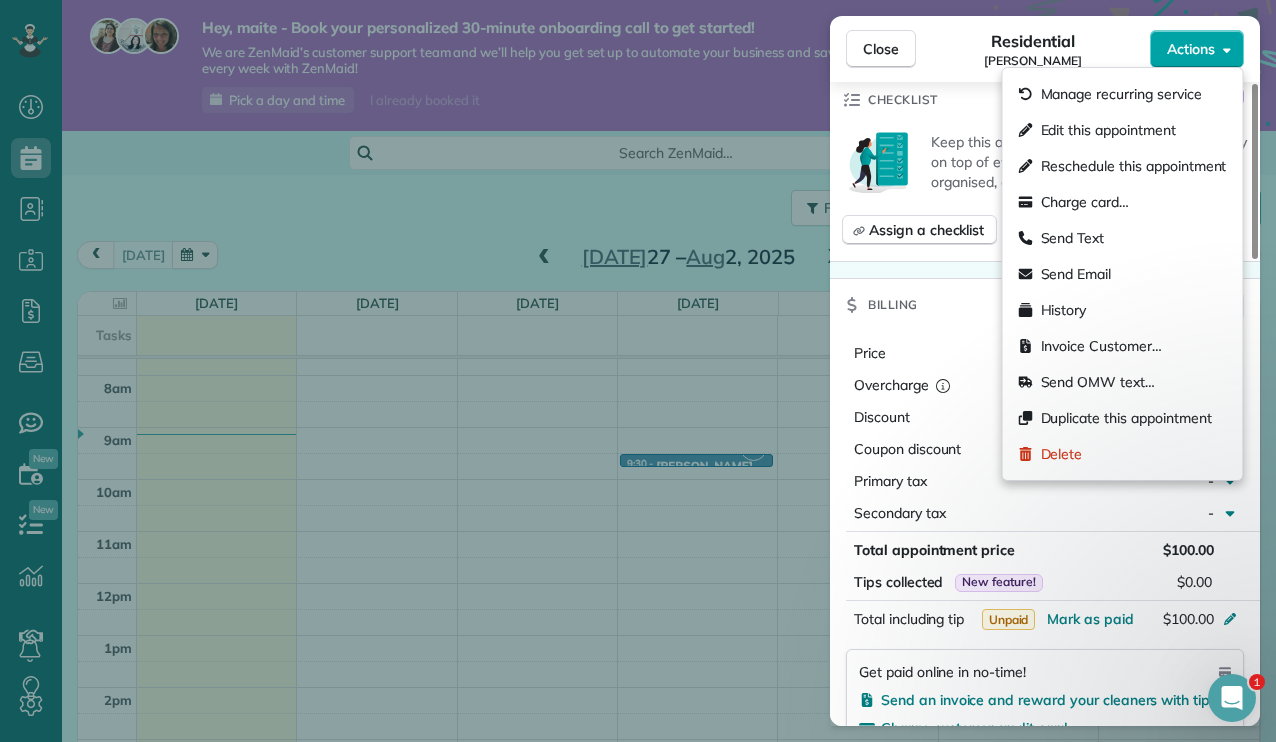 click on "Actions" at bounding box center [1191, 49] 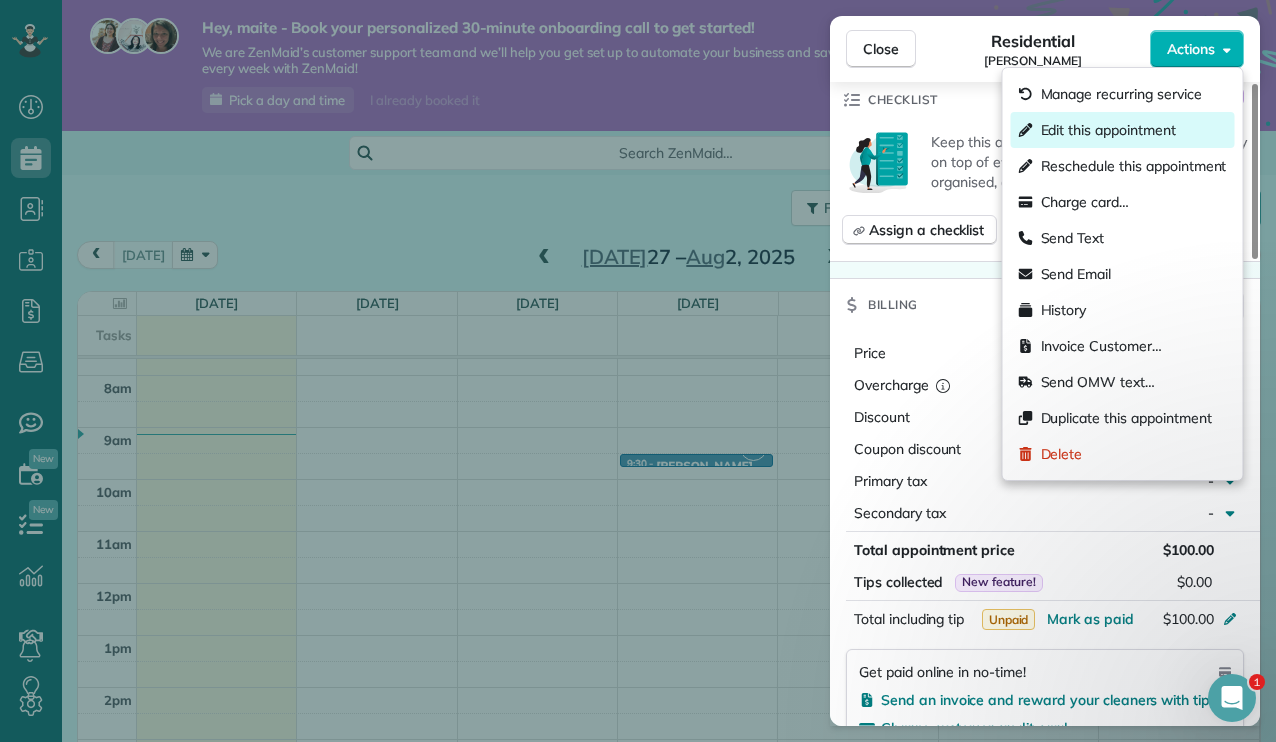 click on "Edit this appointment" at bounding box center [1108, 130] 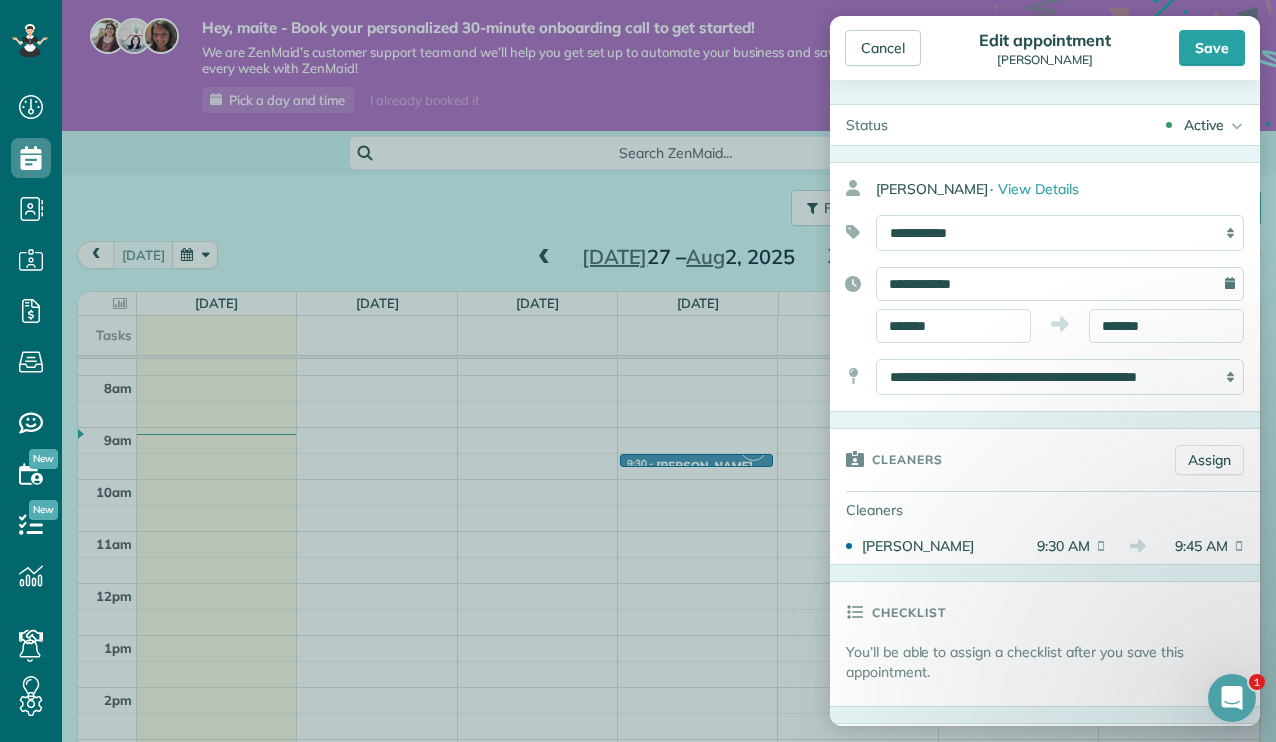 click on "**********" at bounding box center [1060, 284] 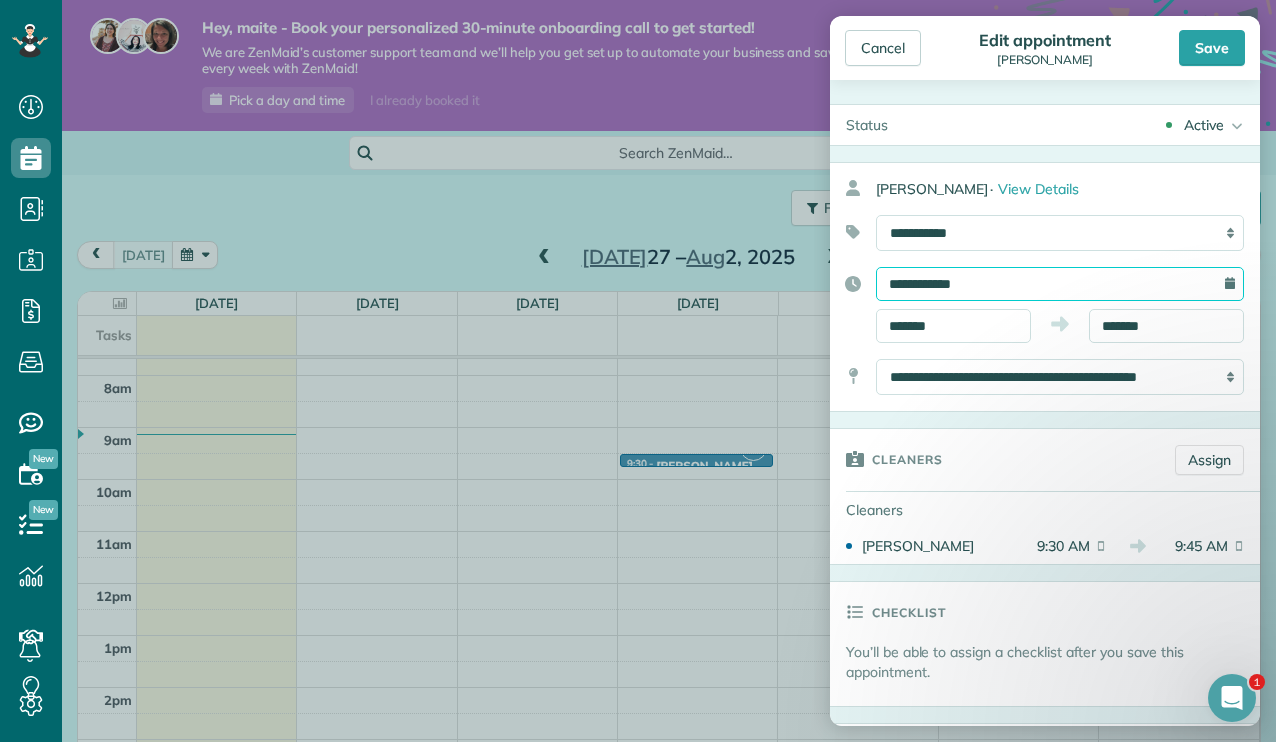 click on "**********" at bounding box center (1060, 284) 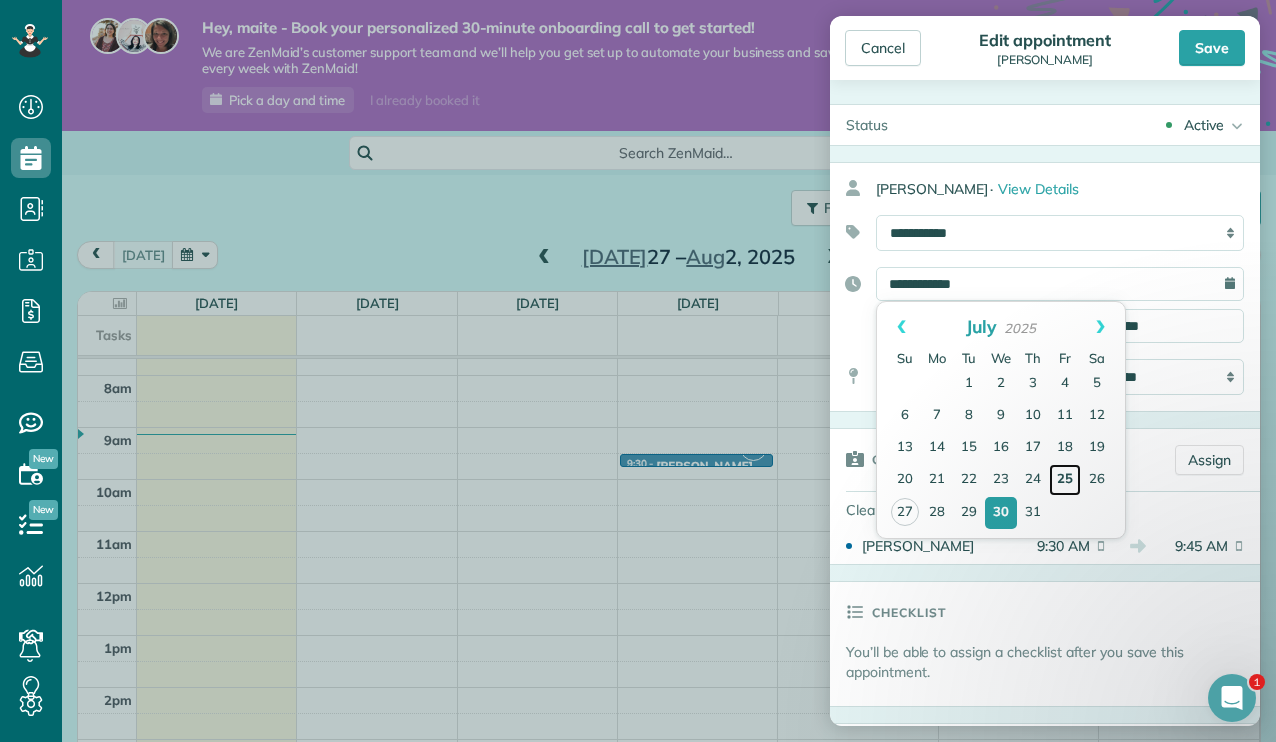 click on "25" at bounding box center (1065, 480) 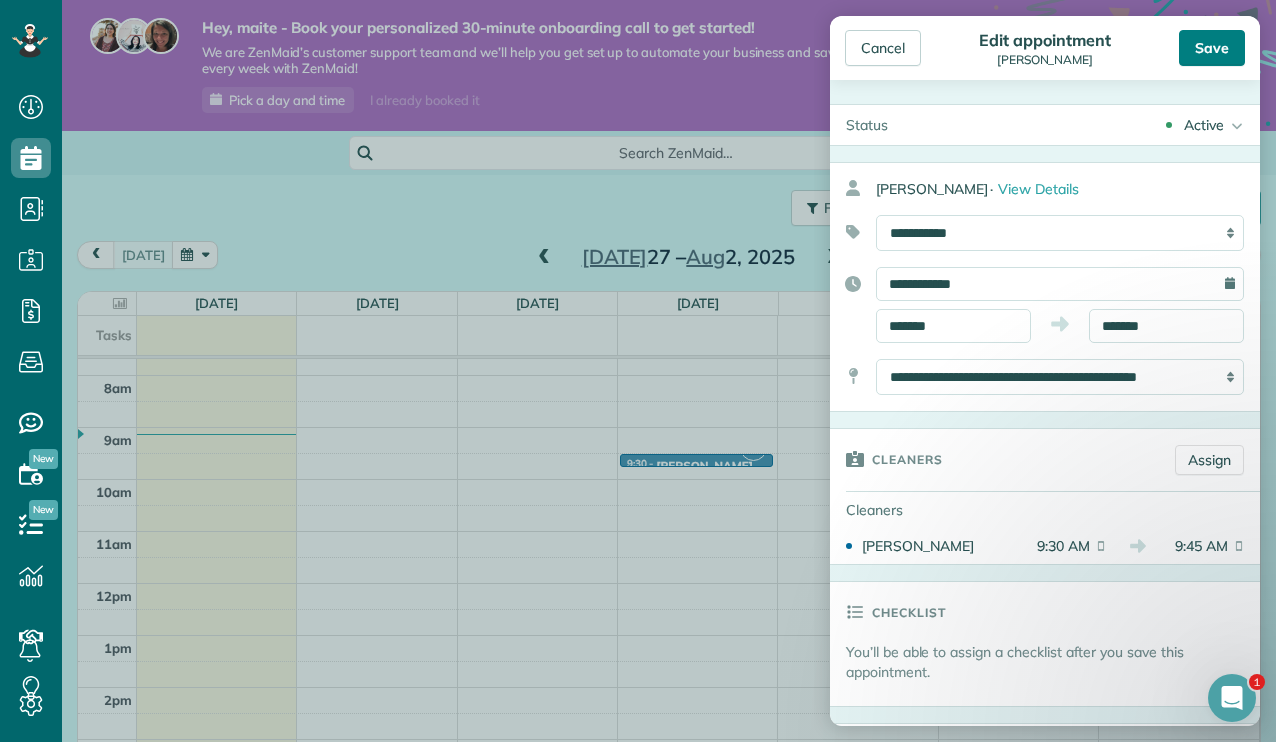 click on "Save" at bounding box center [1212, 48] 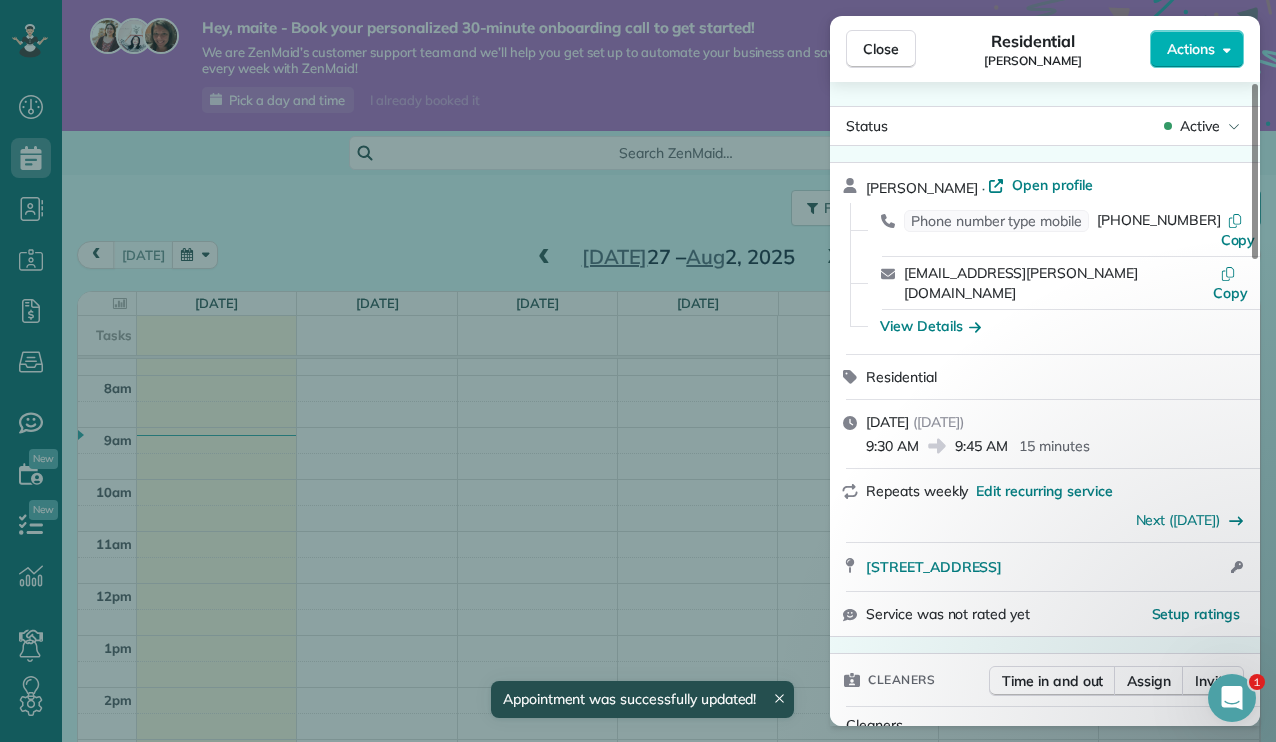 click on "Close Residential maite alvarez Actions Status Active maite alvarez · Open profile Phone number type mobile (305) 389-6341 Copy maite.a.alvarez@gmail.com Copy View Details Residential Wednesday, July 30, 2025 ( in 2 days ) 9:30 AM 9:45 AM 15 minutes Repeats weekly Edit recurring service Next (Aug 06) 1123 Northeast Tillamook Street Portland OR 97212 Open access information Service was not rated yet Setup ratings Cleaners Time in and out Assign Invite Cleaners maite   alvarez 9:30 AM 9:45 AM Checklist Try Now Keep this appointment up to your standards. Stay on top of every detail, keep your cleaners organised, and your client happy. Assign a checklist Watch a 5 min demo Billing Billing actions Price $100.00 Overcharge $0.00 Discount $0.00 Coupon discount - Primary tax - Secondary tax - Total appointment price $100.00 Tips collected New feature! $0.00 Unpaid Mark as paid Total including tip $100.00 Get paid online in no-time! Send an invoice and reward your cleaners with tips Charge customer credit card - - 0" at bounding box center (638, 371) 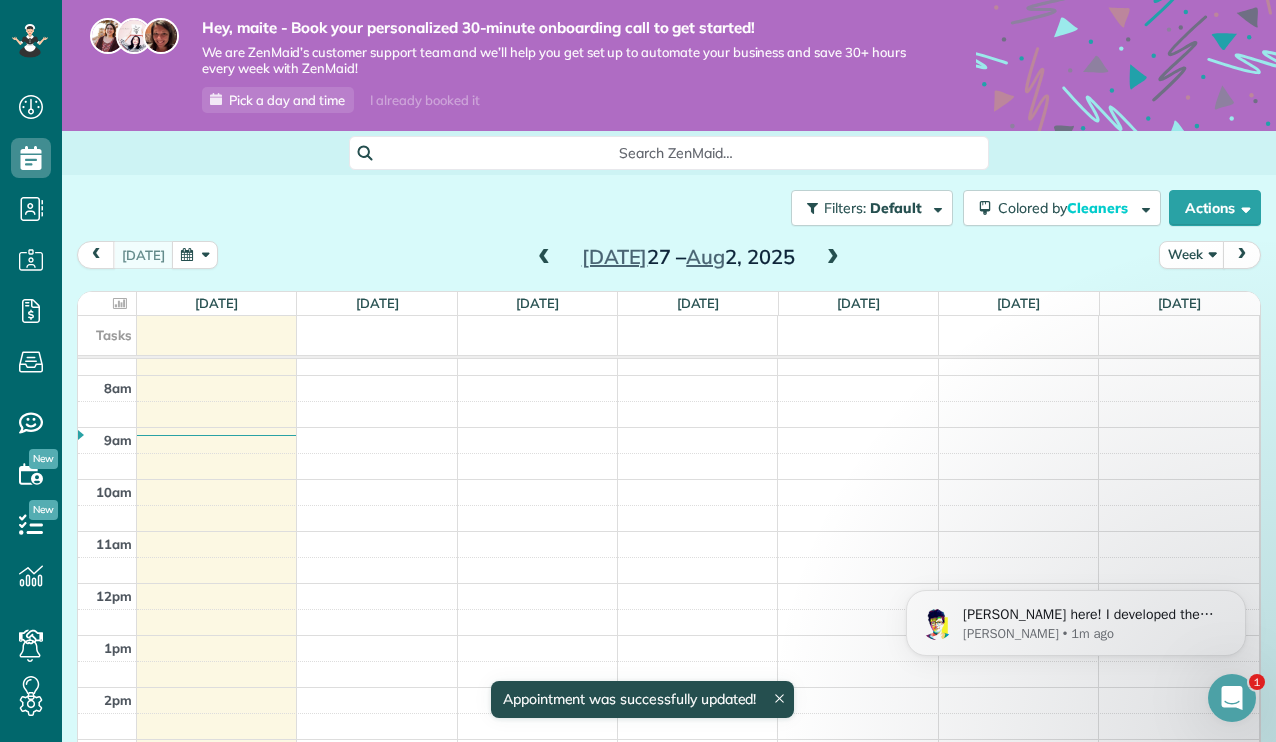 click at bounding box center [544, 258] 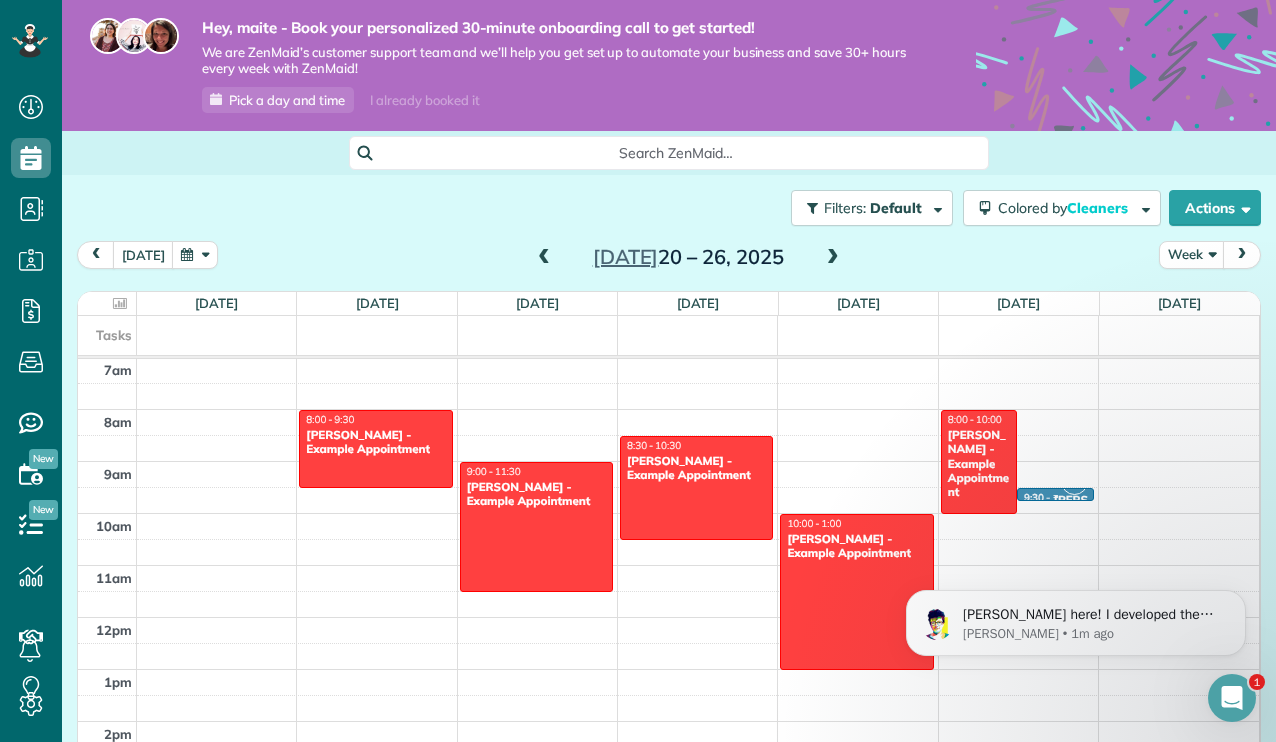 click on "MA" at bounding box center (1074, 481) 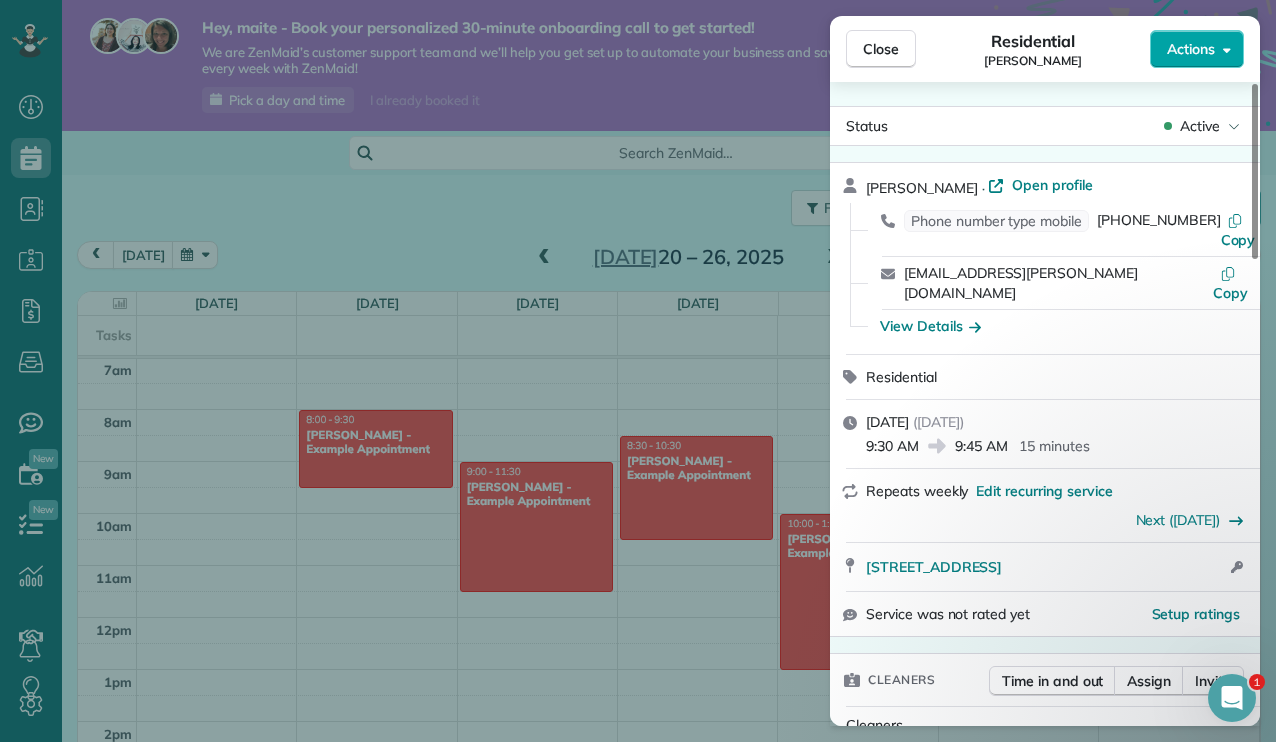 click on "Actions" at bounding box center (1197, 49) 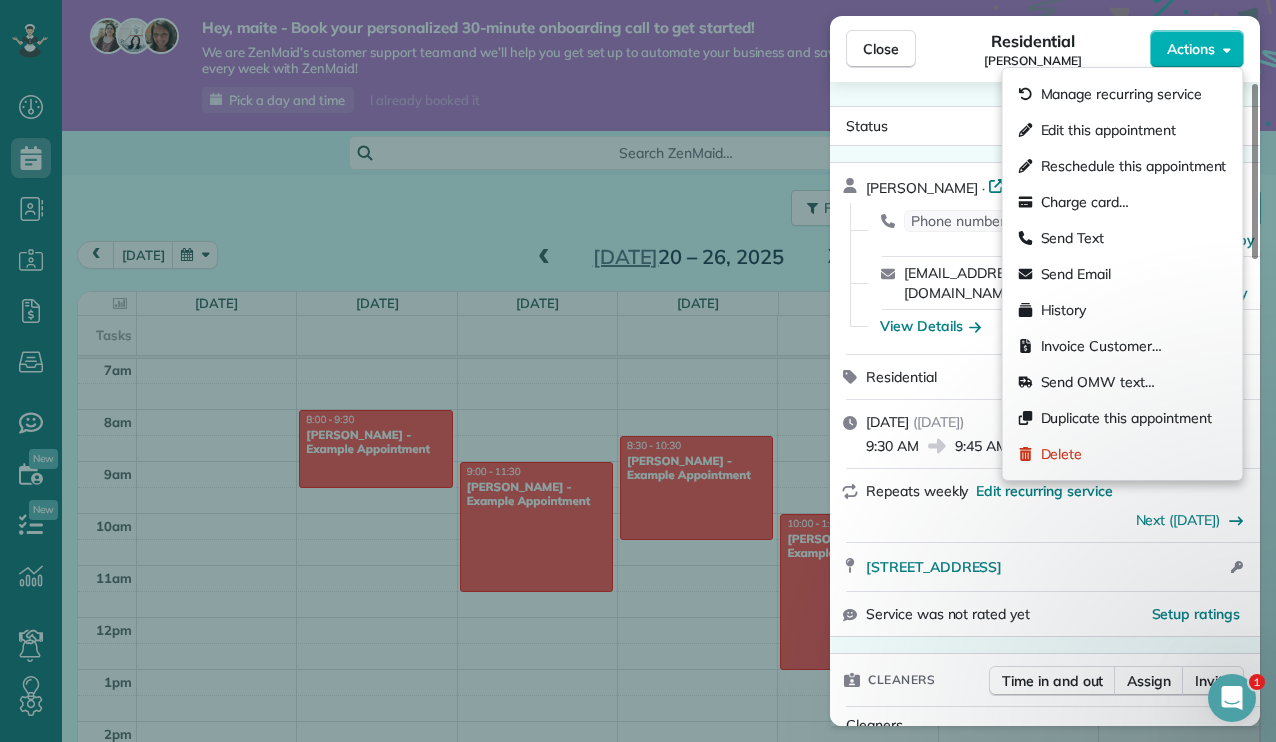 click on "Close Residential maite alvarez Actions Status Active maite alvarez · Open profile Phone number type mobile (305) 389-6341 Copy maite.a.alvarez@gmail.com Copy View Details Residential Wednesday, July 30, 2025 ( in 2 days ) 9:30 AM 9:45 AM 15 minutes Repeats weekly Edit recurring service Next (Aug 06) 1123 Northeast Tillamook Street Portland OR 97212 Open access information Service was not rated yet Setup ratings Cleaners Time in and out Assign Invite Cleaners maite   alvarez 9:30 AM 9:45 AM Checklist Try Now Keep this appointment up to your standards. Stay on top of every detail, keep your cleaners organised, and your client happy. Assign a checklist Watch a 5 min demo Billing Billing actions Price $100.00 Overcharge $0.00 Discount $0.00 Coupon discount - Primary tax - Secondary tax - Total appointment price $100.00 Tips collected New feature! $0.00 Unpaid Mark as paid Total including tip $100.00 Get paid online in no-time! Send an invoice and reward your cleaners with tips Charge customer credit card - - 0" at bounding box center [638, 371] 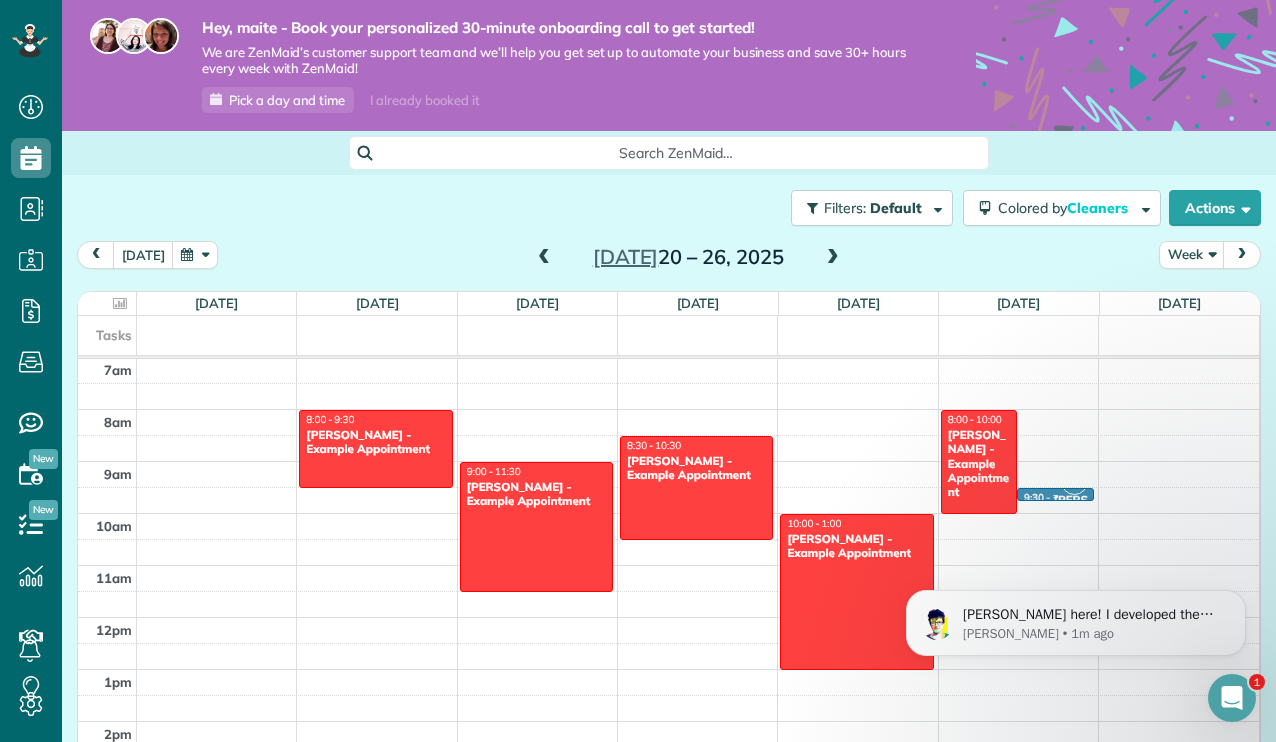 click at bounding box center [1055, 496] 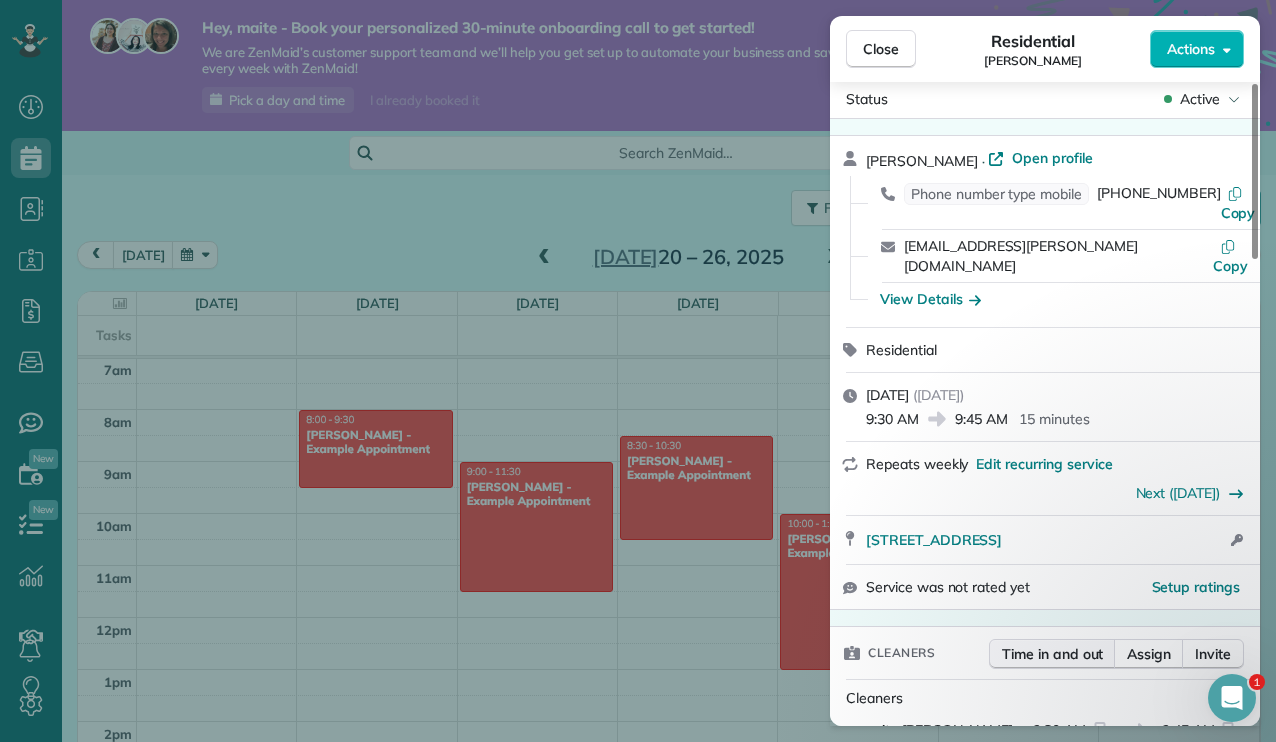 scroll, scrollTop: 0, scrollLeft: 0, axis: both 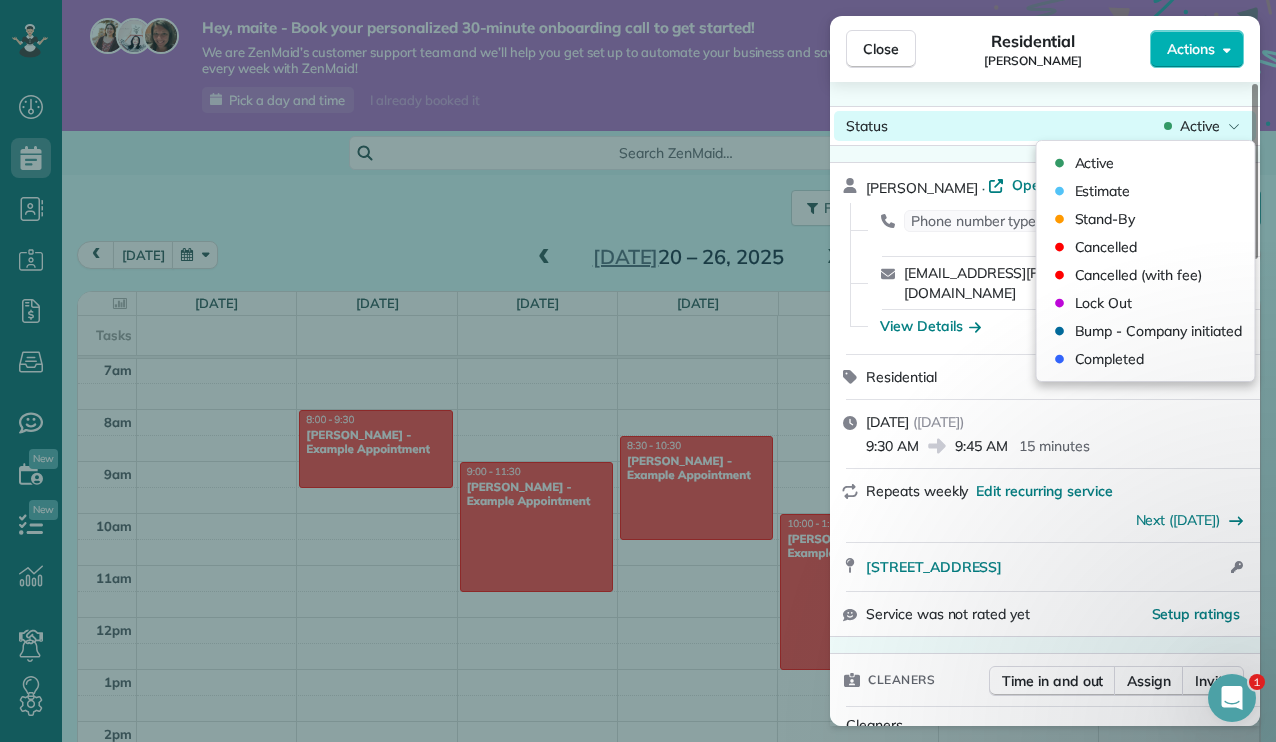 click on "Active" at bounding box center [1200, 126] 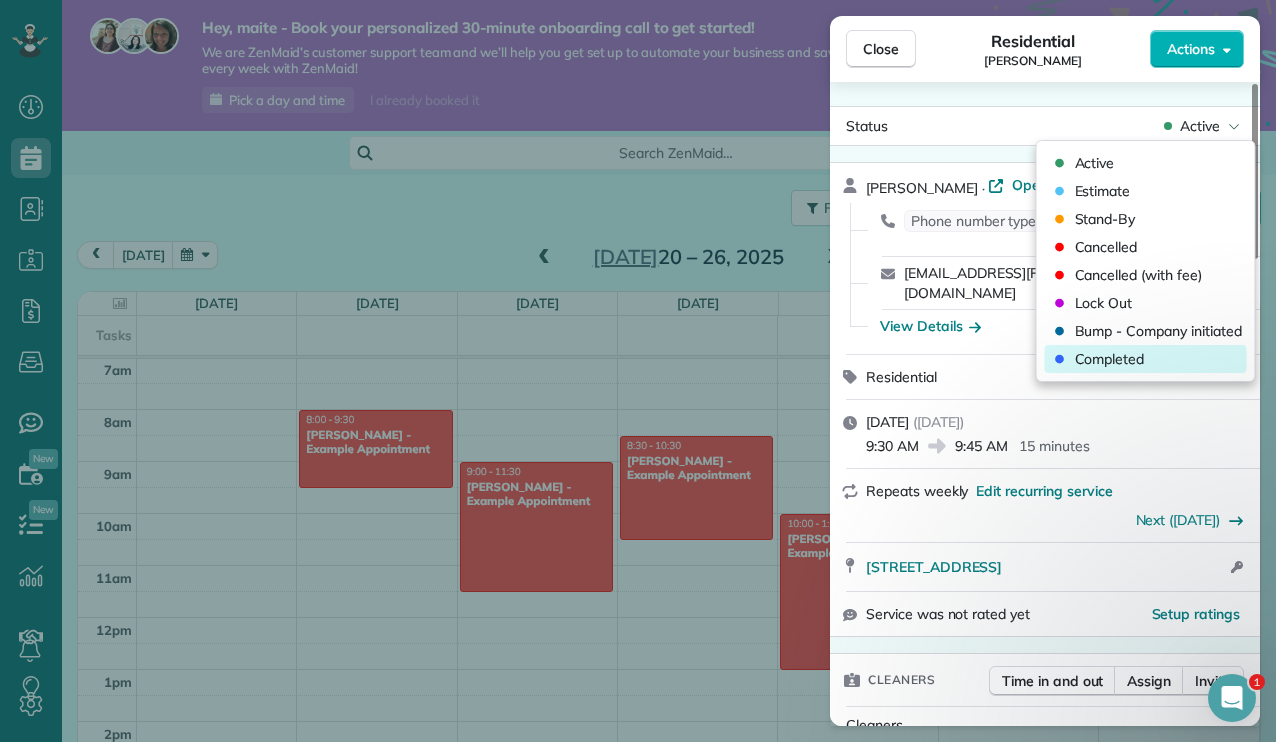 click on "Completed" at bounding box center [1110, 359] 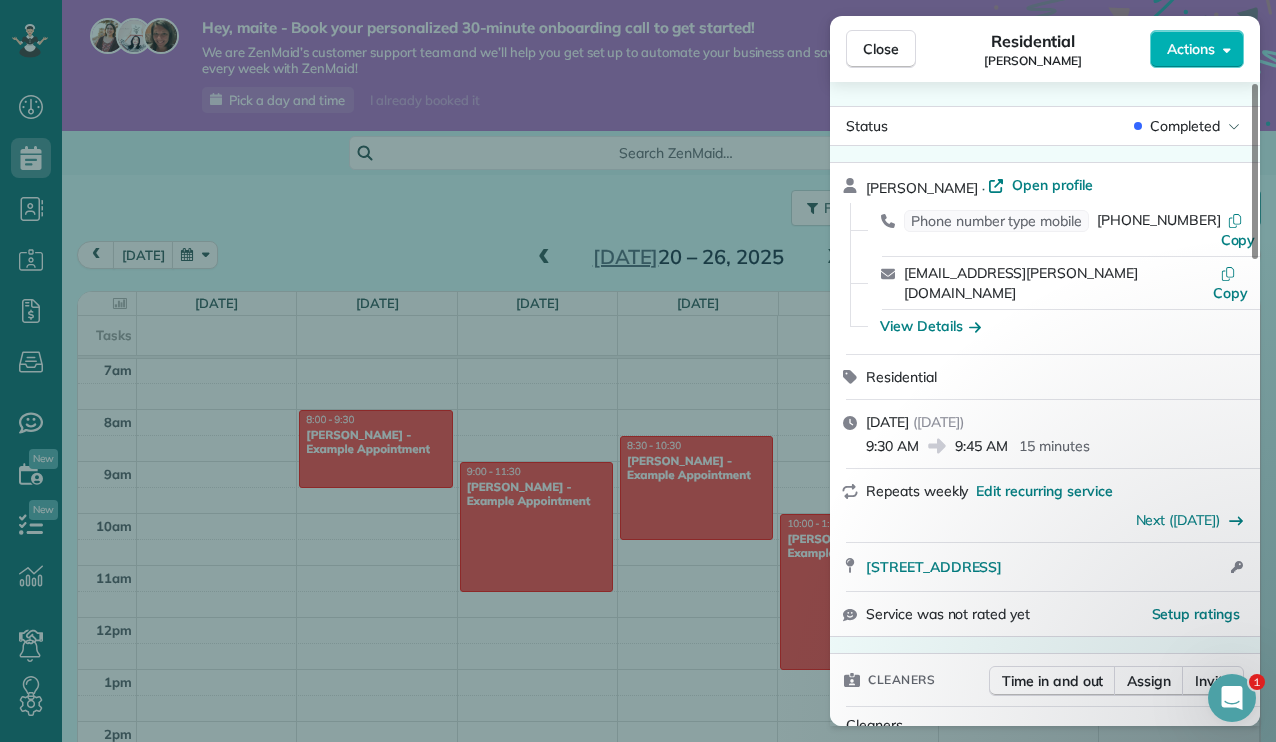 click on "Close Residential maite alvarez Actions Status Completed maite alvarez · Open profile Phone number type mobile (305) 389-6341 Copy maite.a.alvarez@gmail.com Copy View Details Residential Friday, July 25, 2025 ( 3 days ago ) 9:30 AM 9:45 AM 15 minutes Repeats weekly Edit recurring service Next (Aug 06) 1123 Northeast Tillamook Street Portland OR 97212 Open access information Service was not rated yet Setup ratings Cleaners Time in and out Assign Invite Cleaners maite   alvarez 9:30 AM 9:45 AM Checklist Try Now Keep this appointment up to your standards. Stay on top of every detail, keep your cleaners organised, and your client happy. Assign a checklist Watch a 5 min demo Billing Billing actions Price $100.00 Overcharge $0.00 Discount $0.00 Coupon discount - Primary tax - Secondary tax - Total appointment price $100.00 Tips collected New feature! $0.00 Unpaid Mark as paid Total including tip $100.00 Get paid online in no-time! Send an invoice and reward your cleaners with tips Charge customer credit card - - 0" at bounding box center [638, 371] 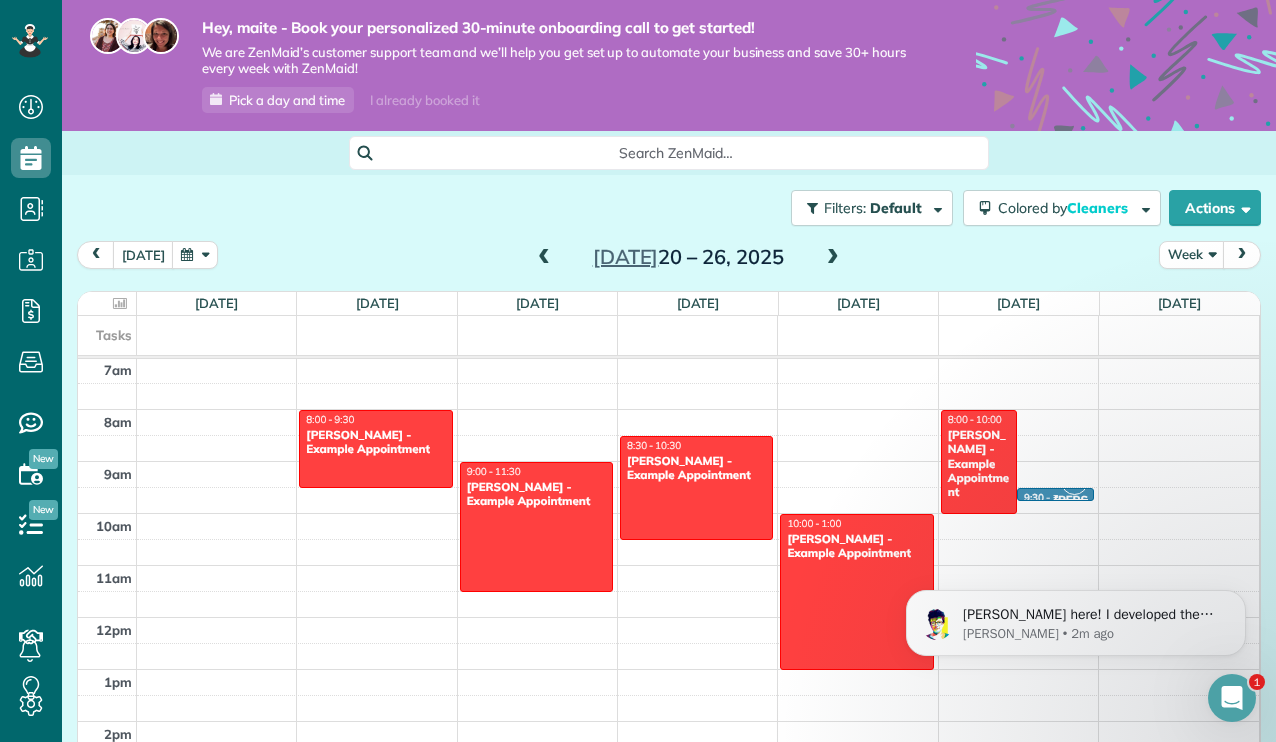 click on "MA" at bounding box center [1074, 481] 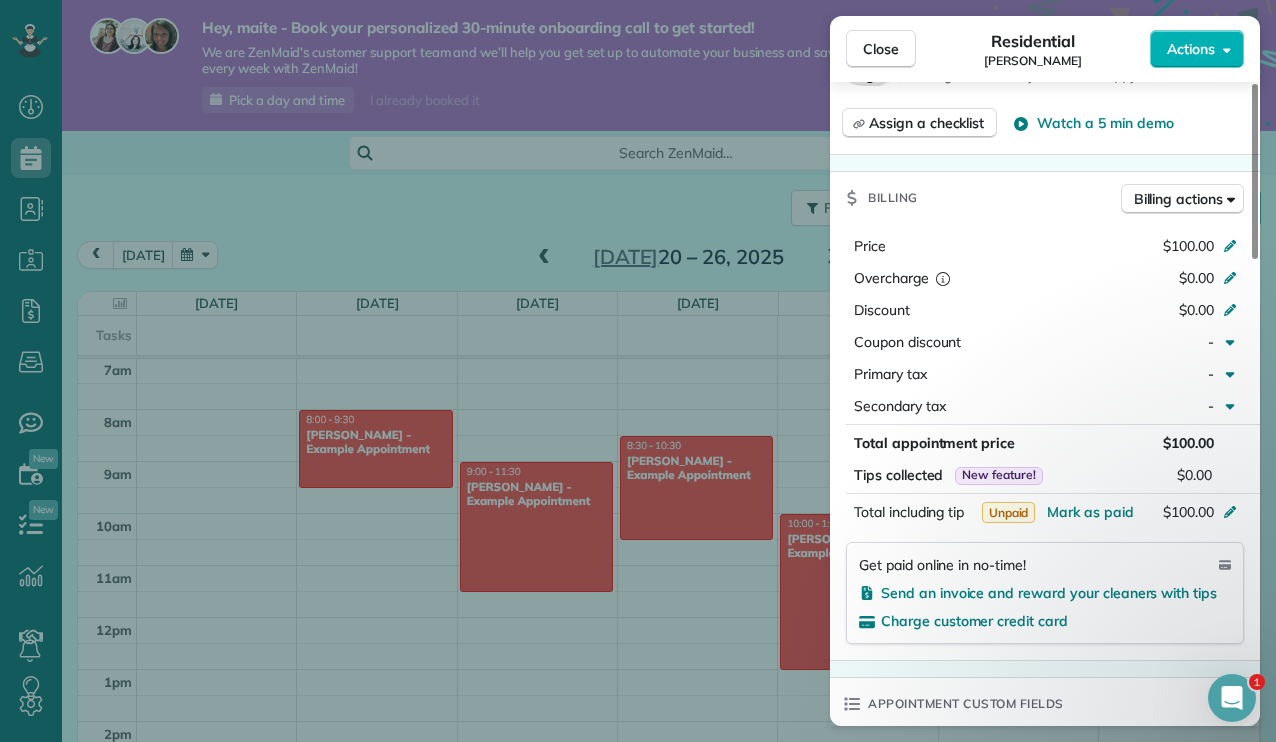 scroll, scrollTop: 868, scrollLeft: 0, axis: vertical 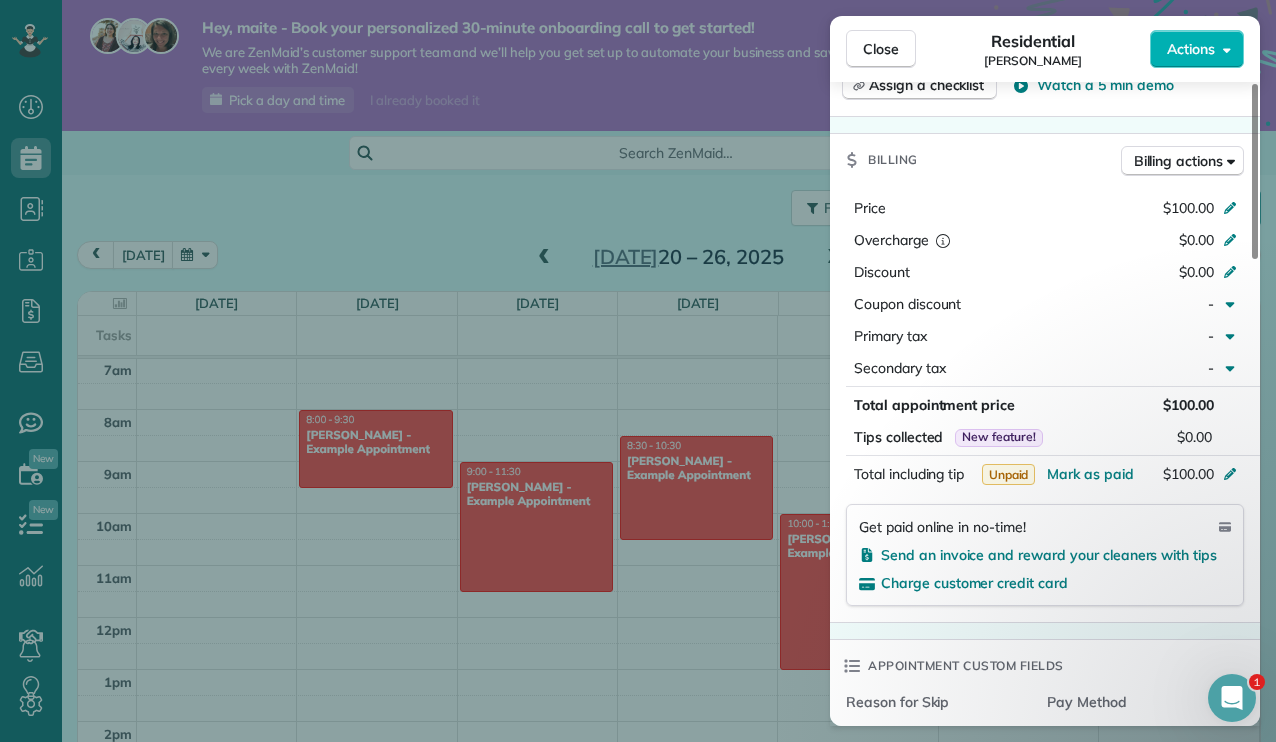 click on "Unpaid" at bounding box center (1009, 474) 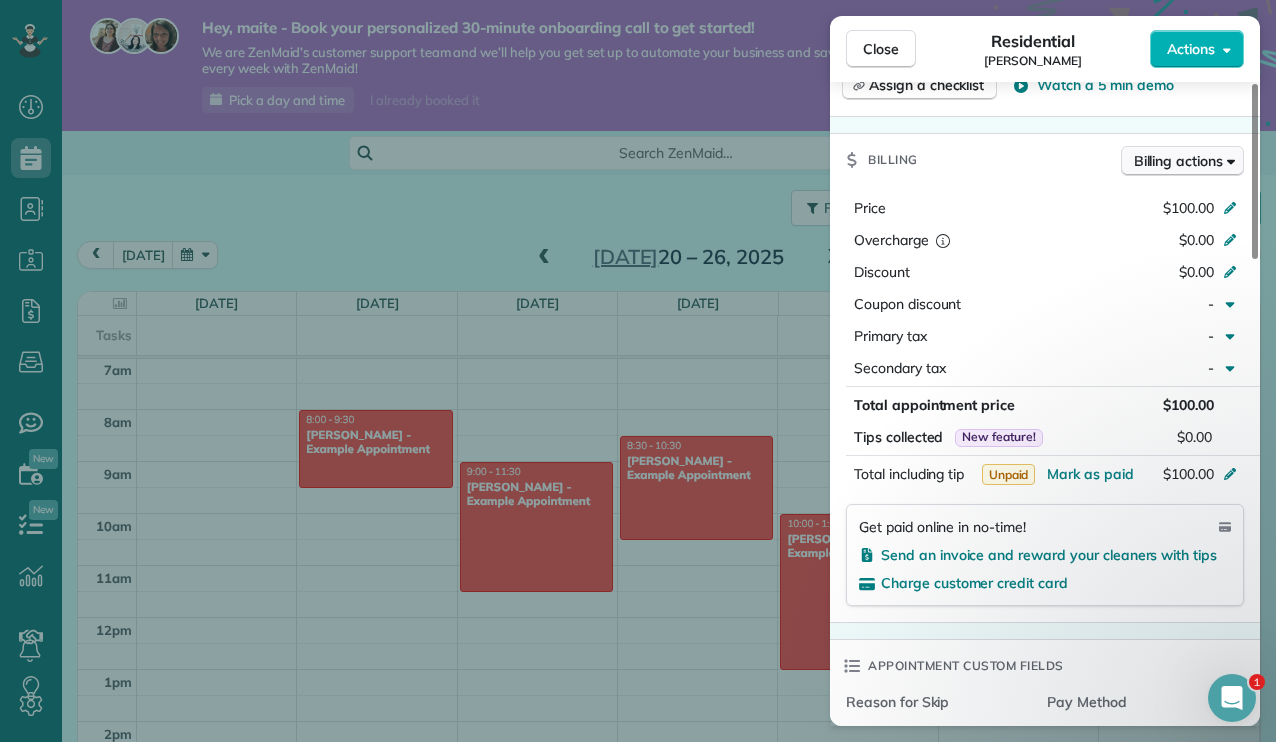 click on "Billing actions" at bounding box center [1178, 161] 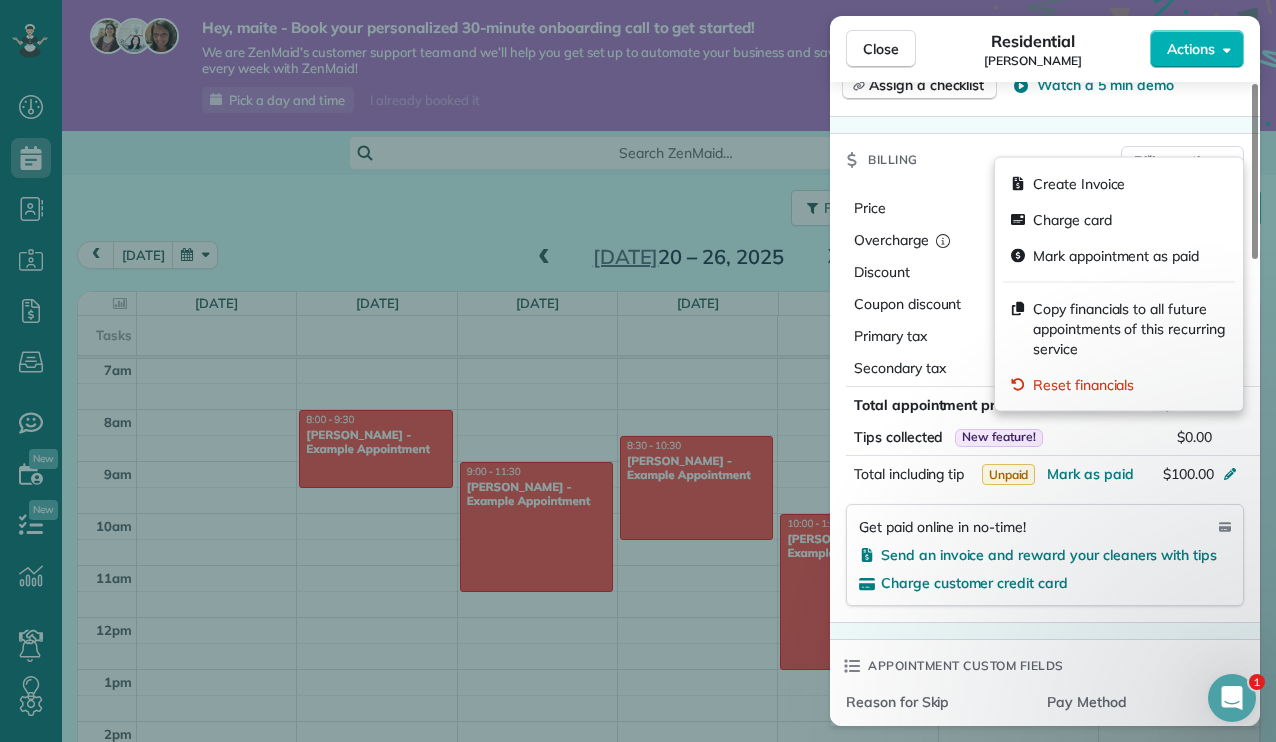 click on "Close Residential maite alvarez Actions Status Completed maite alvarez · Open profile Phone number type mobile (305) 389-6341 Copy maite.a.alvarez@gmail.com Copy View Details Residential Friday, July 25, 2025 ( 3 days ago ) 9:30 AM 9:45 AM 15 minutes Repeats weekly Edit recurring service Next (Aug 06) 1123 Northeast Tillamook Street Portland OR 97212 Open access information Service was not rated yet Setup ratings Cleaners Time in and out Assign Invite Cleaners maite   alvarez 9:30 AM 9:45 AM Checklist Try Now Keep this appointment up to your standards. Stay on top of every detail, keep your cleaners organised, and your client happy. Assign a checklist Watch a 5 min demo Billing Billing actions Price $100.00 Overcharge $0.00 Discount $0.00 Coupon discount - Primary tax - Secondary tax - Total appointment price $100.00 Tips collected New feature! $0.00 Unpaid Mark as paid Total including tip $100.00 Get paid online in no-time! Send an invoice and reward your cleaners with tips Charge customer credit card - - 0" at bounding box center (638, 371) 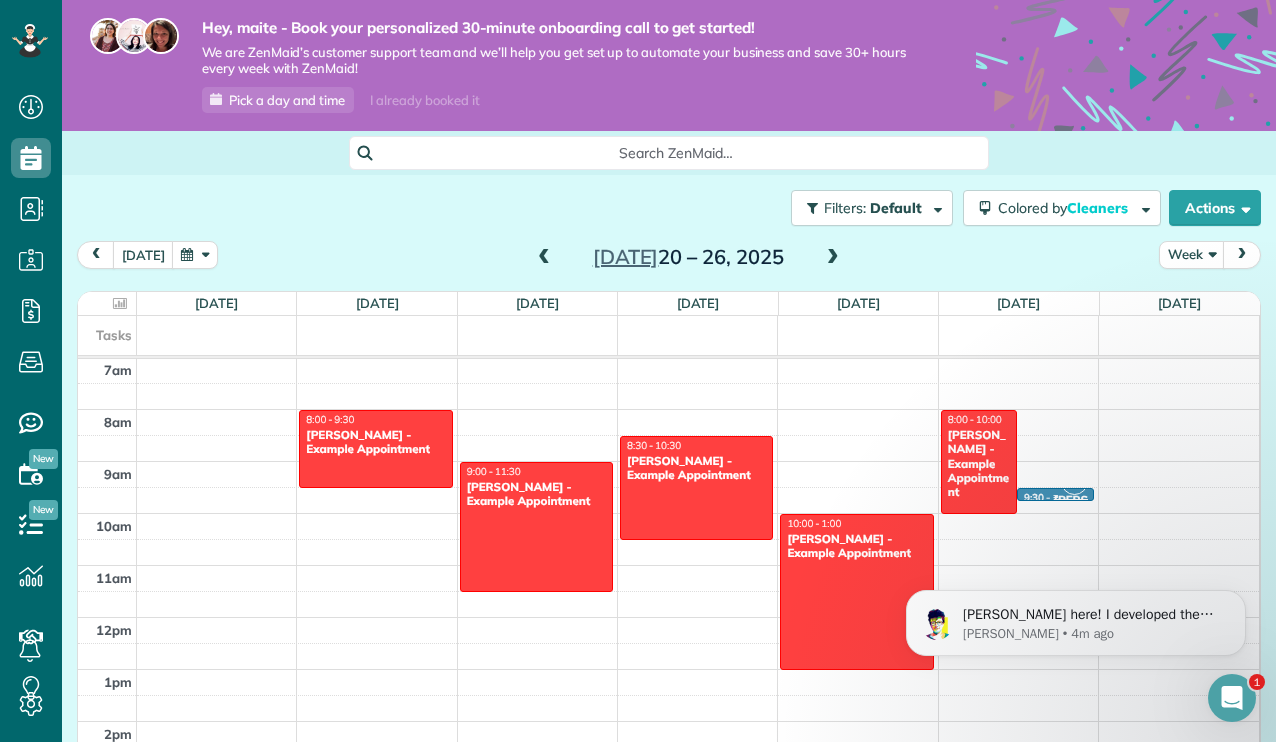 click on "MA" at bounding box center [1074, 481] 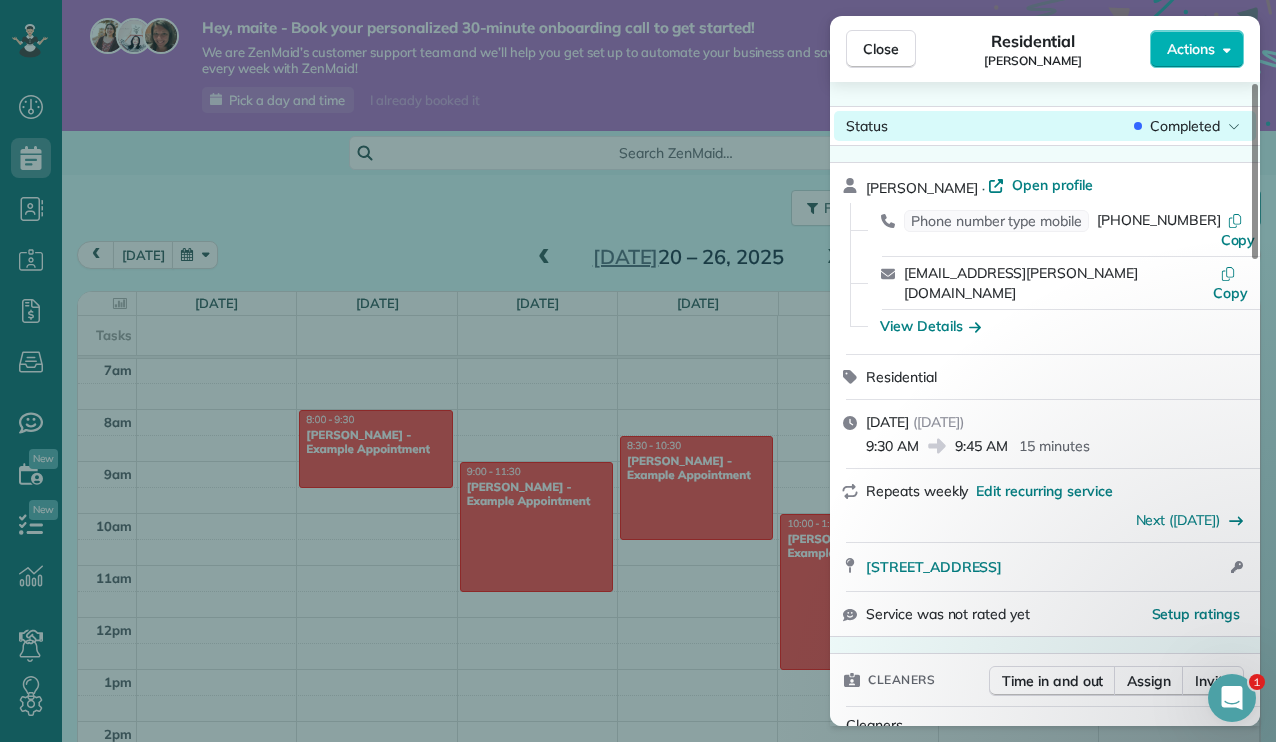 click on "Status Completed" at bounding box center (1045, 126) 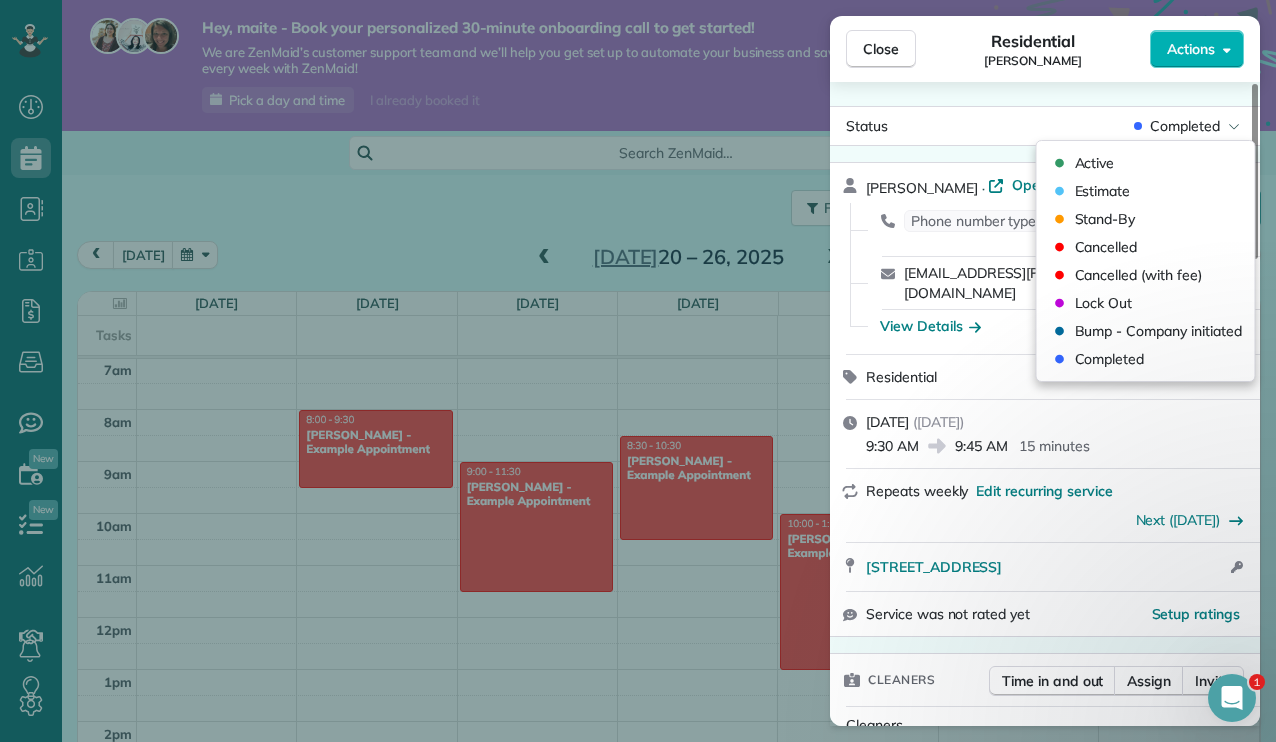 click on "Close Residential maite alvarez Actions Status Completed maite alvarez · Open profile Phone number type mobile (305) 389-6341 Copy maite.a.alvarez@gmail.com Copy View Details Residential Friday, July 25, 2025 ( 3 days ago ) 9:30 AM 9:45 AM 15 minutes Repeats weekly Edit recurring service Next (Aug 06) 1123 Northeast Tillamook Street Portland OR 97212 Open access information Service was not rated yet Setup ratings Cleaners Time in and out Assign Invite Cleaners maite   alvarez 9:30 AM 9:45 AM Checklist Try Now Keep this appointment up to your standards. Stay on top of every detail, keep your cleaners organised, and your client happy. Assign a checklist Watch a 5 min demo Billing Billing actions Price $100.00 Overcharge $0.00 Discount $0.00 Coupon discount - Primary tax - Secondary tax - Total appointment price $100.00 Tips collected New feature! $0.00 Unpaid Mark as paid Total including tip $100.00 Get paid online in no-time! Send an invoice and reward your cleaners with tips Charge customer credit card - - 0" at bounding box center [638, 371] 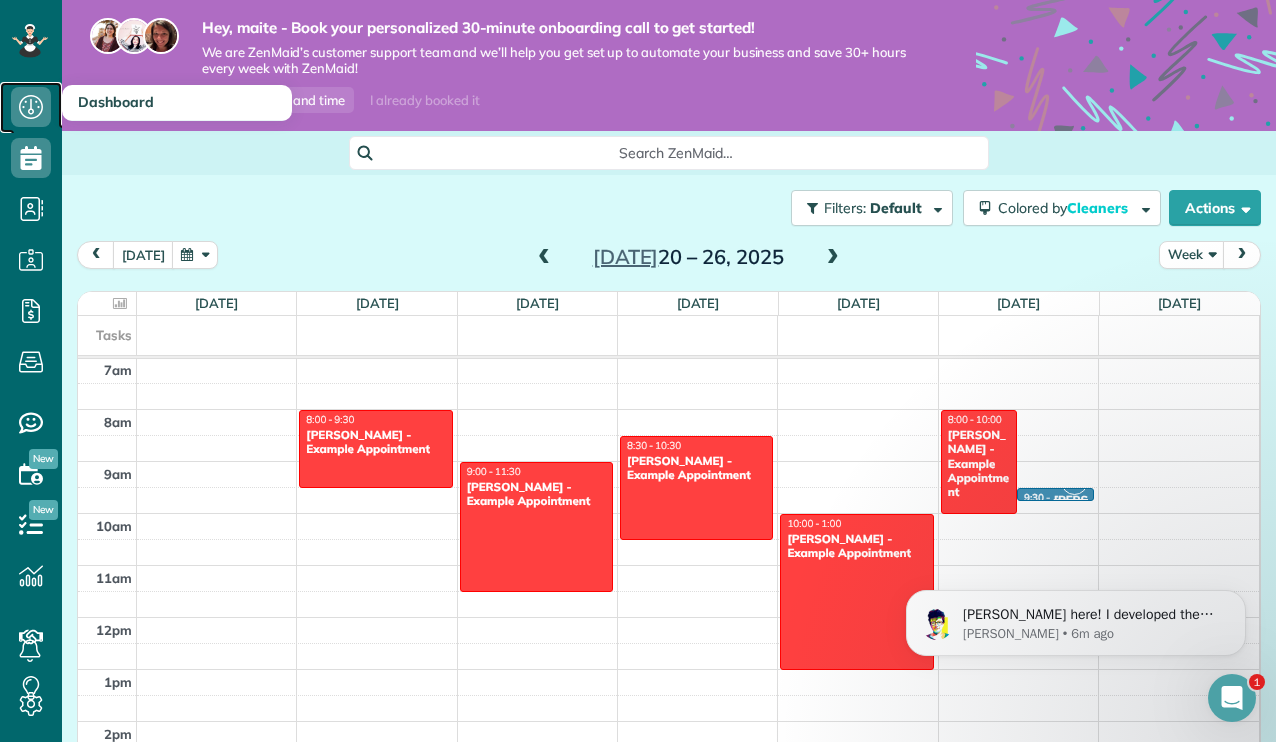click 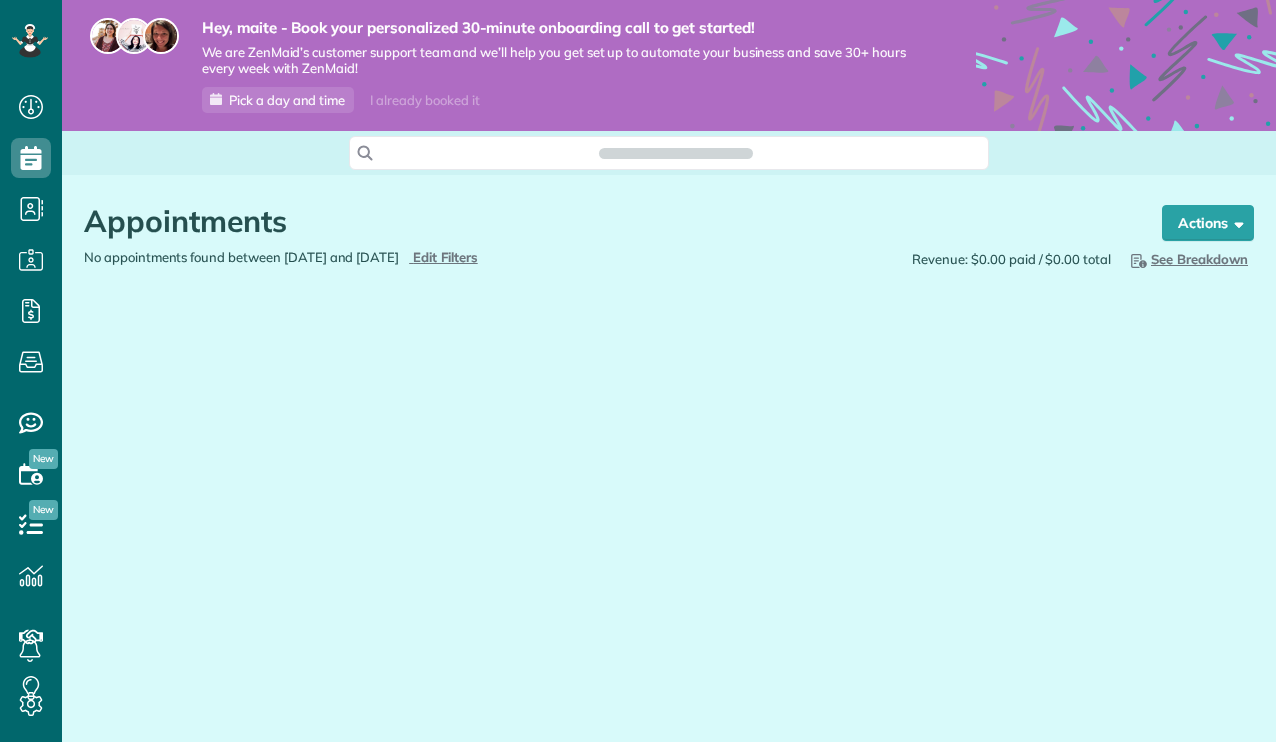 scroll, scrollTop: 0, scrollLeft: 0, axis: both 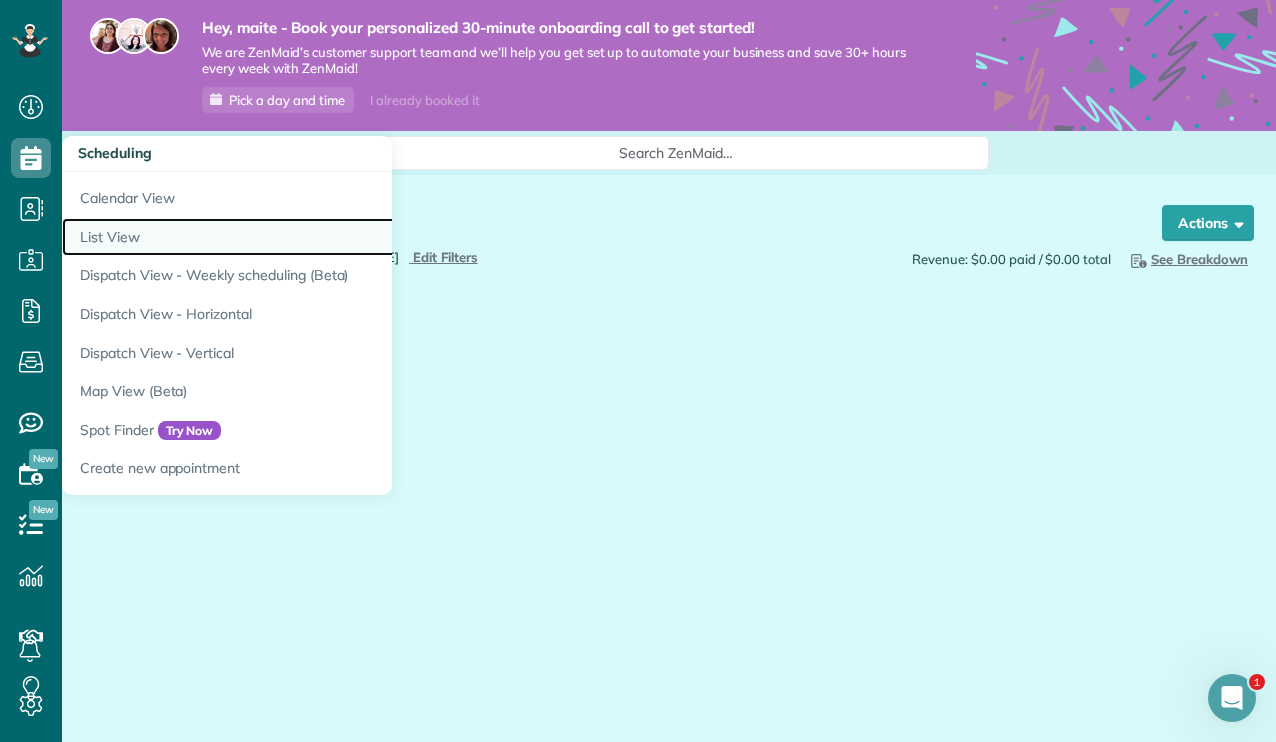click on "List View" at bounding box center [312, 237] 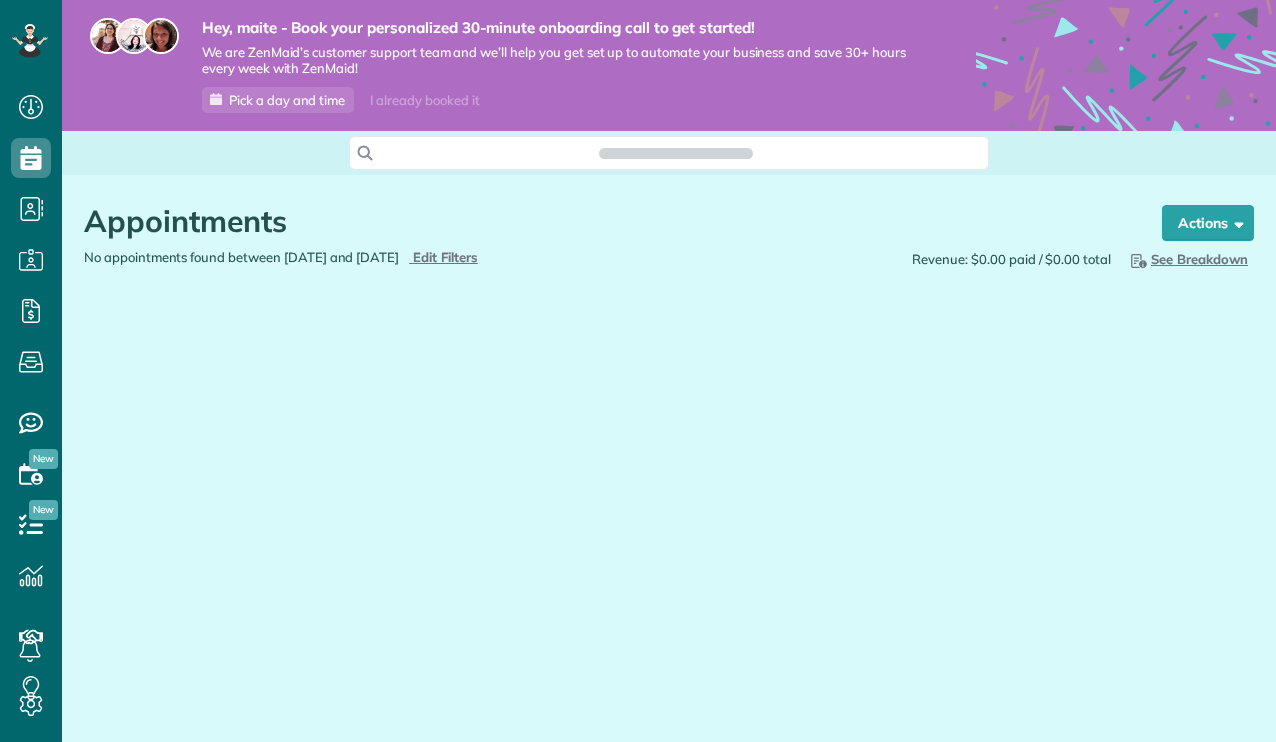 scroll, scrollTop: 0, scrollLeft: 0, axis: both 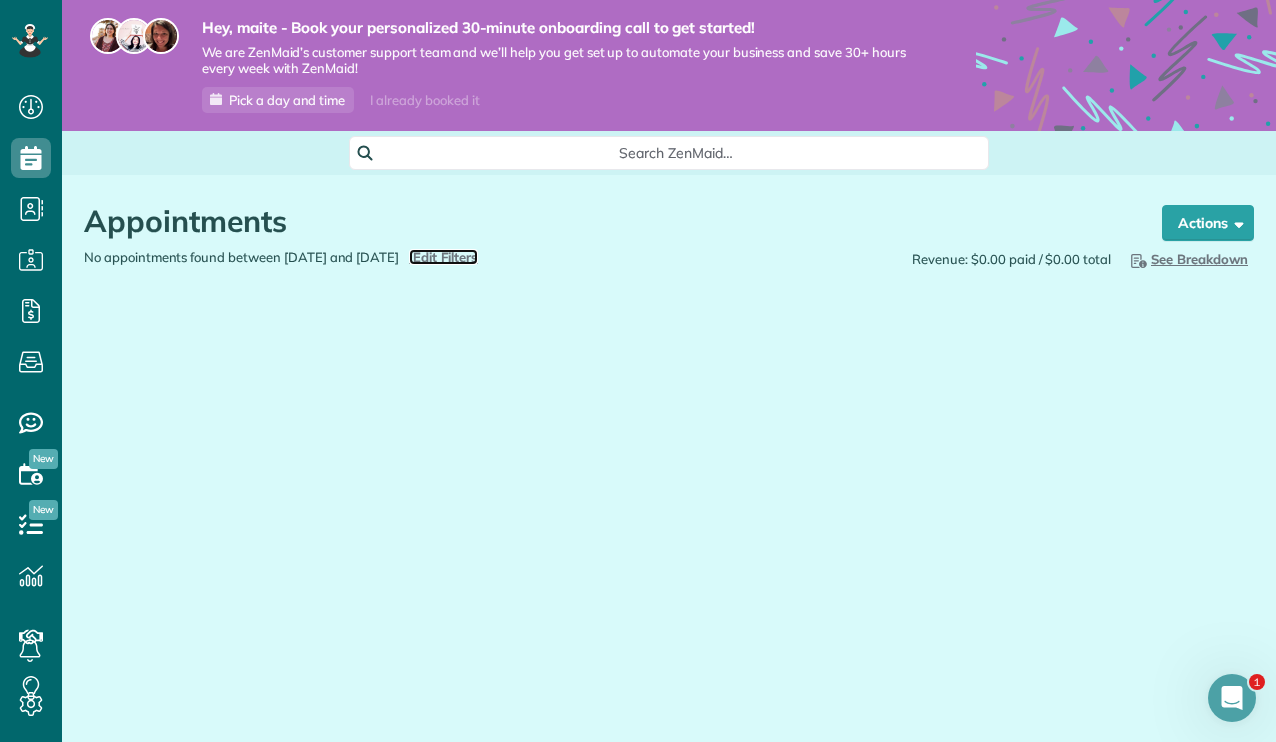 click on "Edit Filters" at bounding box center (445, 257) 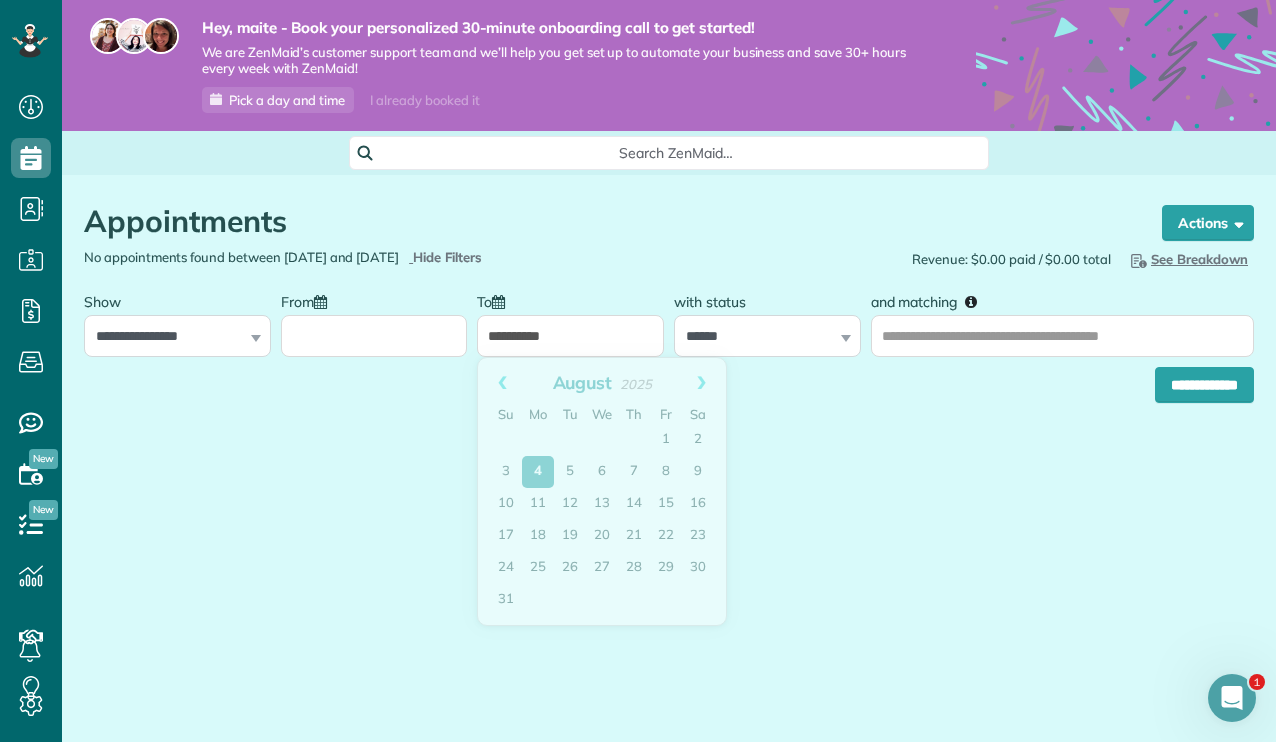click on "**********" at bounding box center (570, 336) 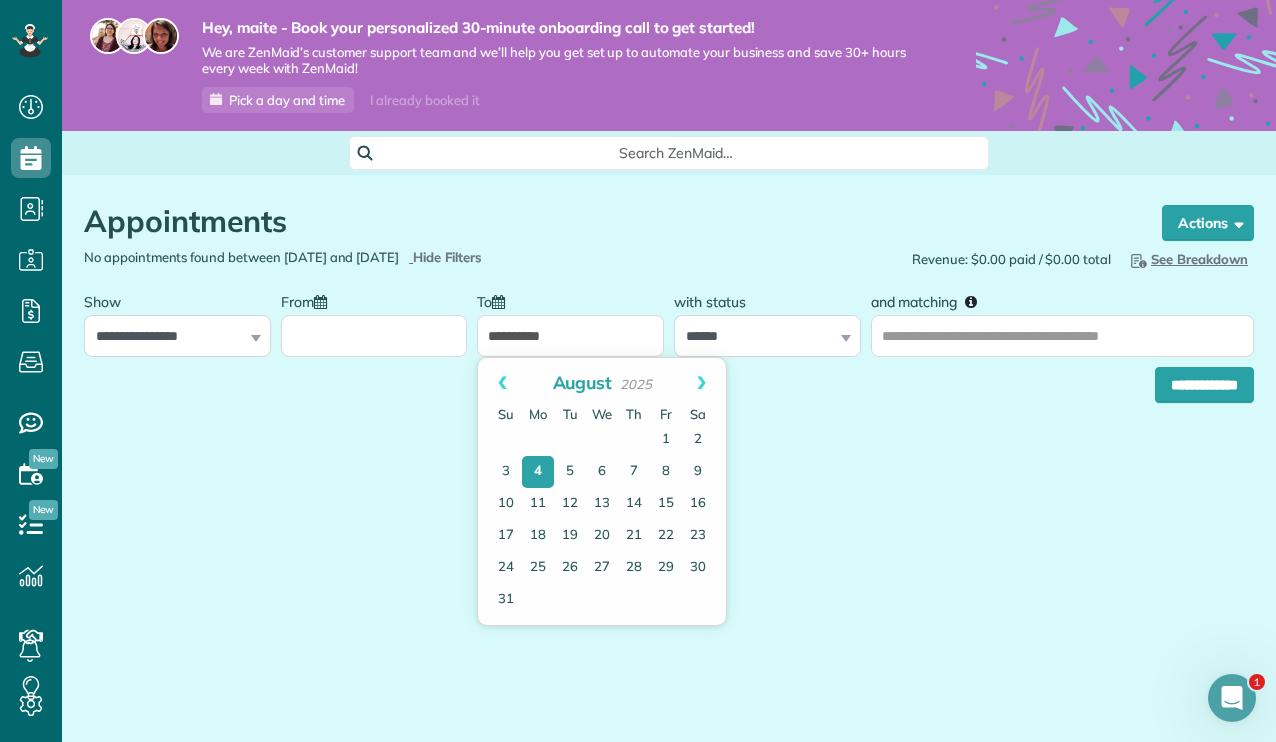 click at bounding box center [374, 319] 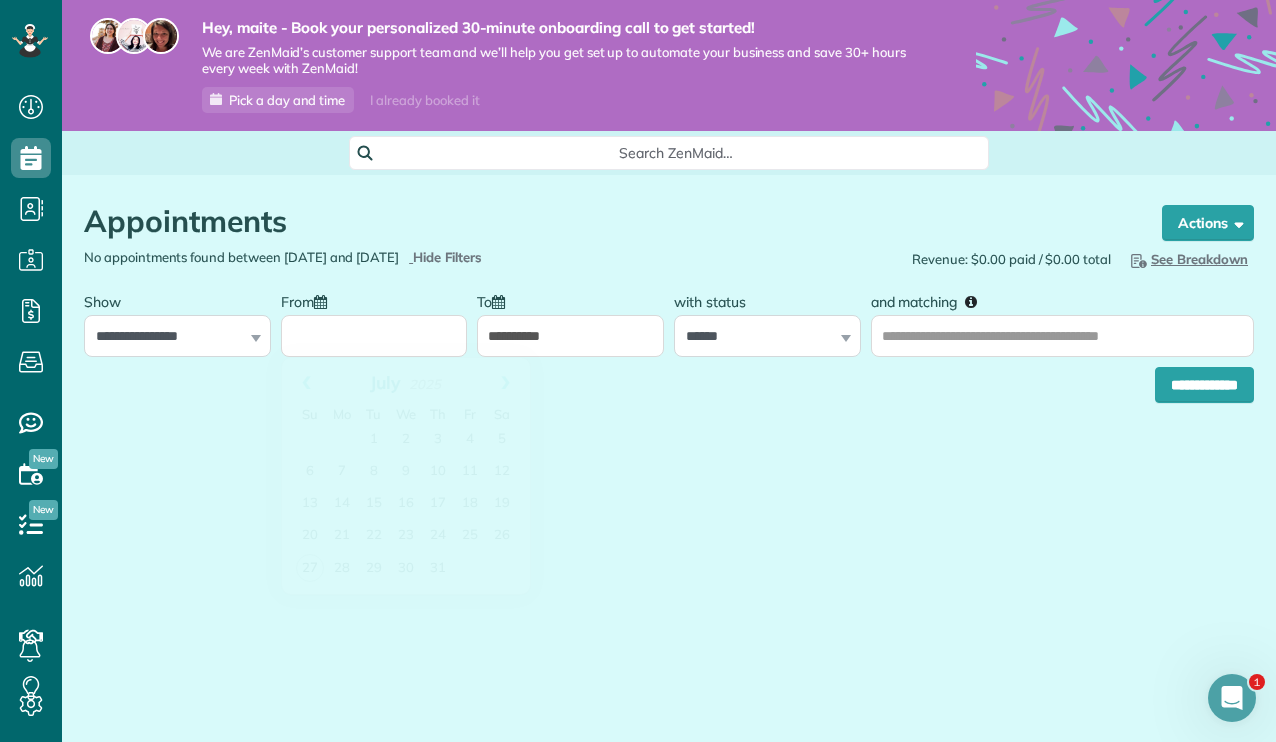 click on "From" at bounding box center [374, 336] 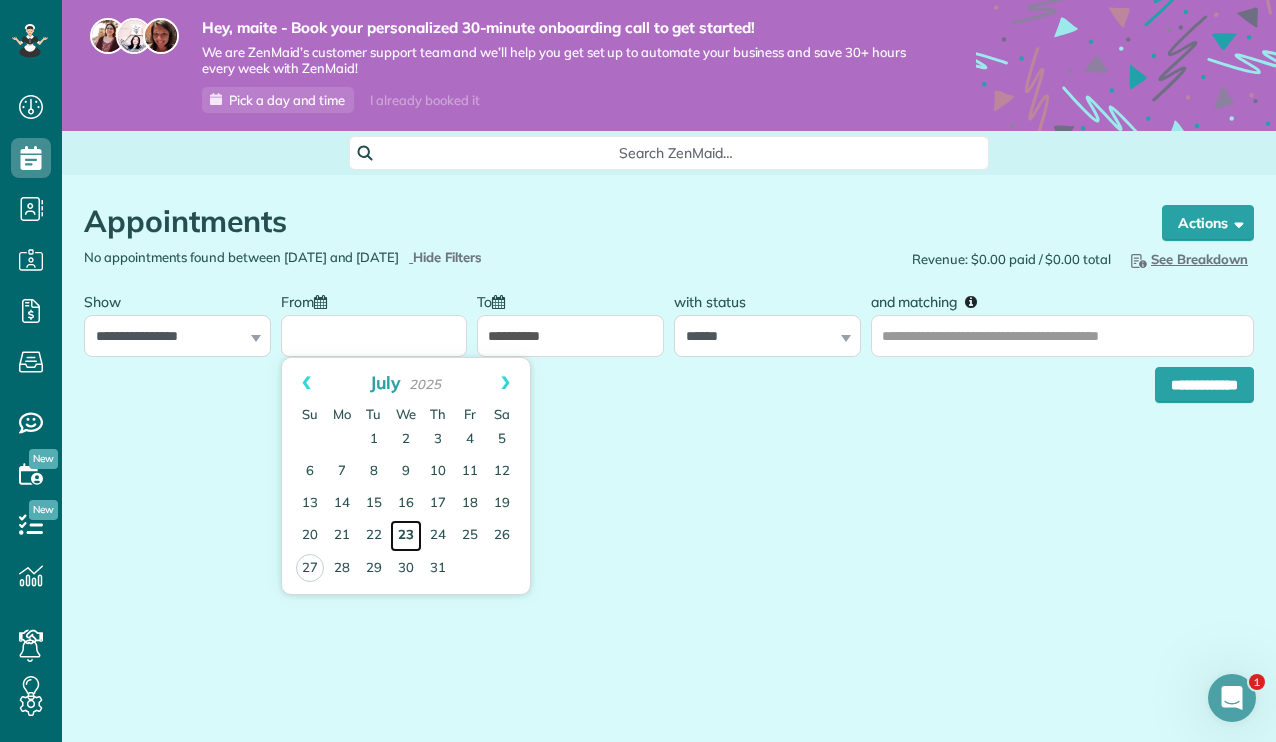 click on "23" at bounding box center [406, 536] 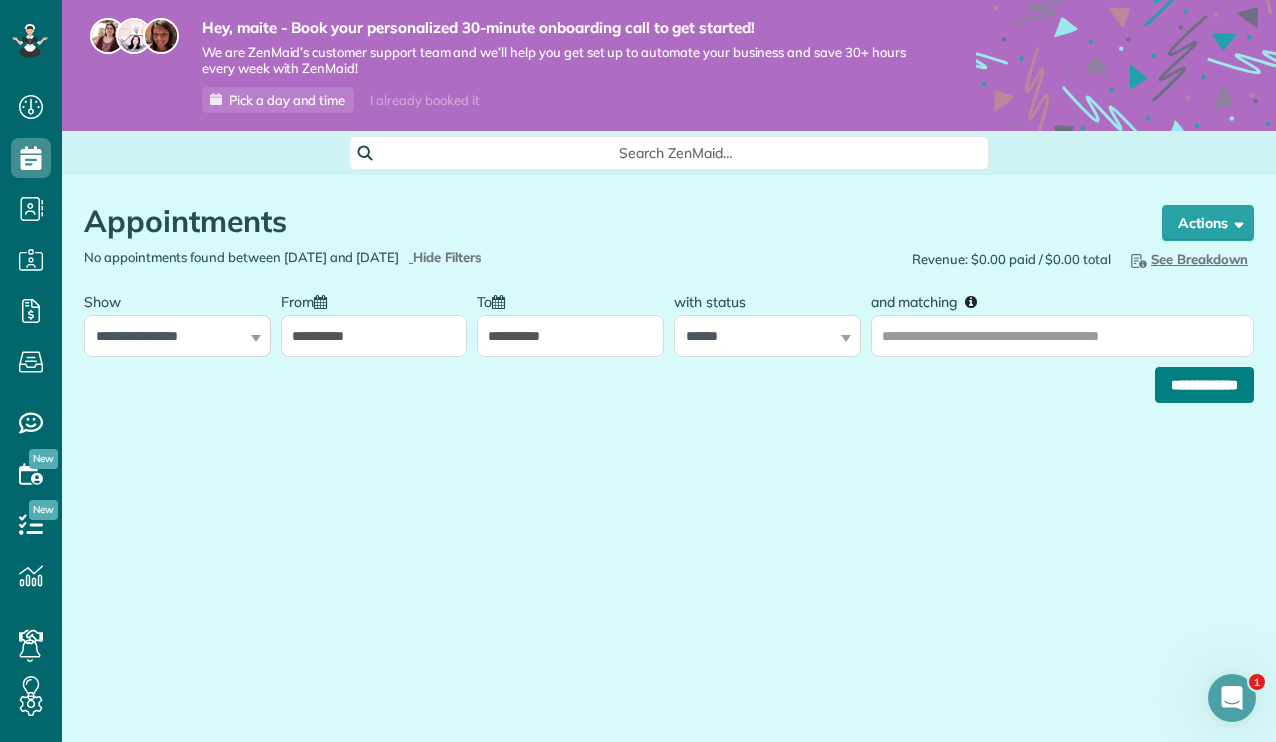 click on "**********" at bounding box center [1204, 385] 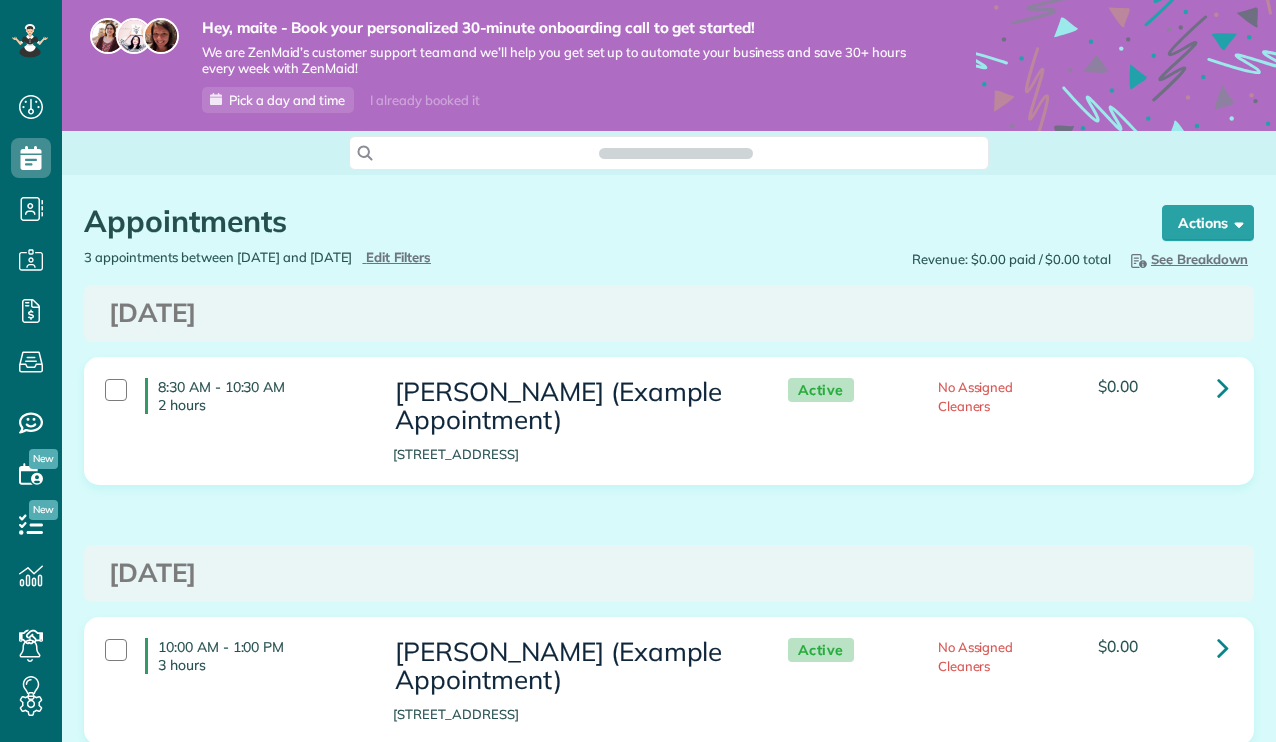 scroll, scrollTop: 0, scrollLeft: 0, axis: both 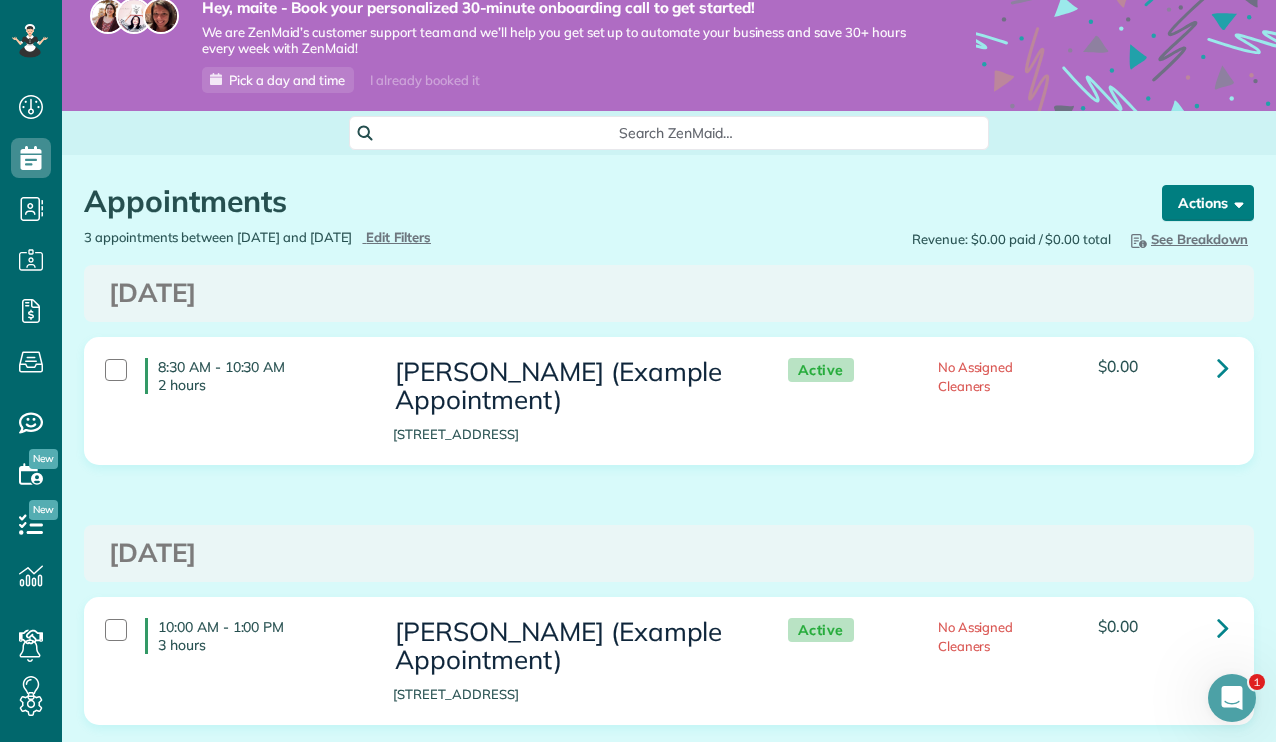 click on "Actions" at bounding box center (1208, 203) 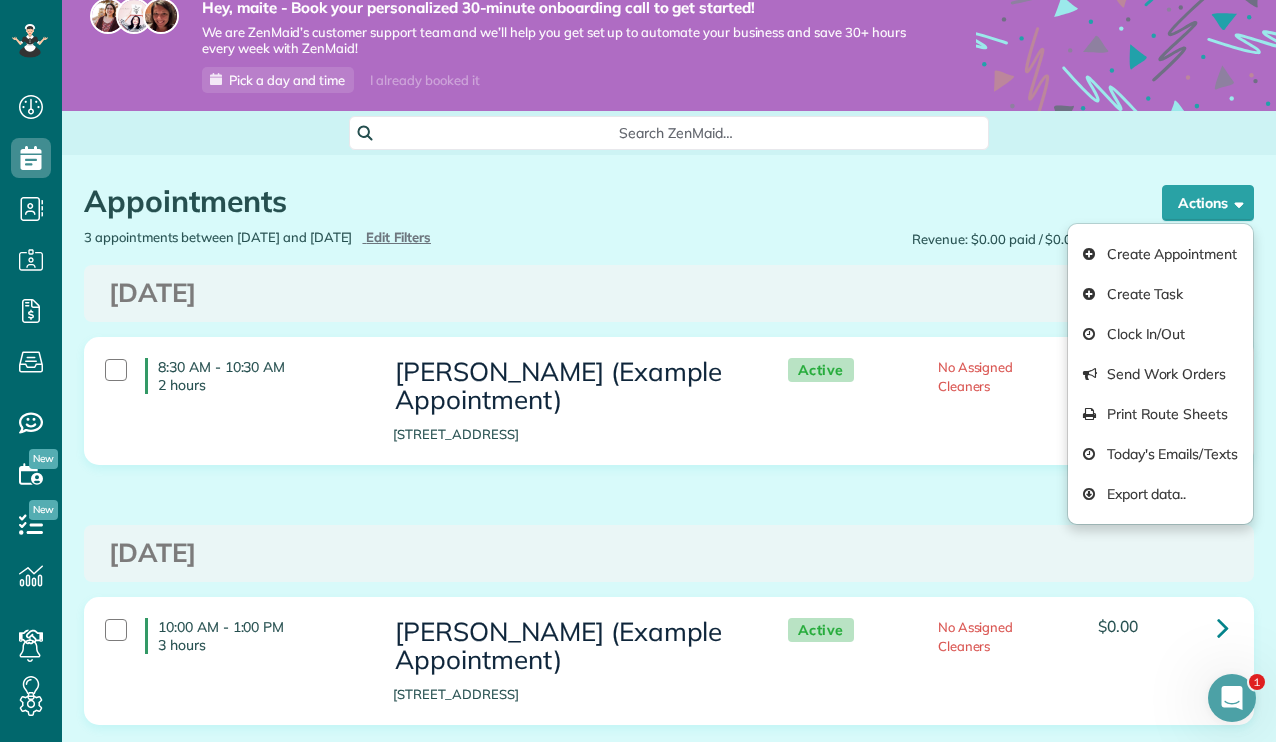 click on "[DATE]" at bounding box center [669, 293] 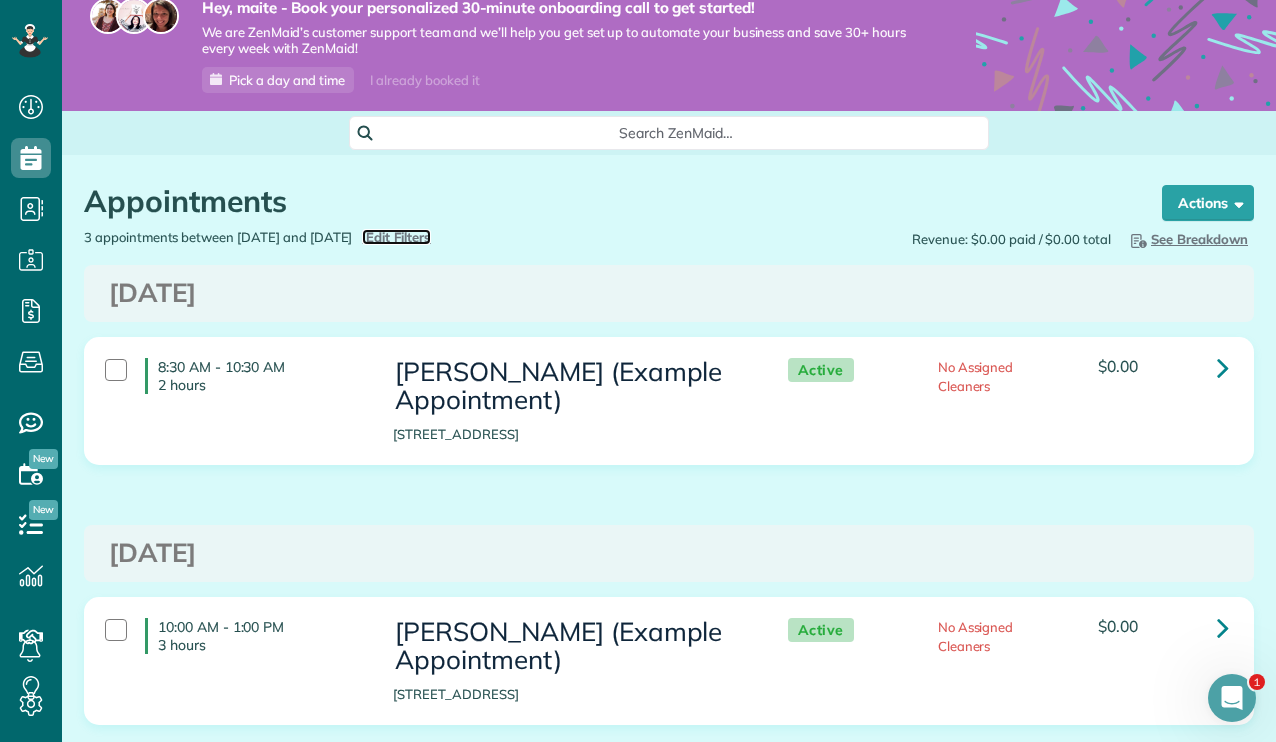 click on "Edit Filters" at bounding box center [398, 237] 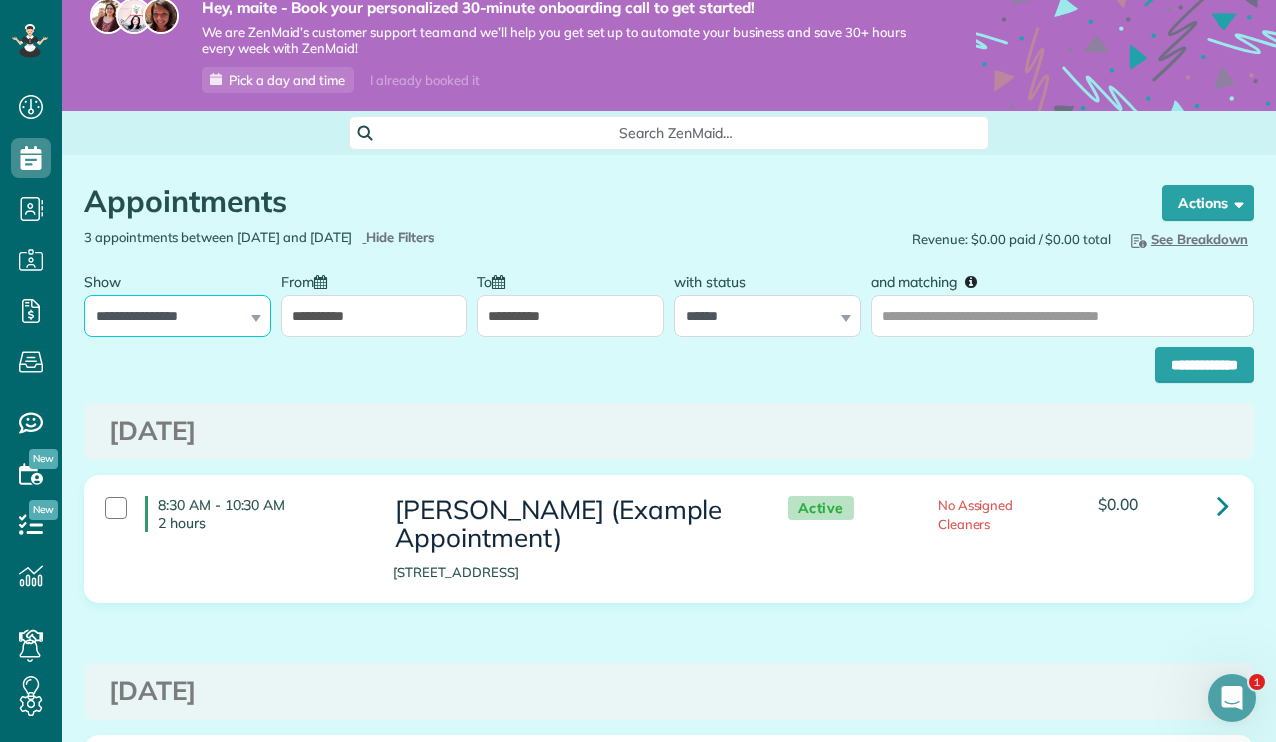 click on "**********" at bounding box center (177, 316) 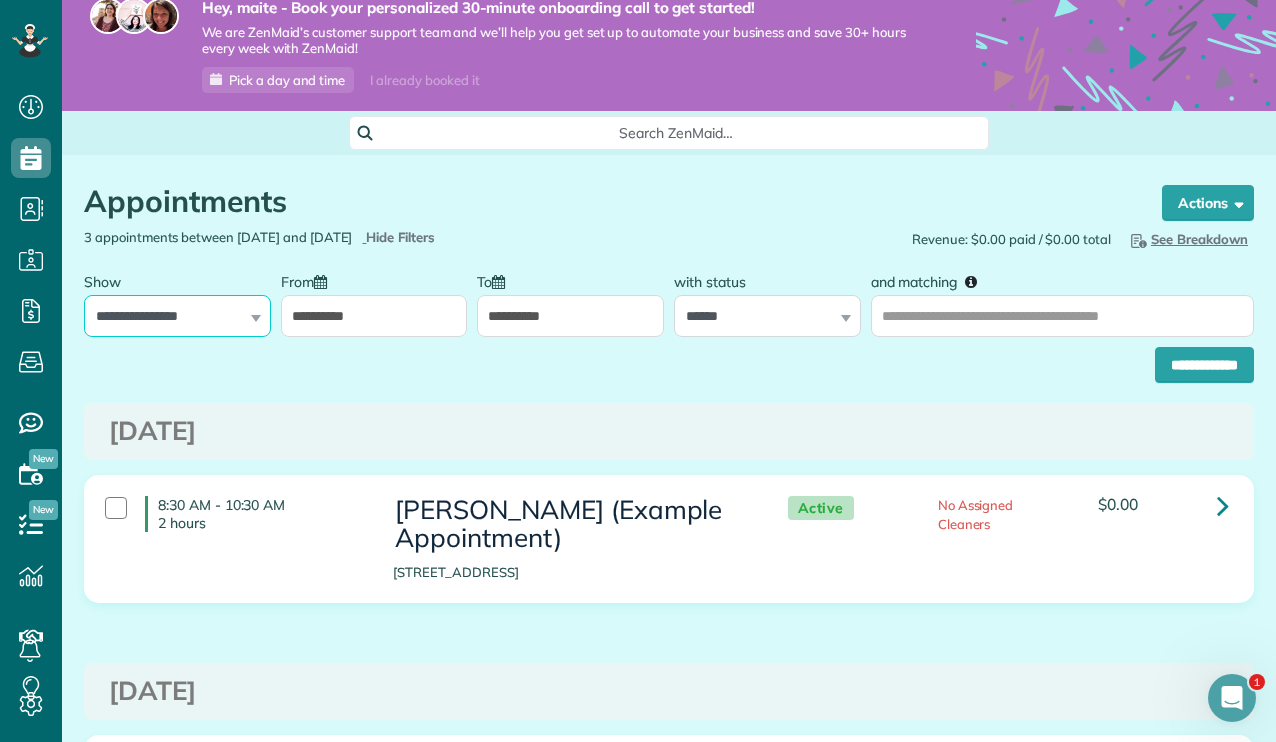 select on "**********" 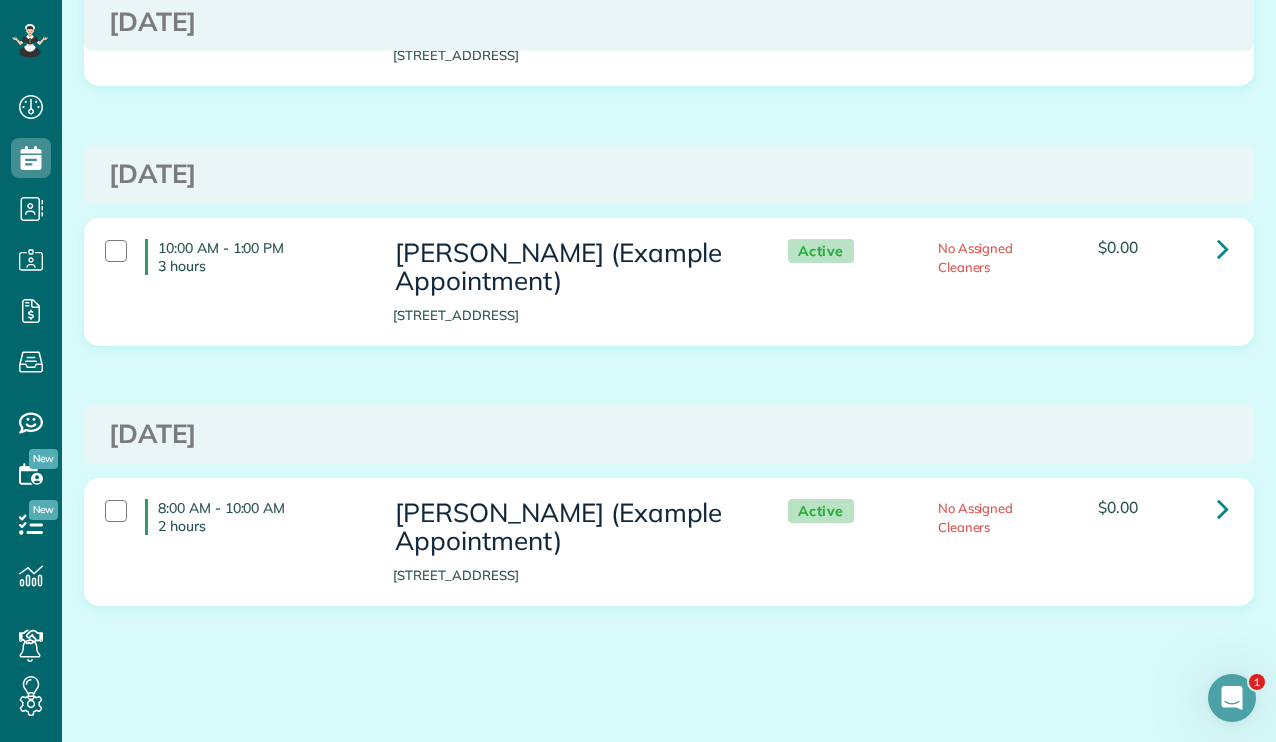 scroll, scrollTop: 551, scrollLeft: 0, axis: vertical 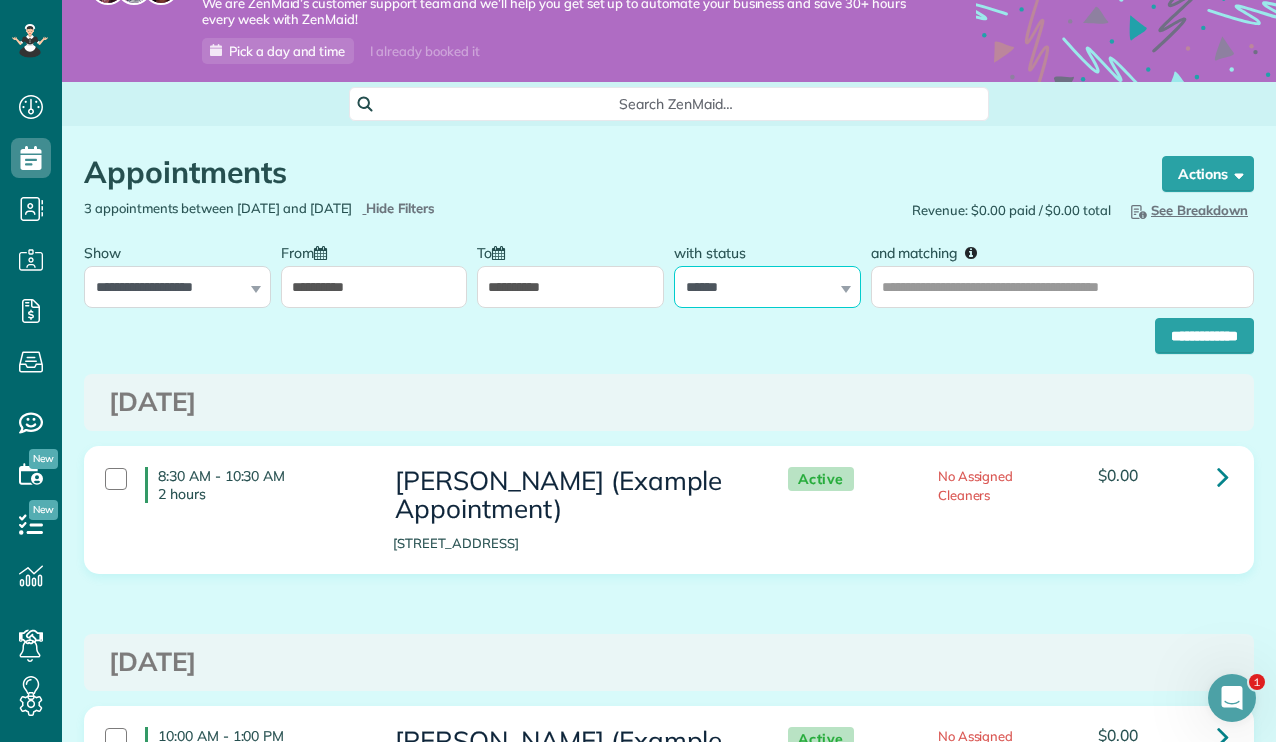 click on "**********" at bounding box center [767, 287] 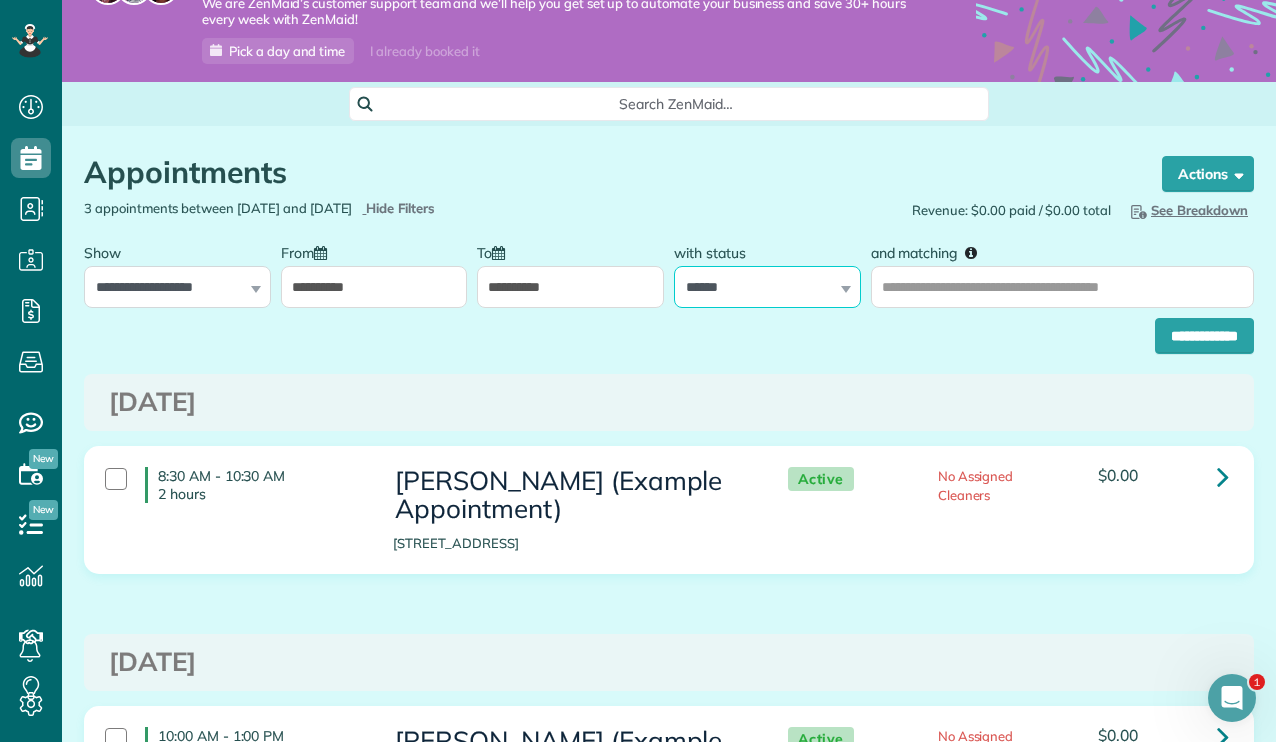 select on "*******" 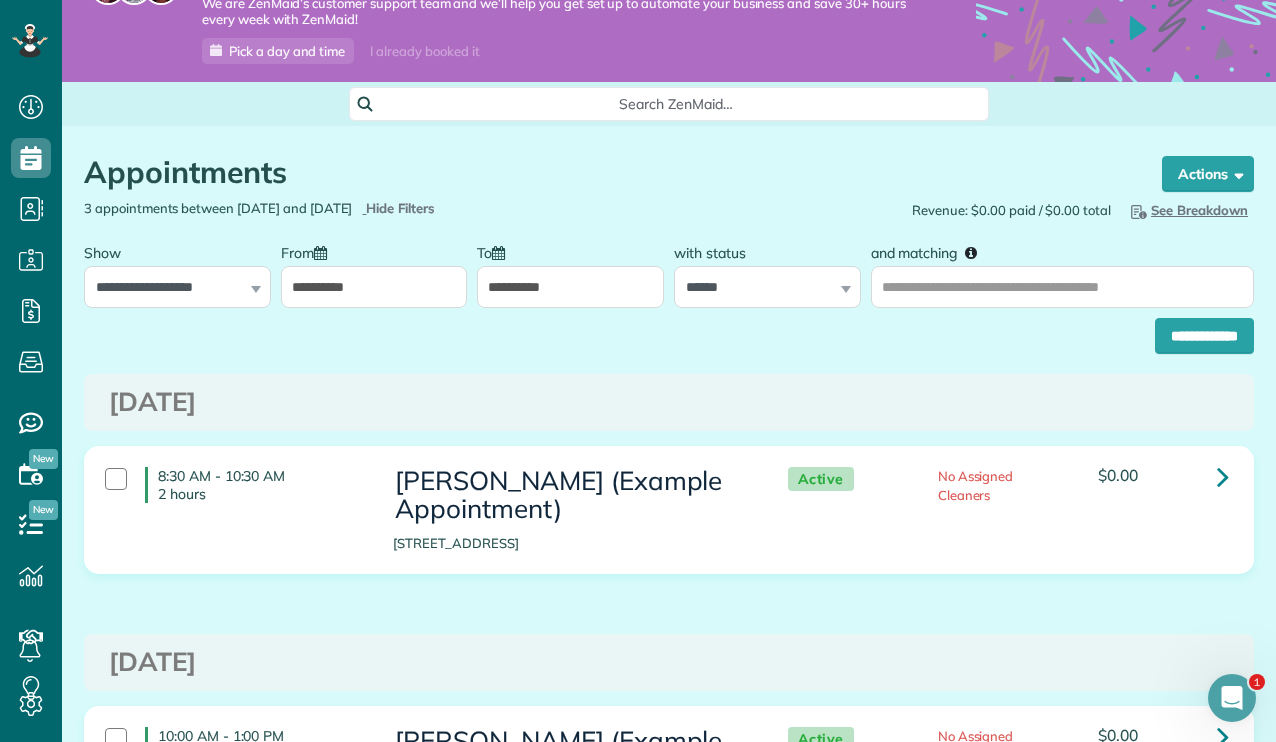 click on "**********" at bounding box center (669, 331) 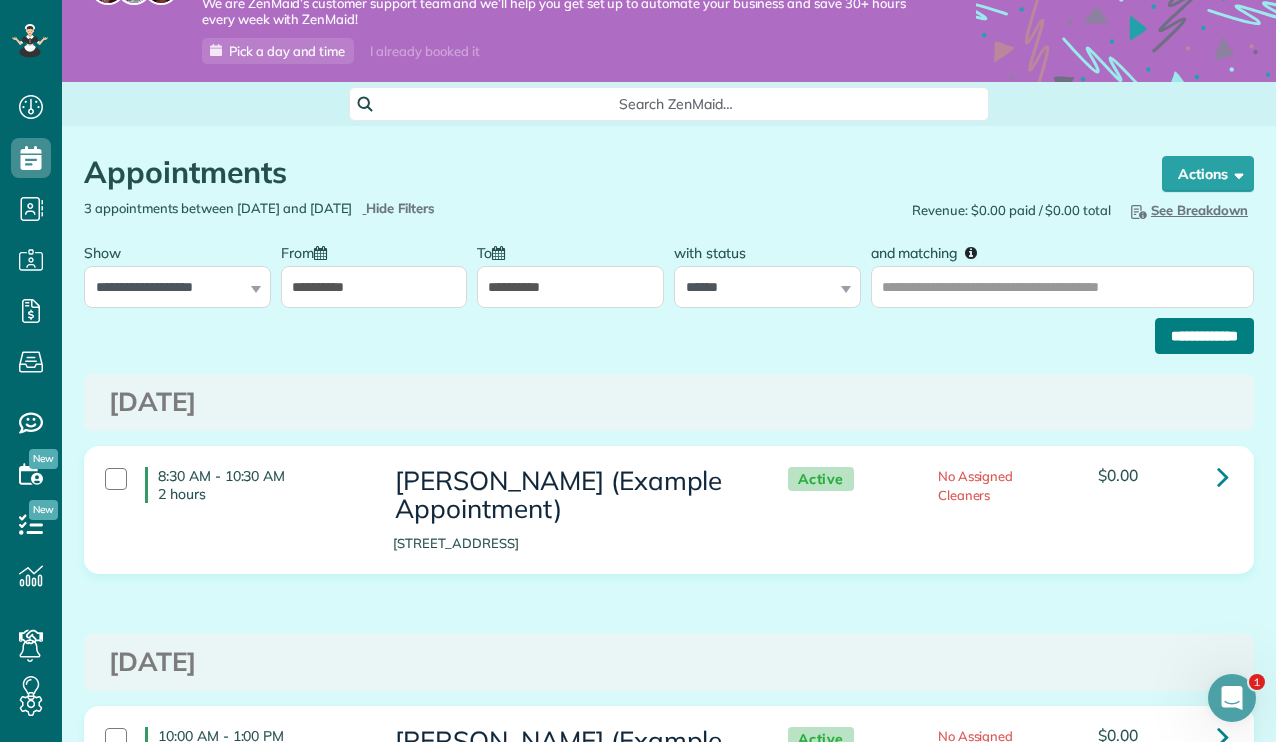 click on "**********" at bounding box center (1204, 336) 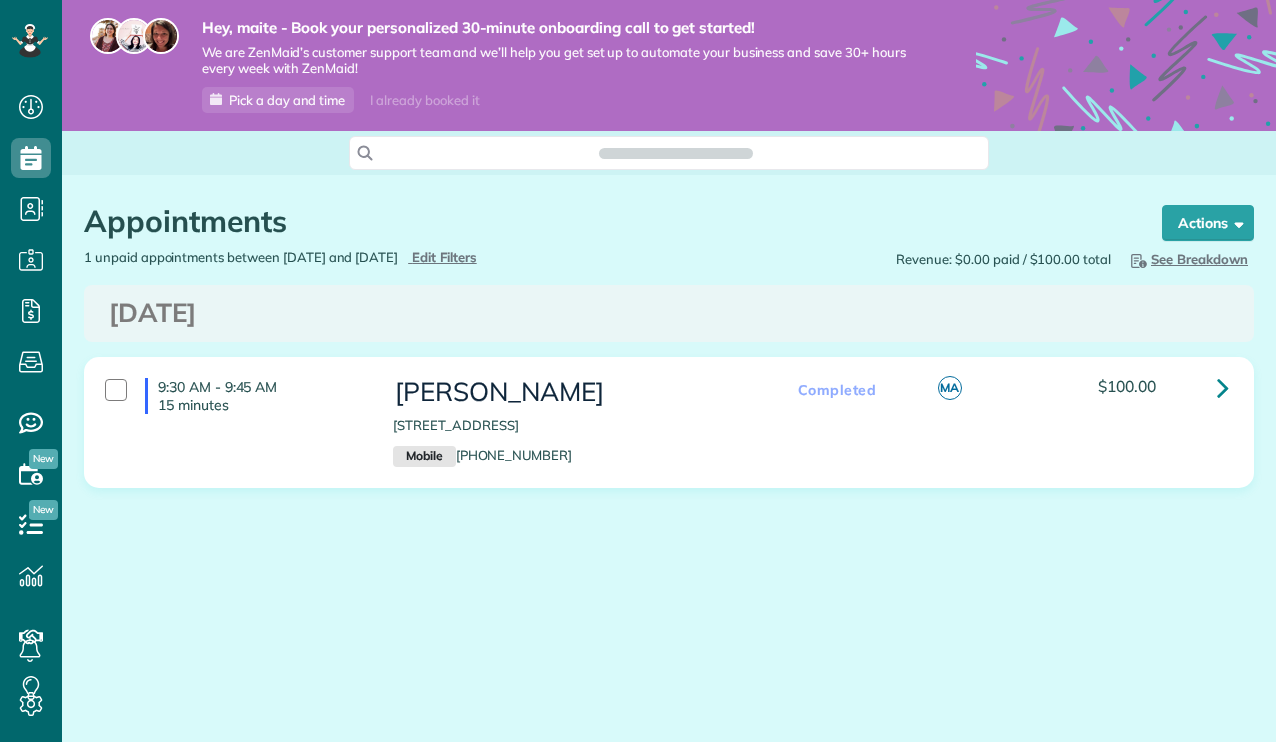 scroll, scrollTop: 0, scrollLeft: 0, axis: both 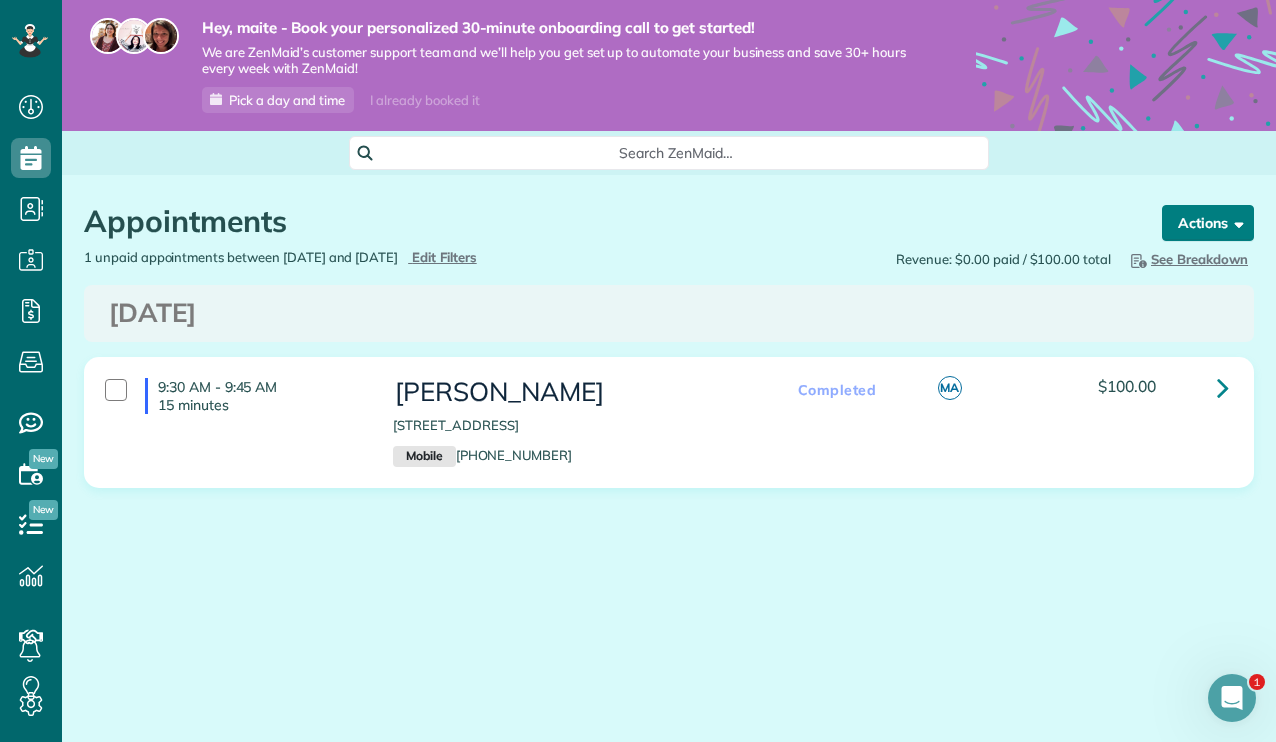 click on "Actions" at bounding box center [1208, 223] 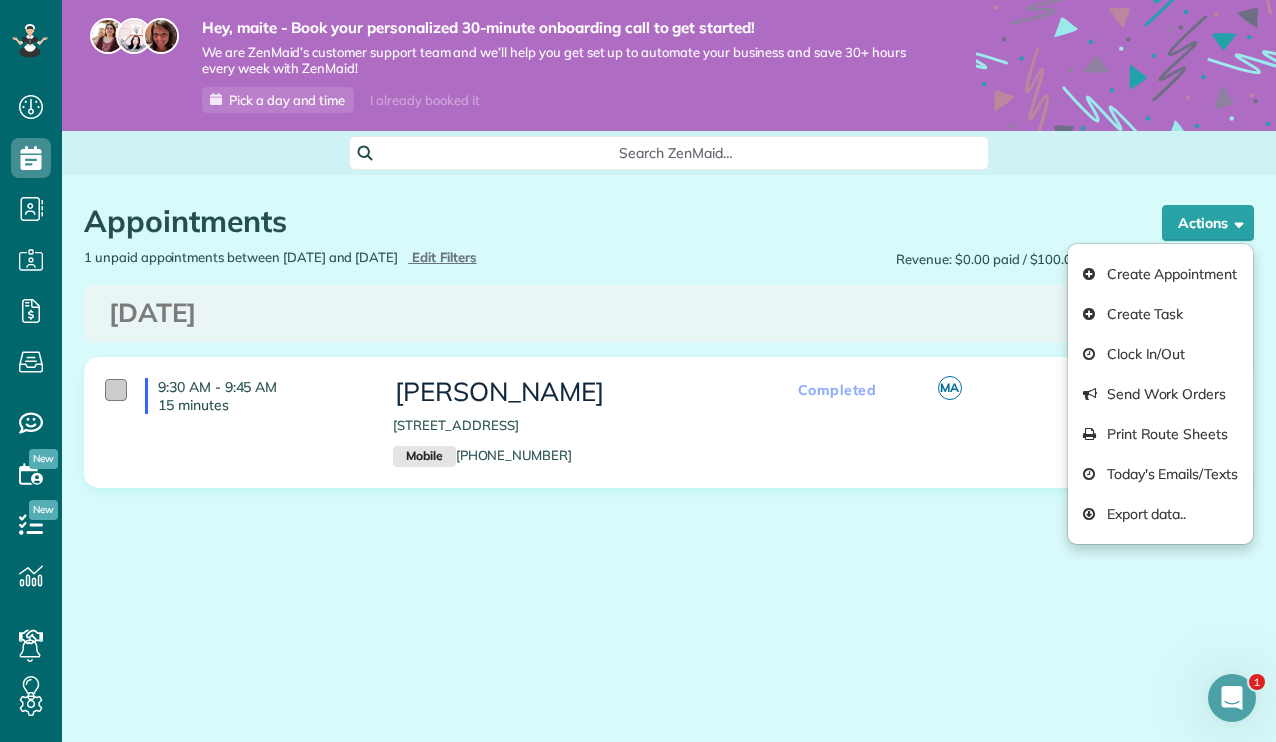 click at bounding box center [116, 390] 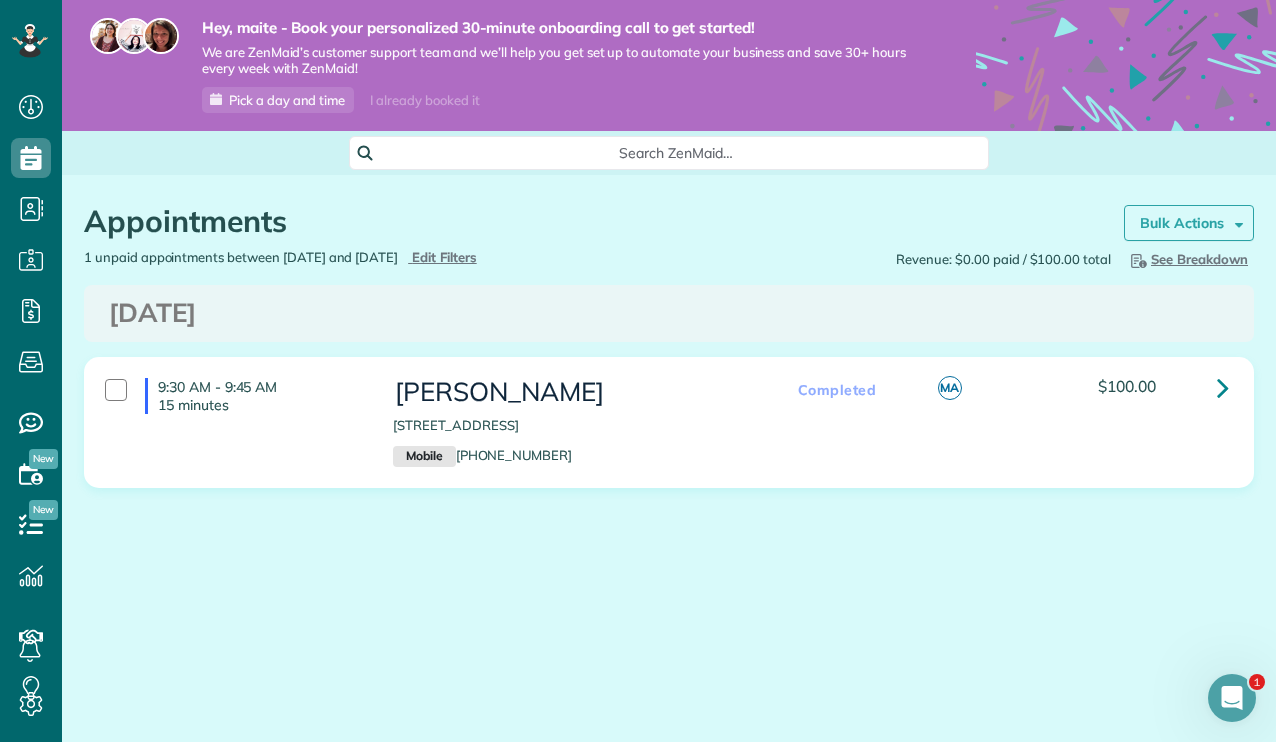 click on "Bulk Actions" at bounding box center [1189, 223] 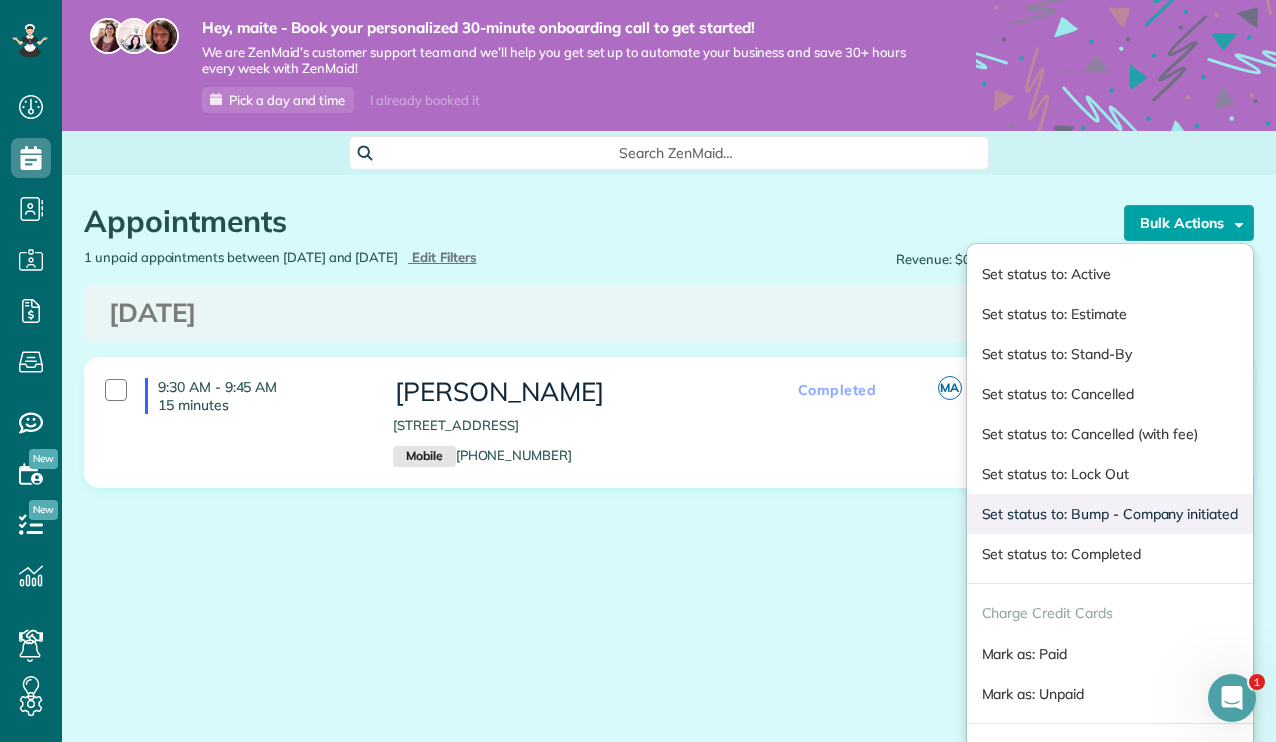 scroll, scrollTop: 42, scrollLeft: 0, axis: vertical 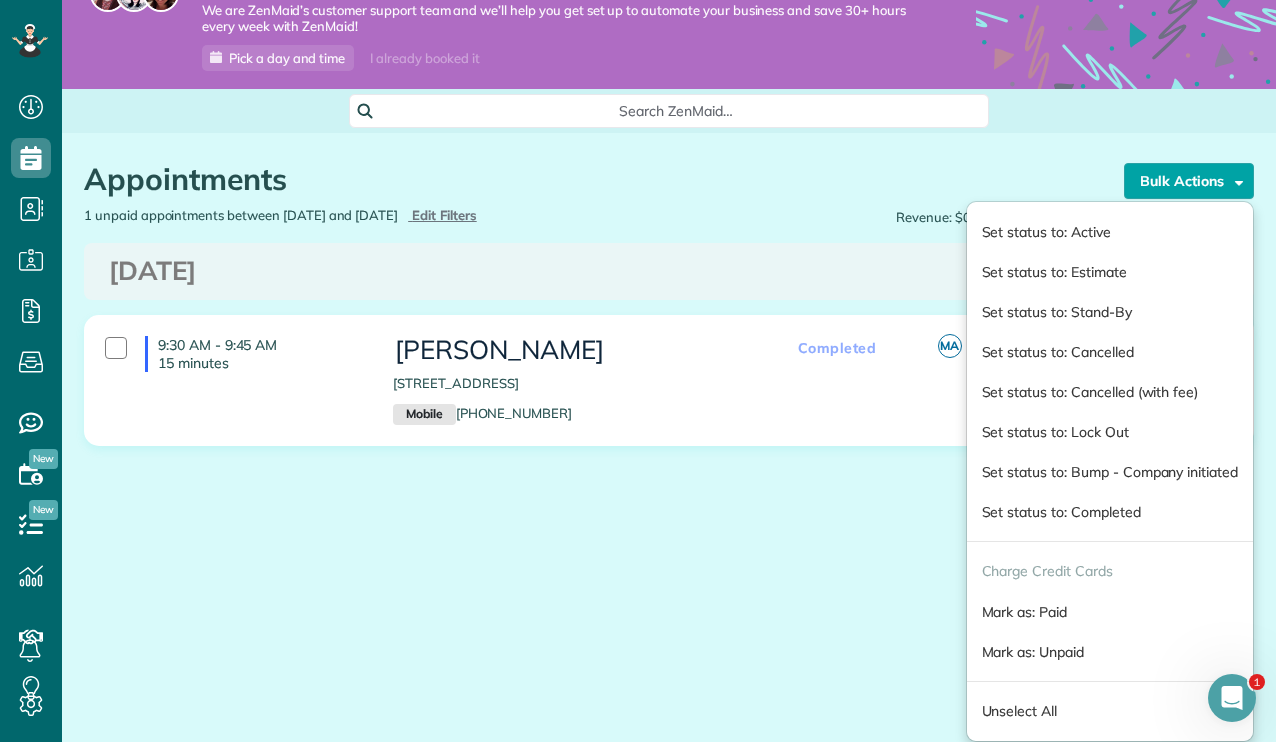 click on "Hey, maite - Book your personalized 30-minute onboarding call to get started!
We are ZenMaid’s customer support team and we’ll help you get set up to automate your business and save 30+ hours every week with ZenMaid!
Pick a day and time
I already booked it
Search ZenMaid…
Appointments
the List View [2 min]
Schedule Changes
Actions
Create Appointment
Create Task
Clock In/Out" at bounding box center [669, 371] 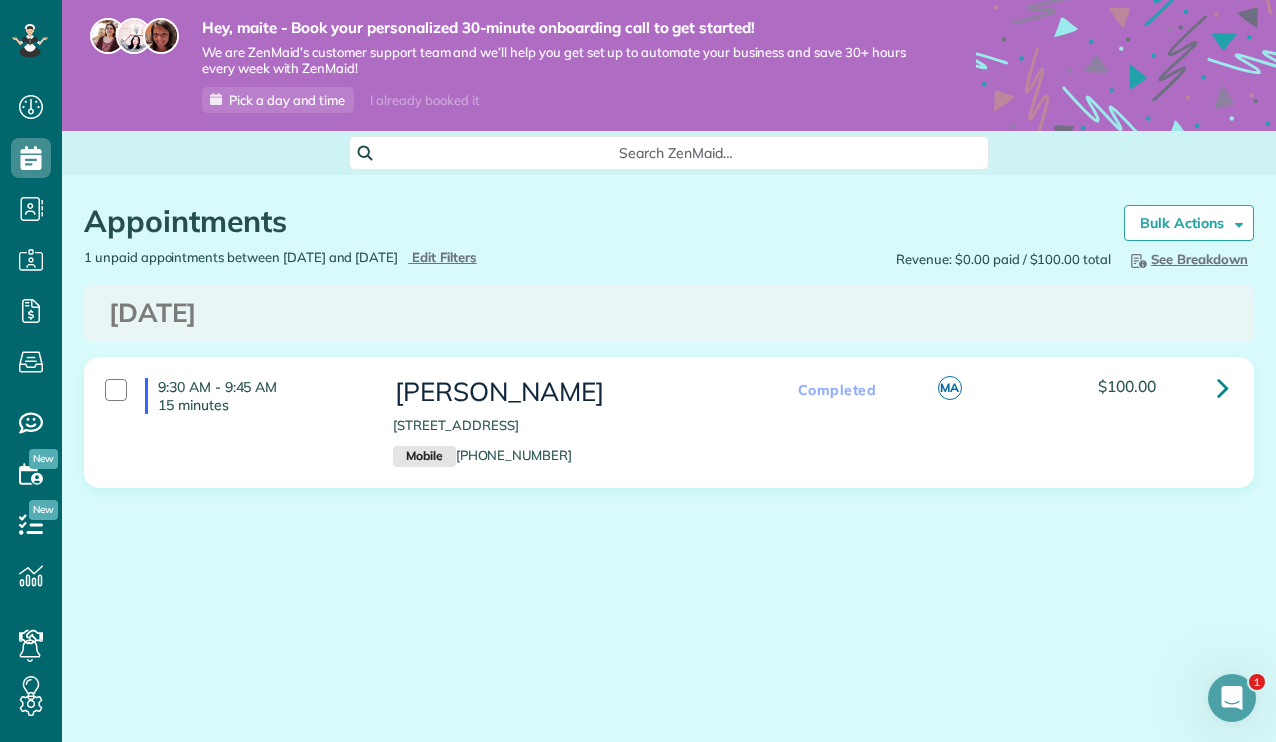 scroll, scrollTop: 0, scrollLeft: 0, axis: both 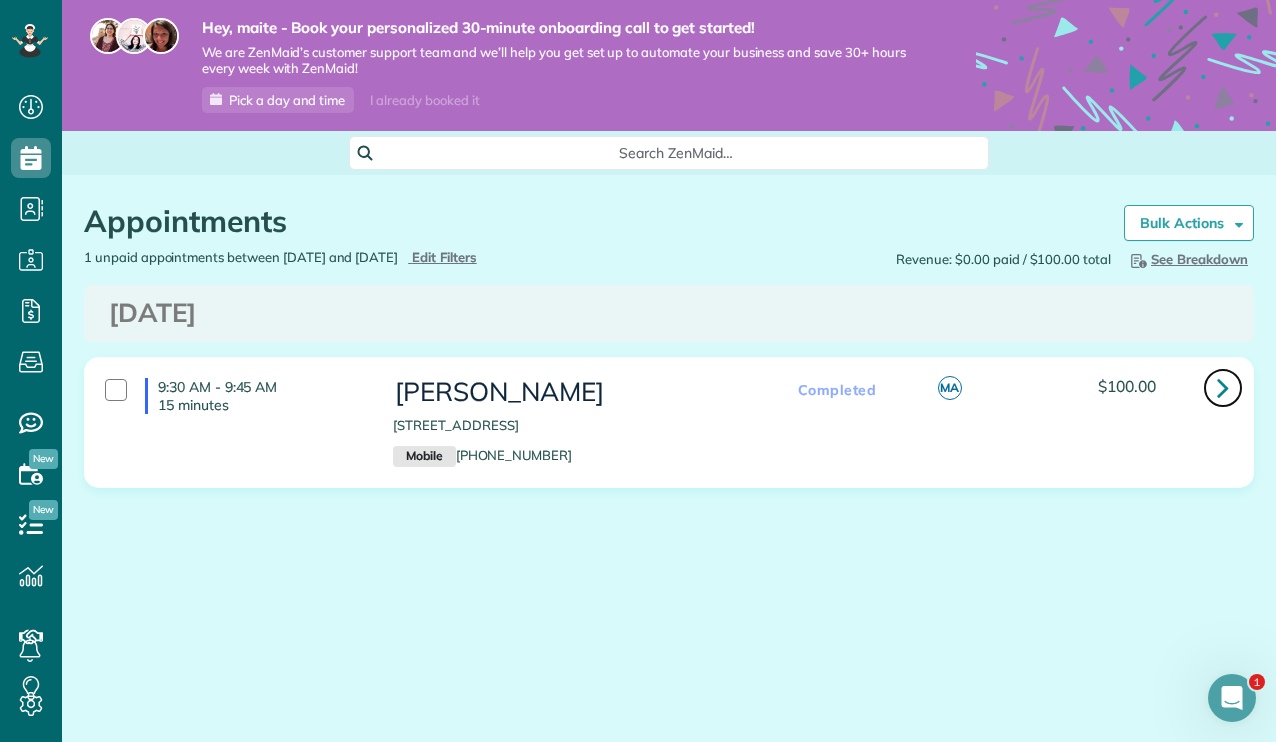 click at bounding box center [1223, 388] 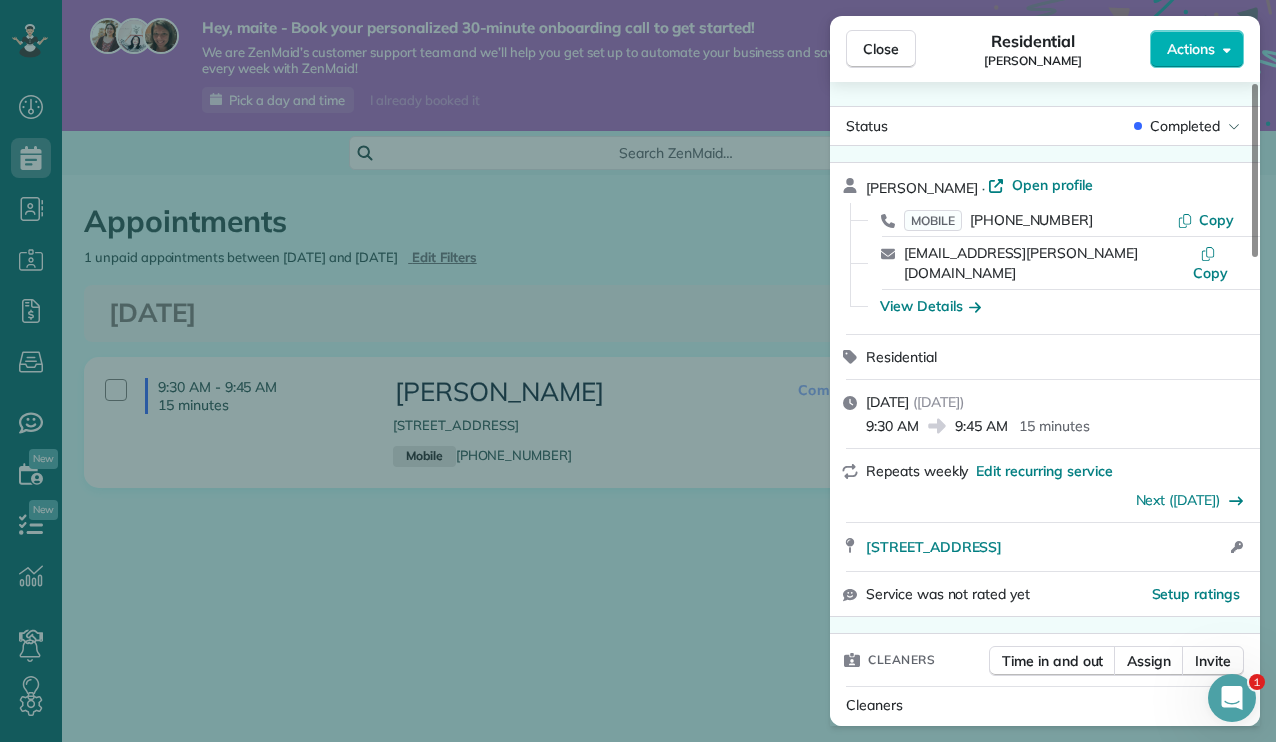click on "Close Residential maite alvarez Actions Status Completed maite alvarez · Open profile MOBILE (305) 389-6341 Copy maite.a.alvarez@gmail.com Copy View Details Residential Friday, July 25, 2025 ( 3 days ago ) 9:30 AM 9:45 AM 15 minutes Repeats weekly Edit recurring service Next (Aug 06) 1123 Northeast Tillamook Street Portland OR 97212 Open access information Service was not rated yet Setup ratings Cleaners Time in and out Assign Invite Cleaners maite   alvarez 9:30 AM 9:45 AM Checklist Try Now Keep this appointment up to your standards. Stay on top of every detail, keep your cleaners organised, and your client happy. Assign a checklist Watch a 5 min demo Billing Billing actions Service Service Price (1x $100.00) $100.00 Add an item Overcharge $0.00 Discount $0.00 Coupon discount - Primary tax - Secondary tax - Total appointment price $100.00 Tips collected New feature! $0.00 Unpaid Mark as paid Total including tip $100.00 Get paid online in no-time! Send an invoice and reward your cleaners with tips - - Notes" at bounding box center (638, 371) 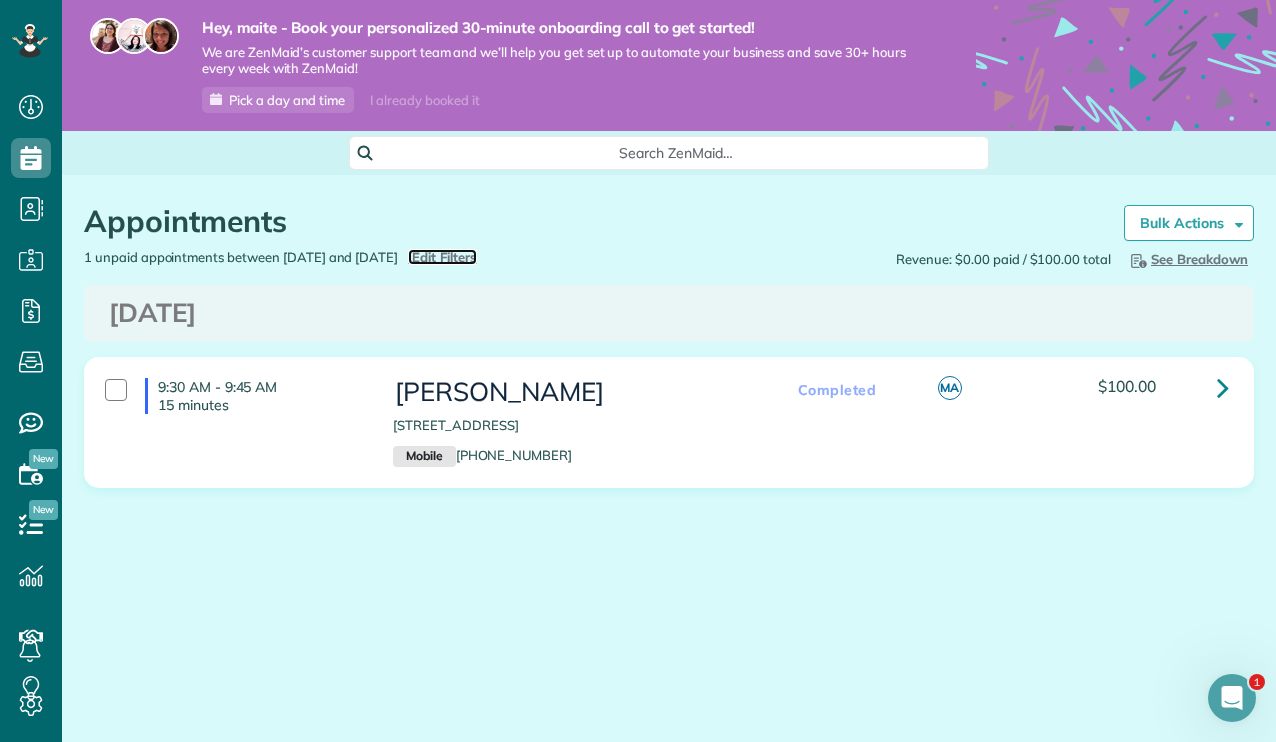 click on "Edit Filters" at bounding box center (444, 257) 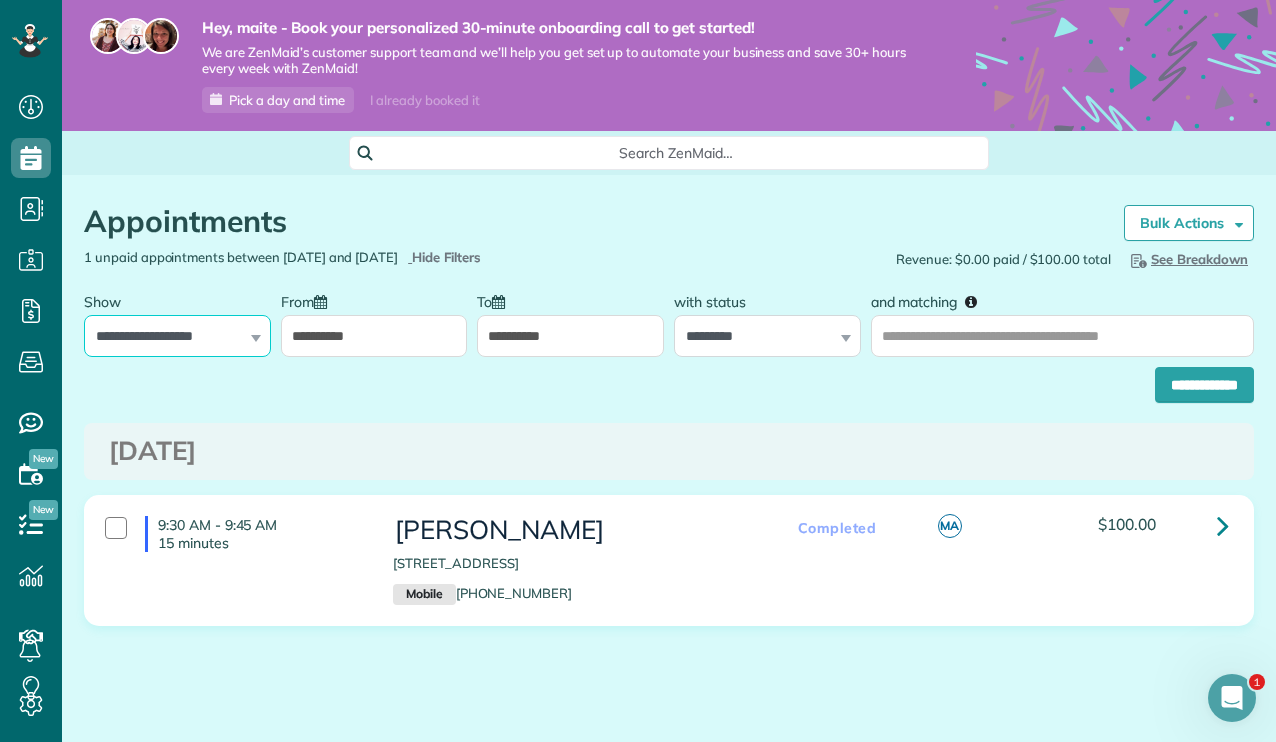 click on "**********" at bounding box center (177, 336) 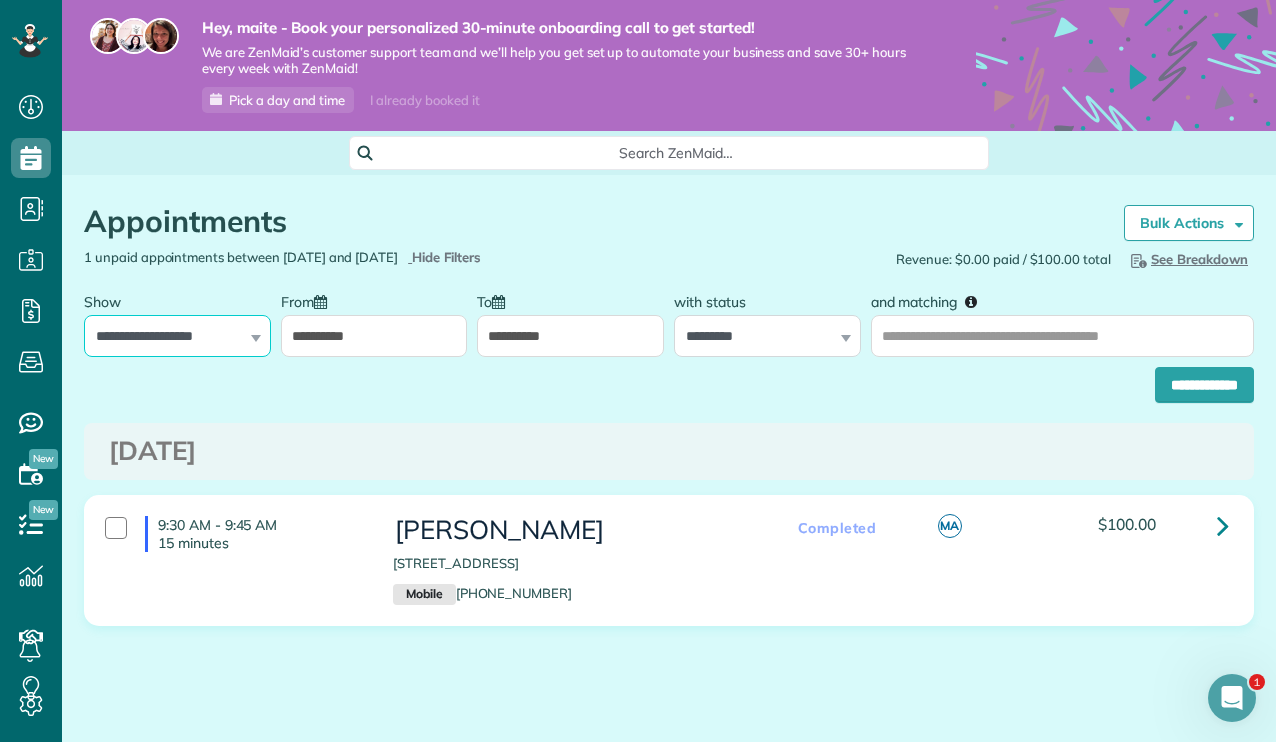 select on "**********" 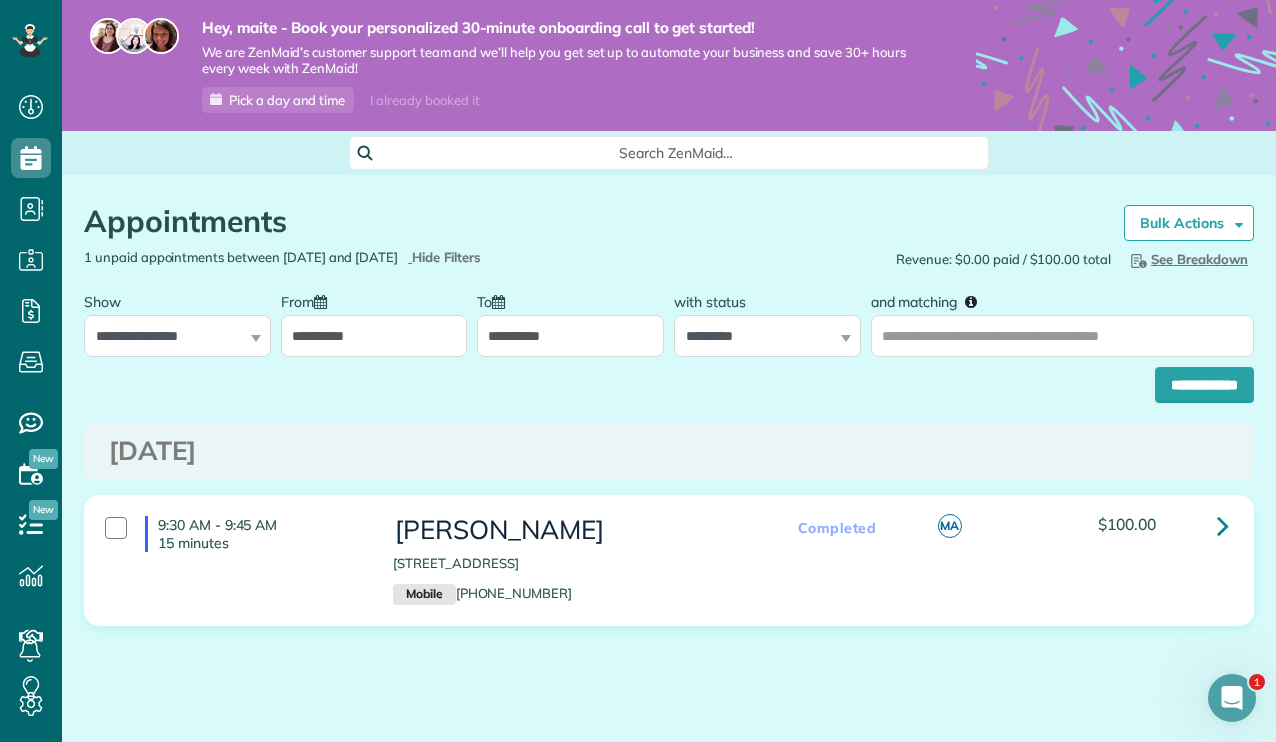 click on "Appointments
the List View [2 min]
Schedule Changes
Actions
Create Appointment
Create Task
Clock In/Out
Send Work Orders
Print Route Sheets
Today's Emails/Texts
Export data..
Bulk Actions
Set status to: Active
Set status to: Estimate
Unselect All" at bounding box center [669, 475] 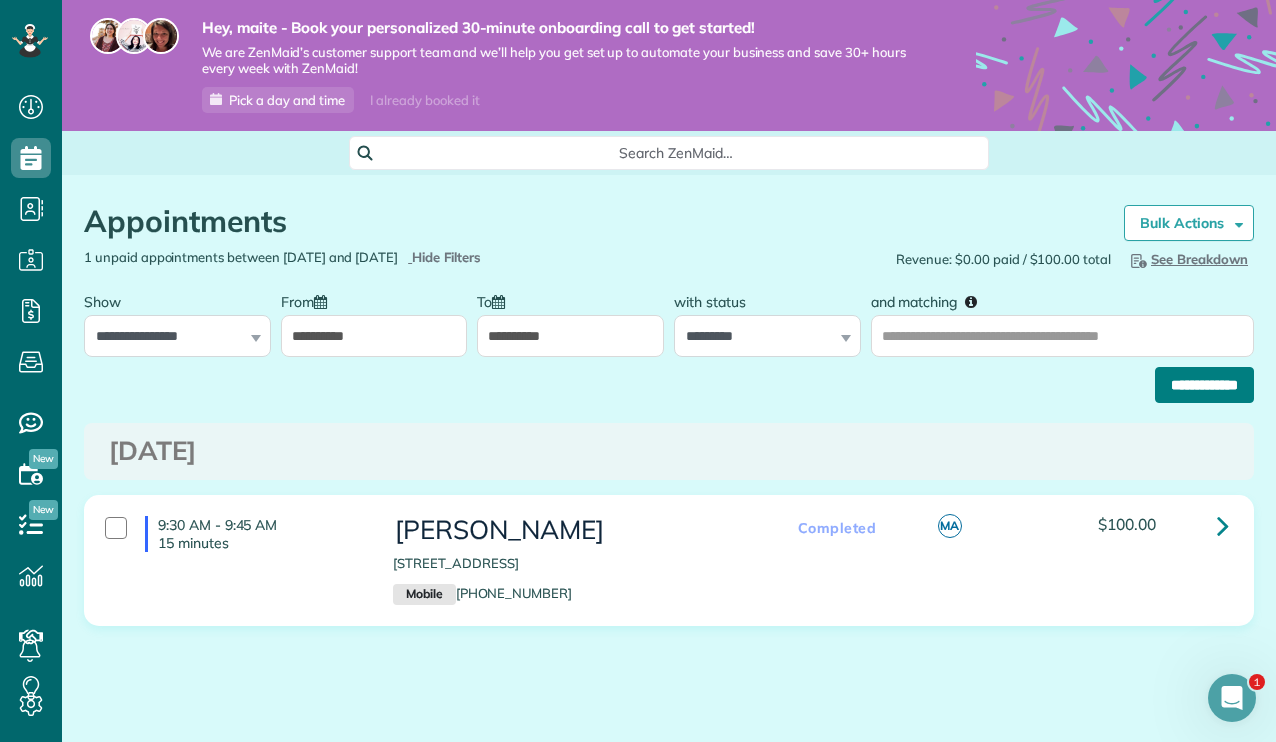 click on "**********" at bounding box center (1204, 385) 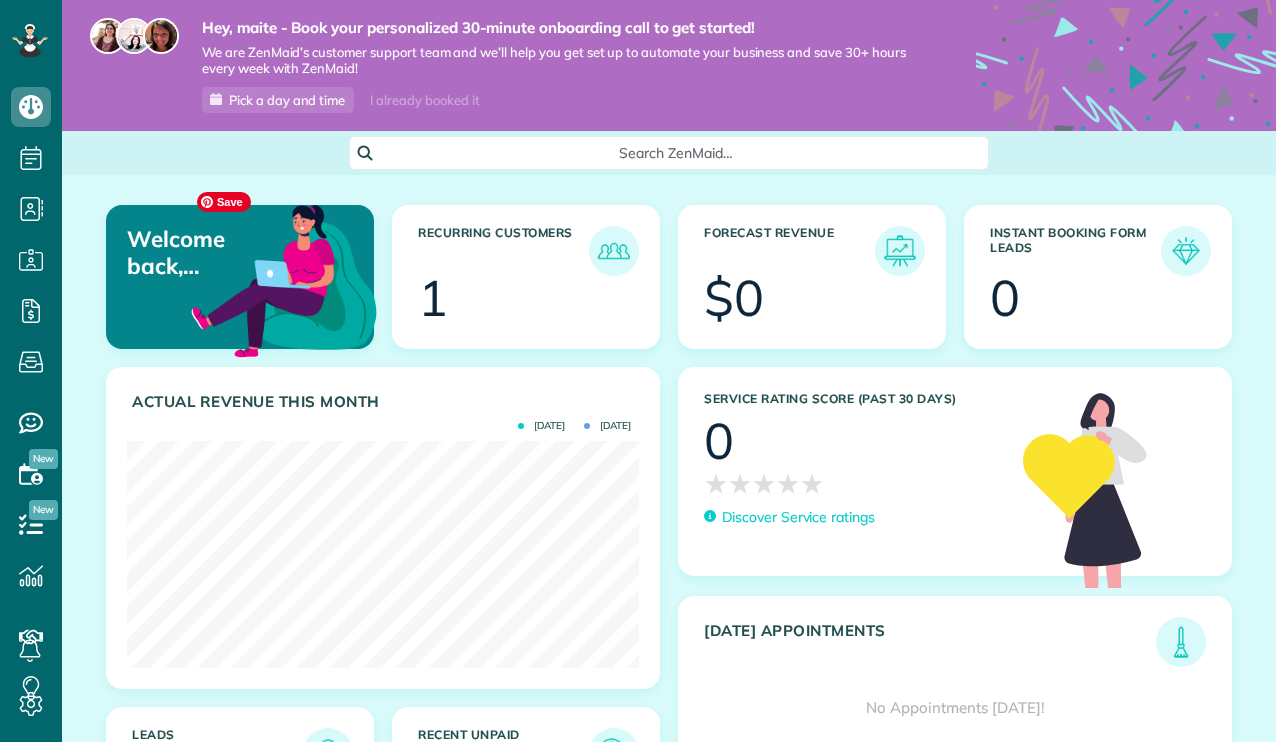 scroll, scrollTop: 0, scrollLeft: 0, axis: both 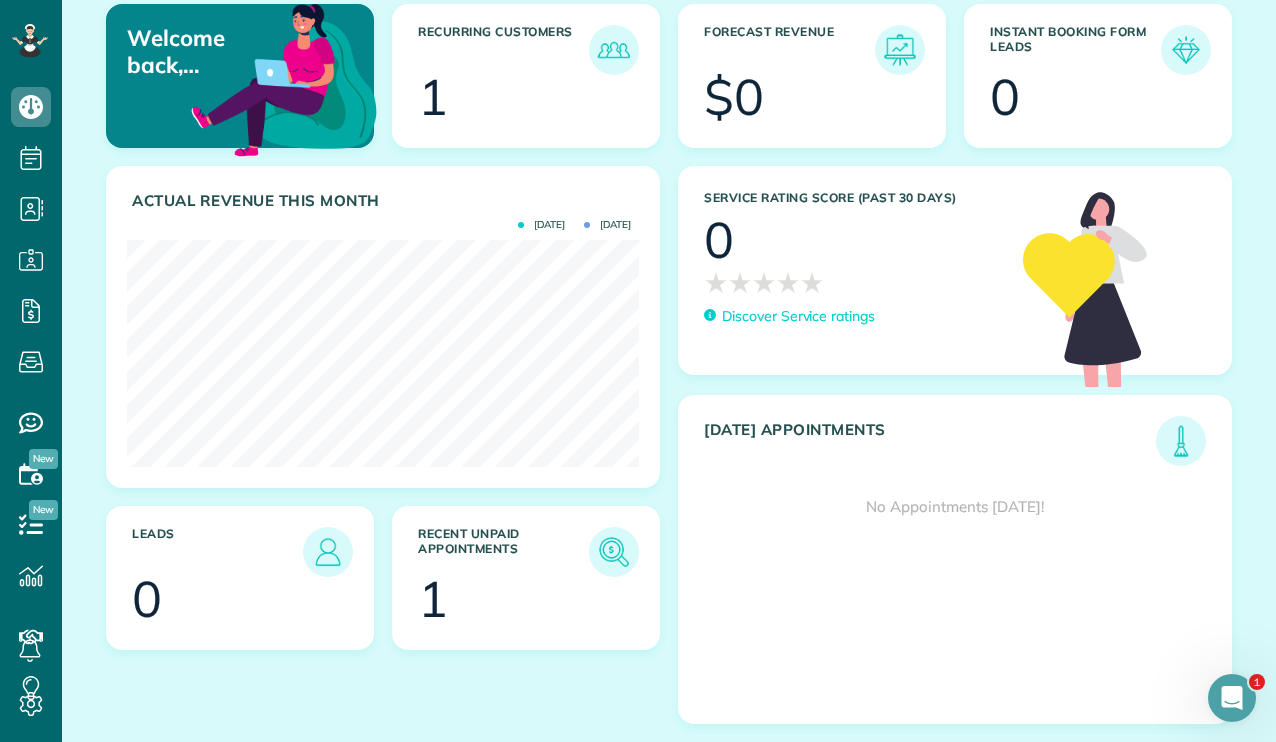 click on "1" at bounding box center [526, 599] 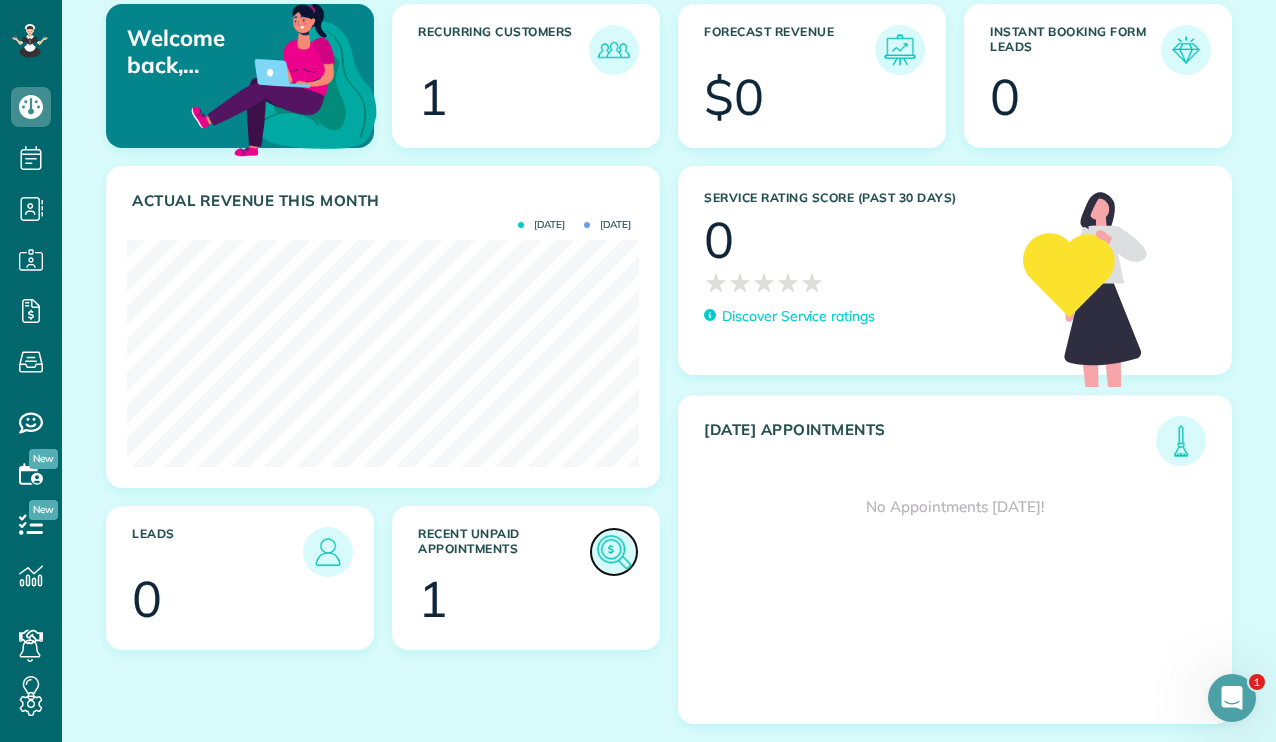 click at bounding box center [614, 552] 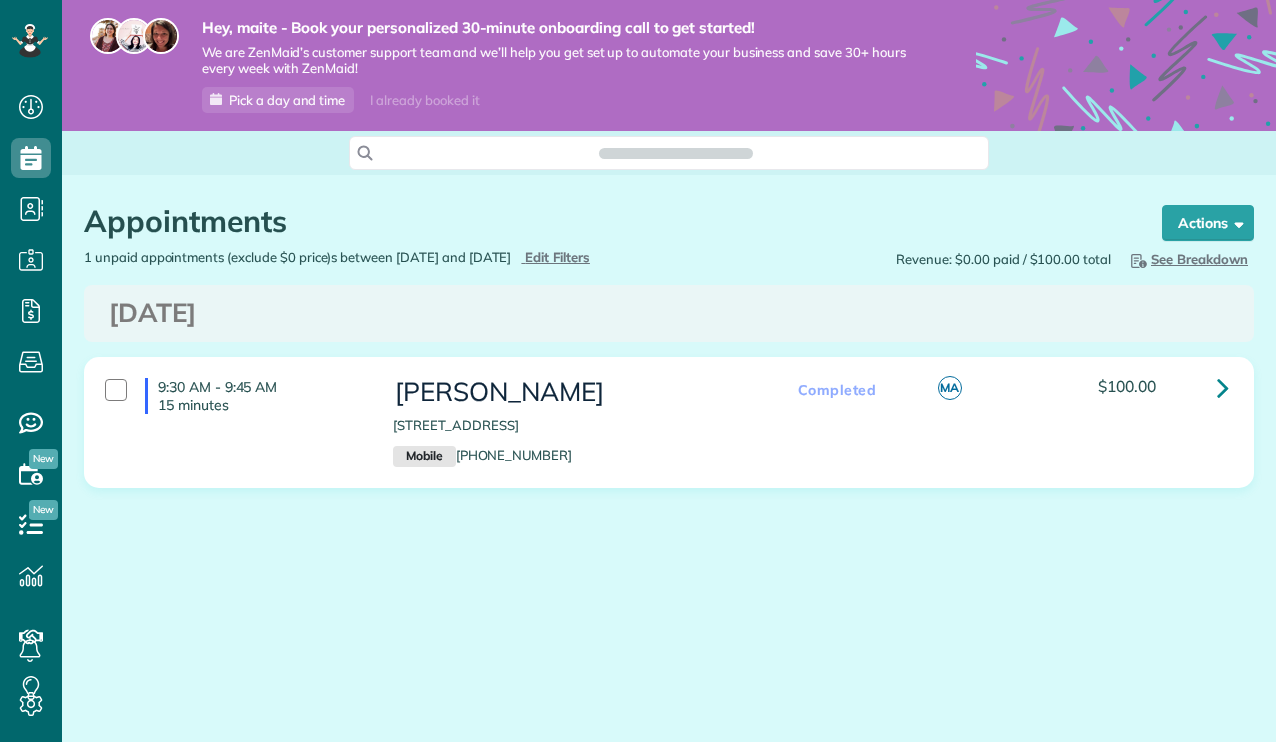 scroll, scrollTop: 0, scrollLeft: 0, axis: both 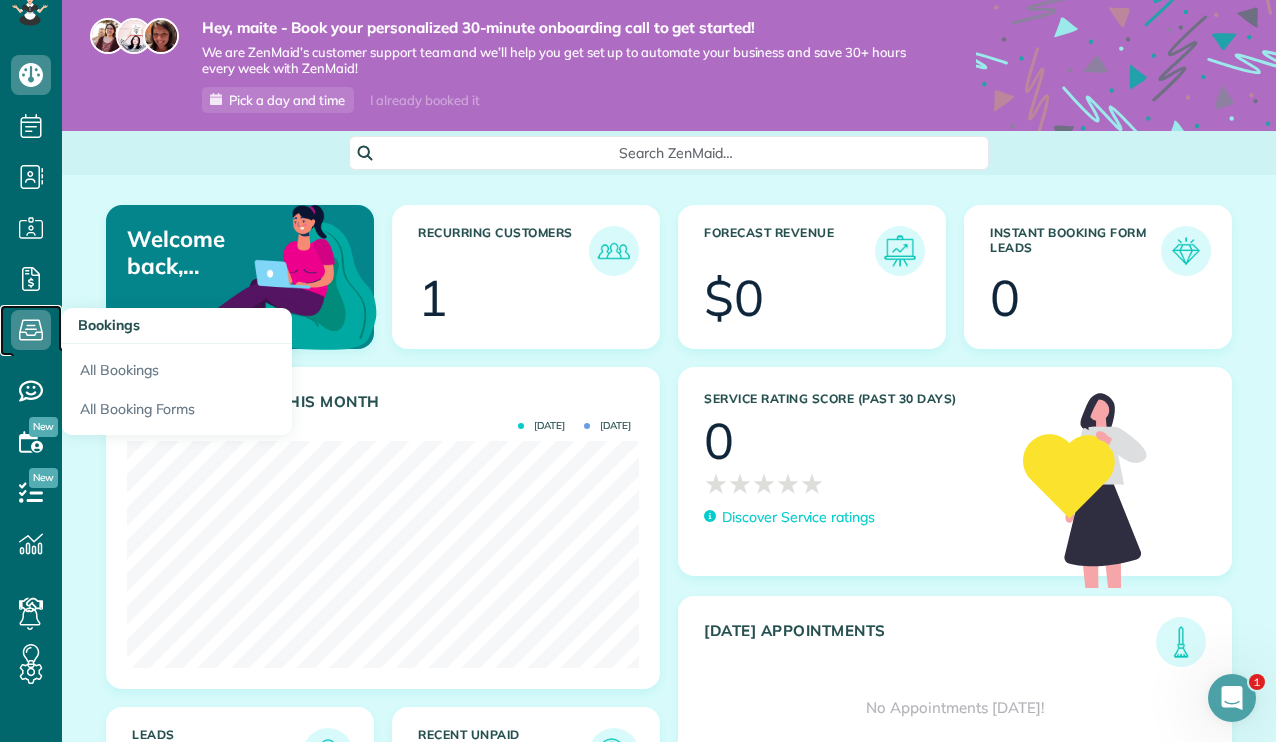 click 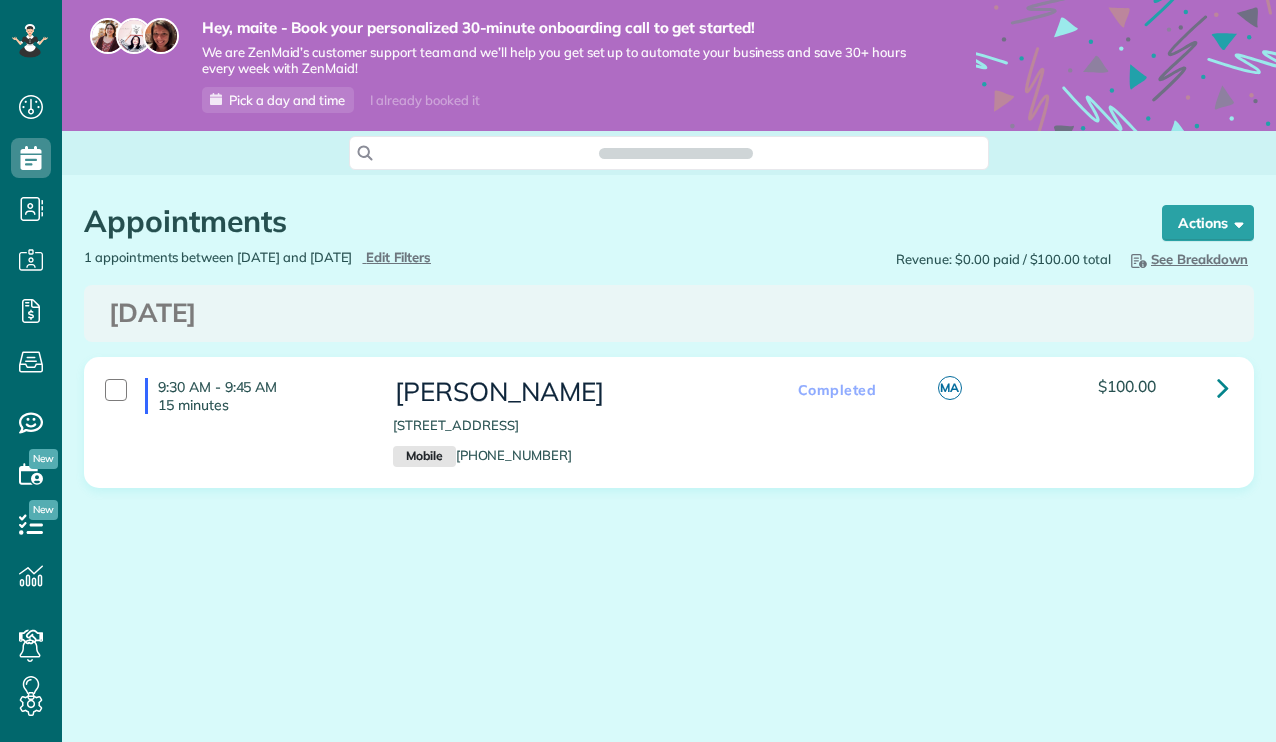 scroll, scrollTop: 0, scrollLeft: 0, axis: both 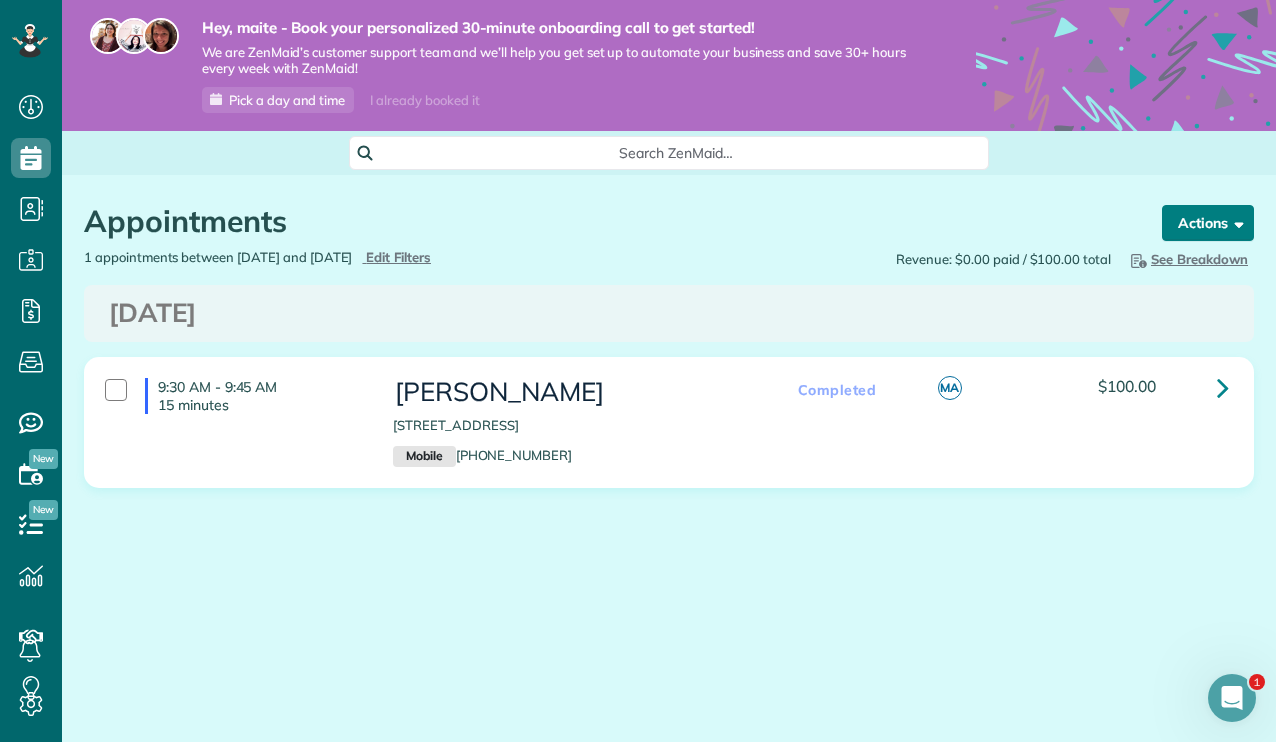 click on "Actions" at bounding box center (1208, 223) 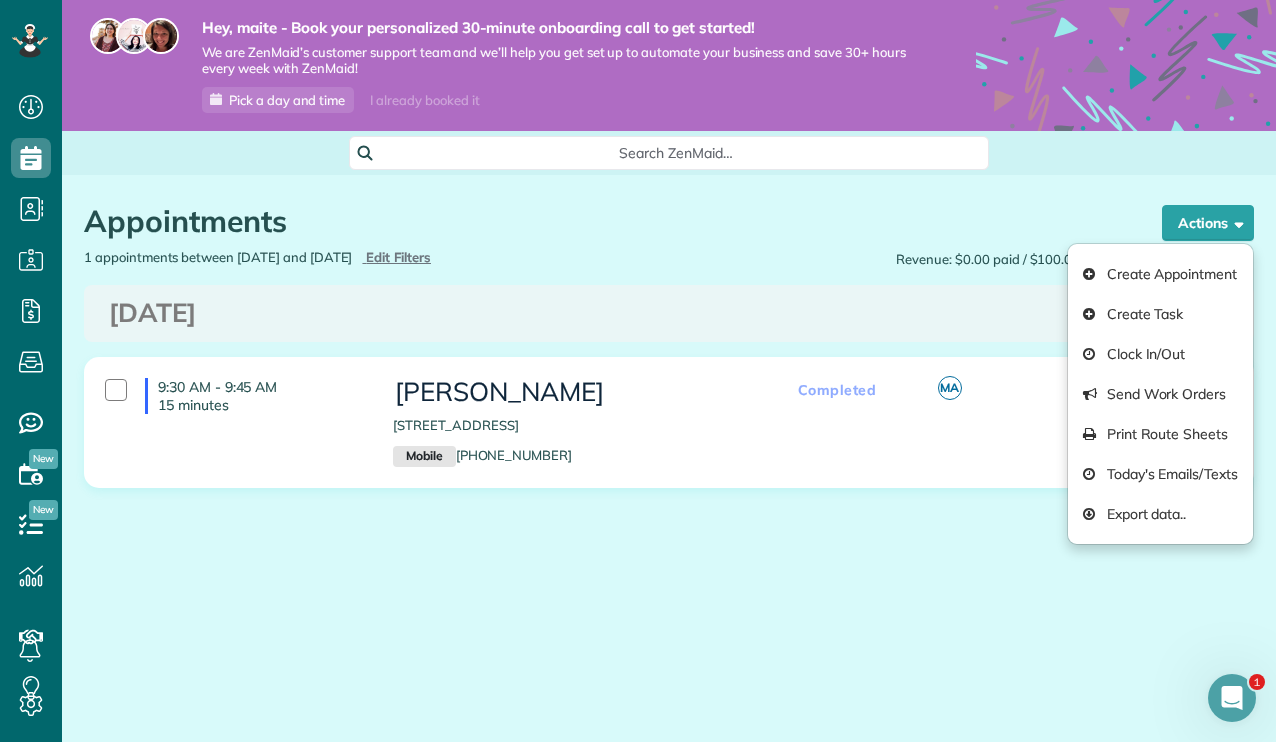 click on "9:30 AM -  9:45 AM
15 minutes" at bounding box center (254, 396) 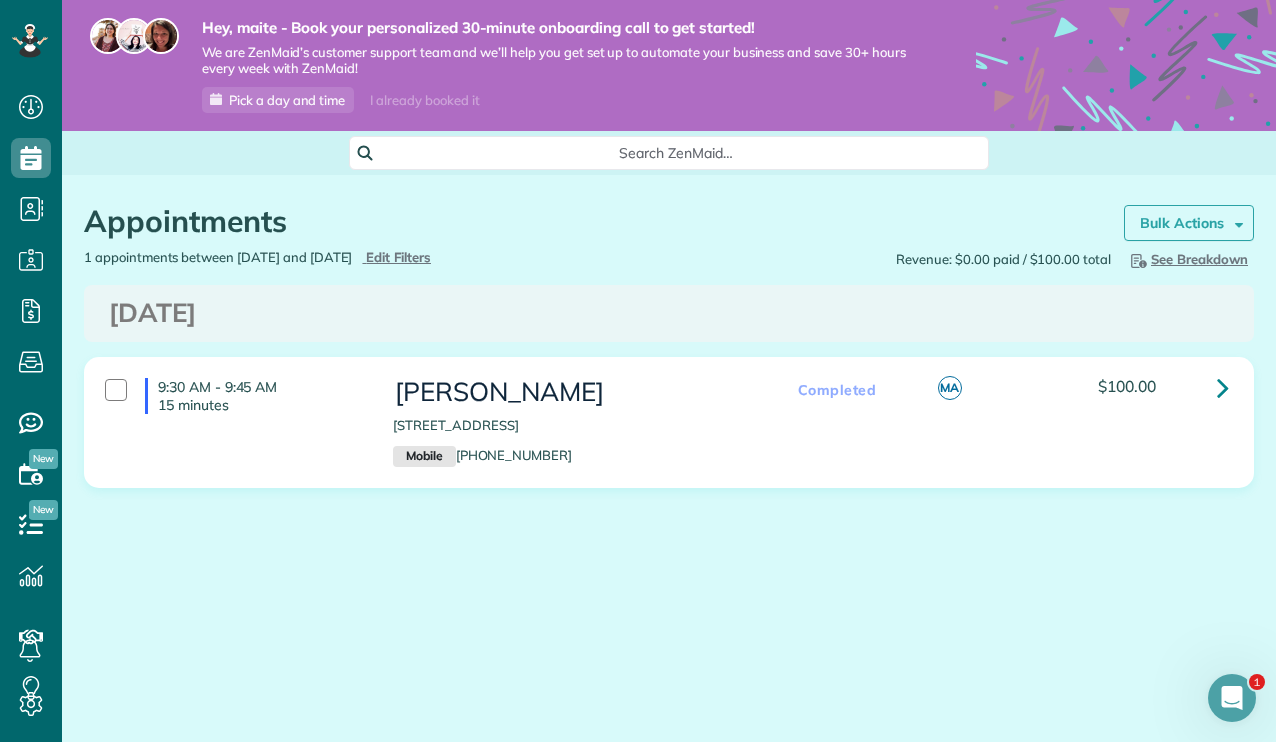 click on "Bulk Actions" at bounding box center [1189, 223] 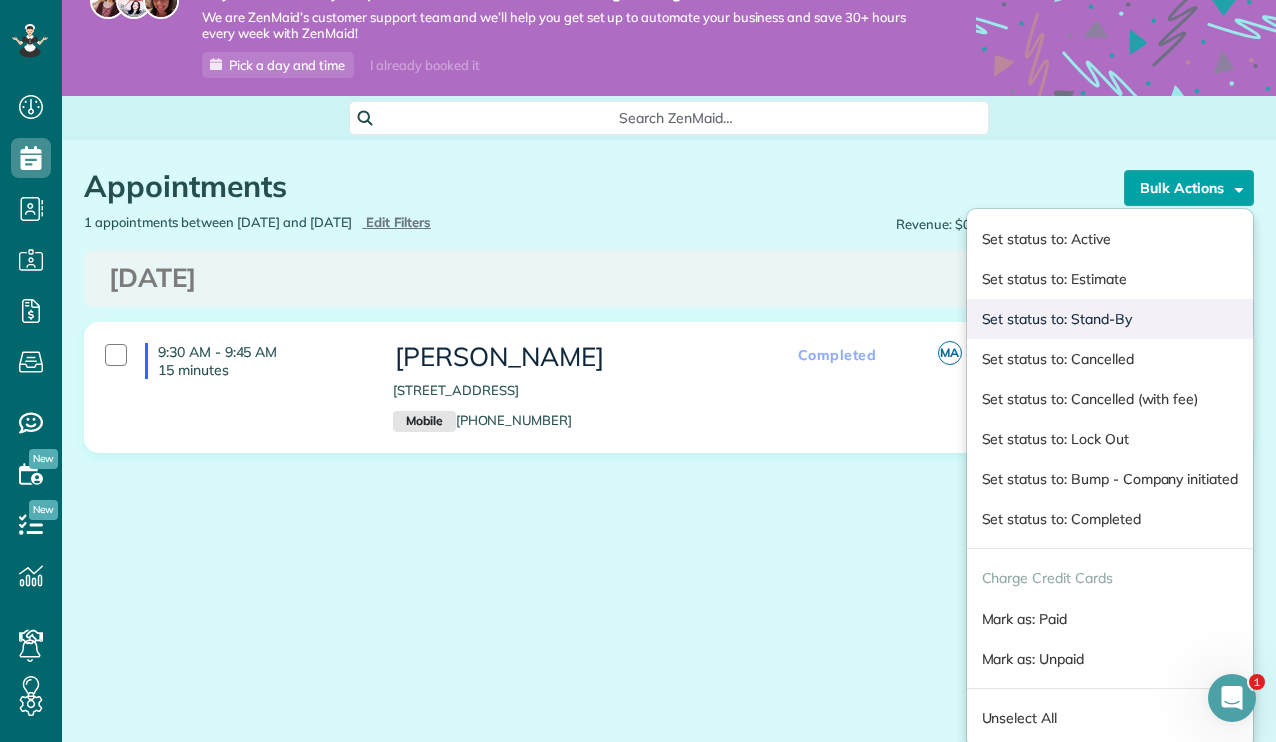 scroll, scrollTop: 42, scrollLeft: 0, axis: vertical 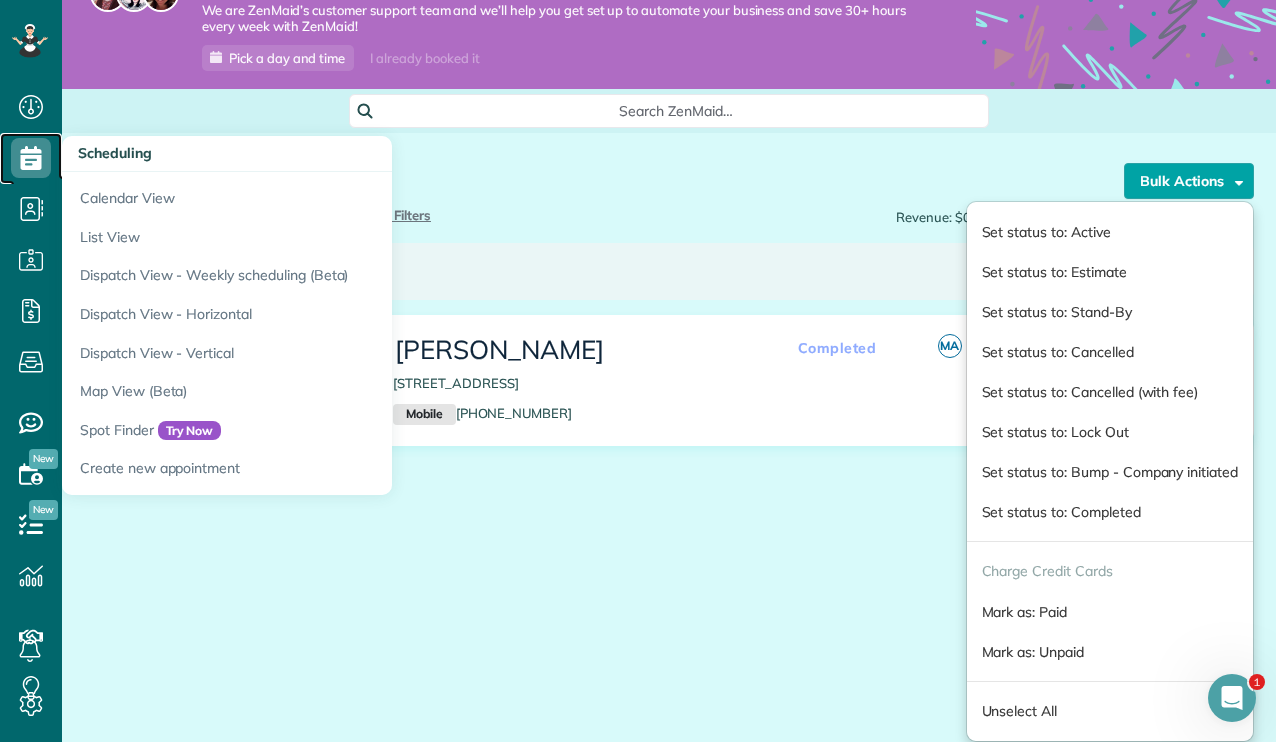 click 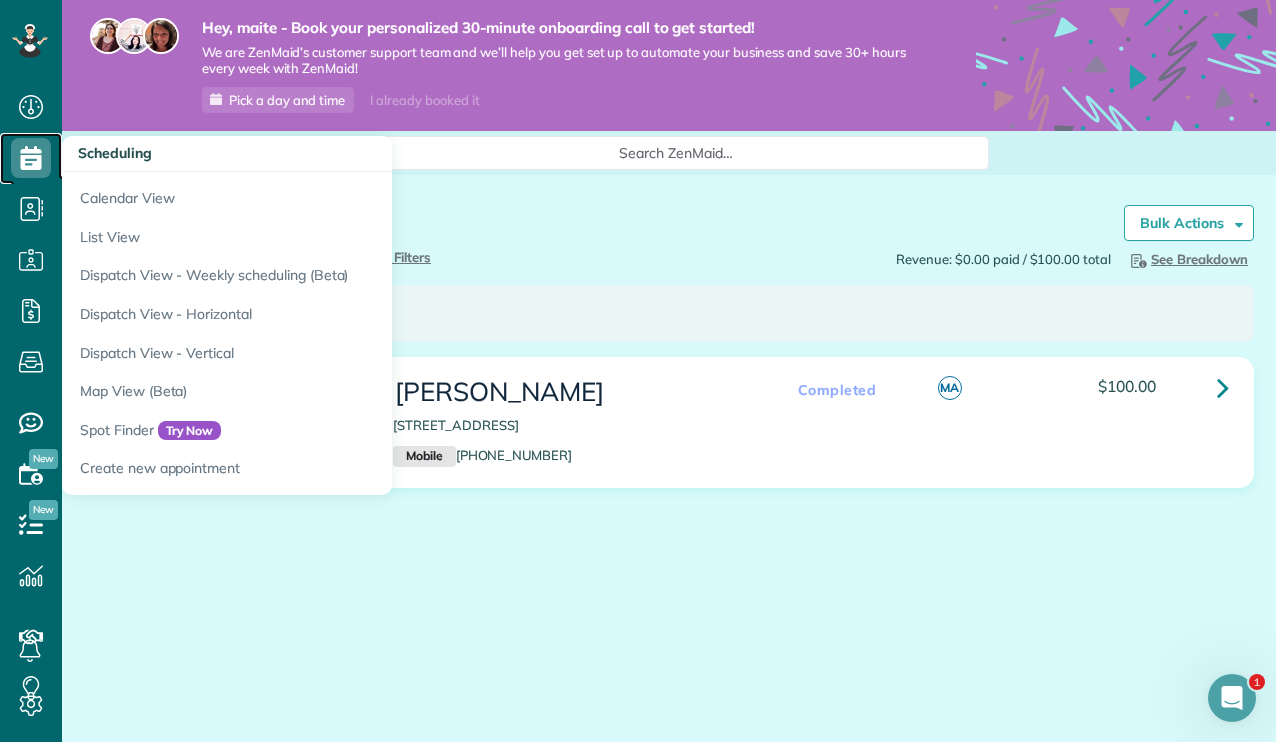 scroll, scrollTop: 0, scrollLeft: 0, axis: both 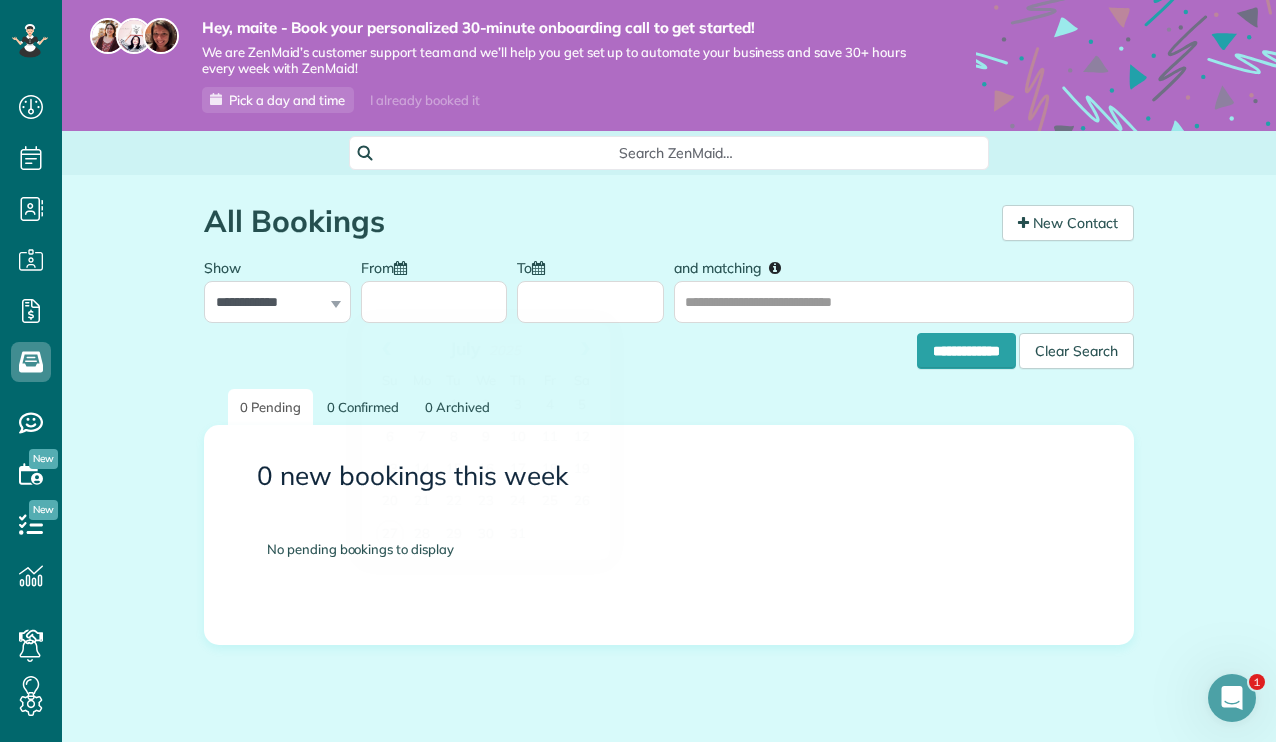 click on "From" at bounding box center (434, 302) 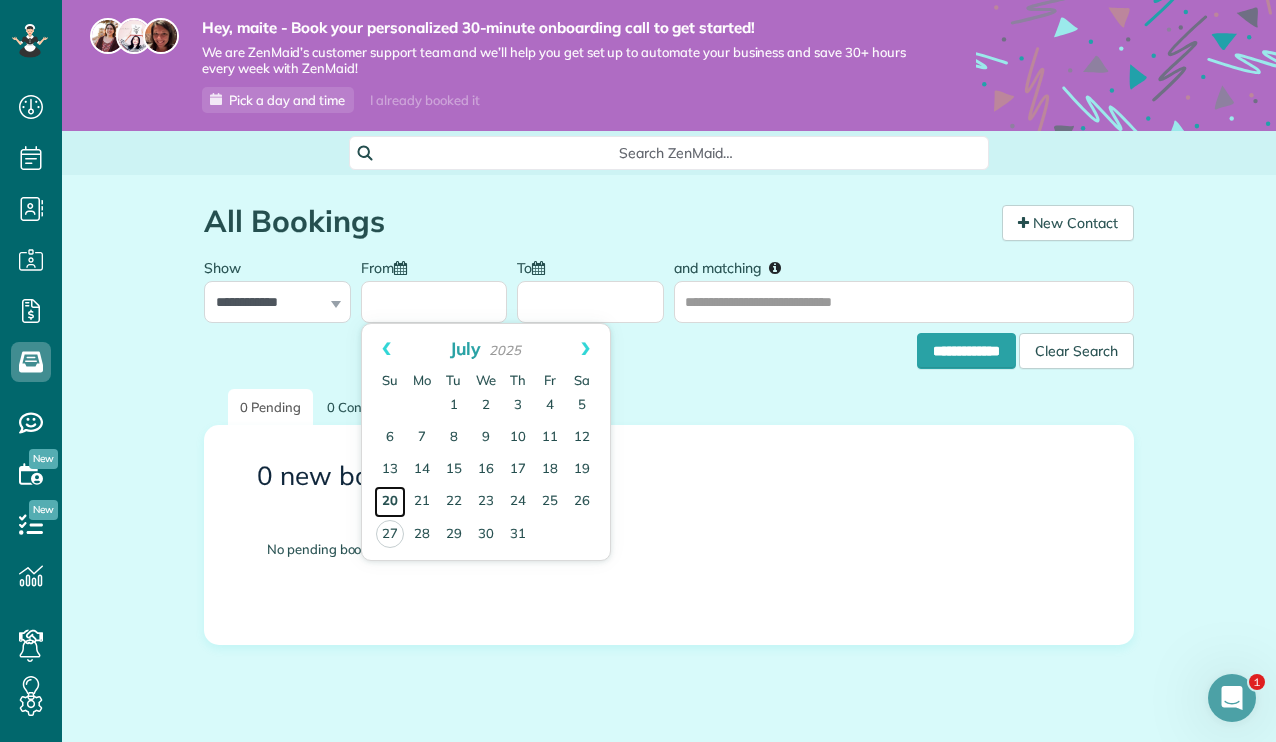 click on "20" at bounding box center [390, 502] 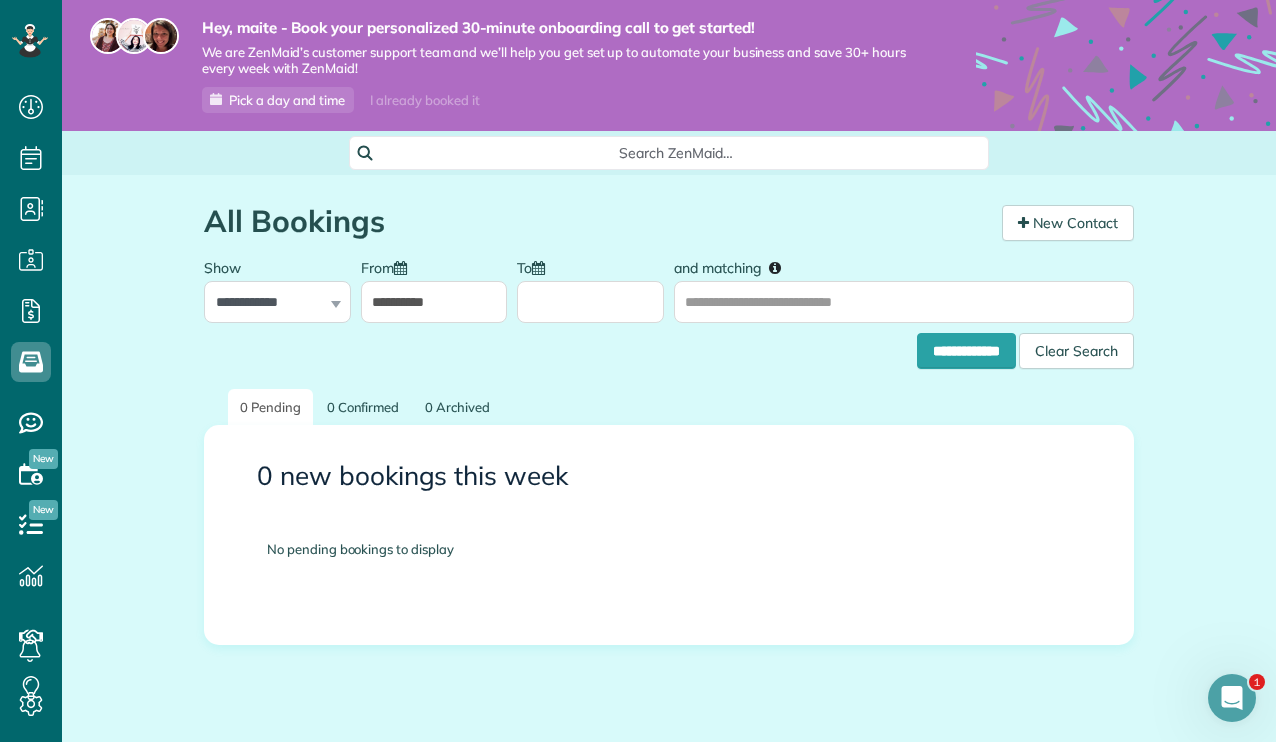 click on "To" at bounding box center (590, 302) 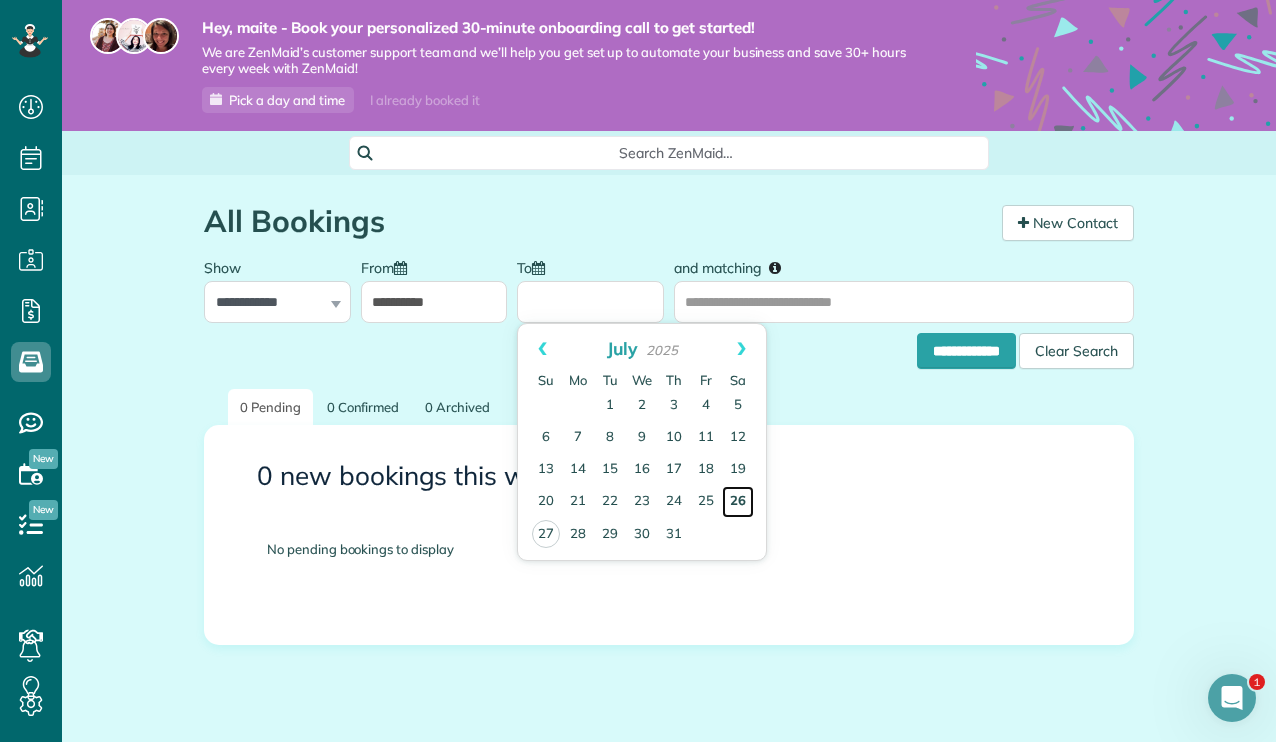click on "26" at bounding box center (738, 502) 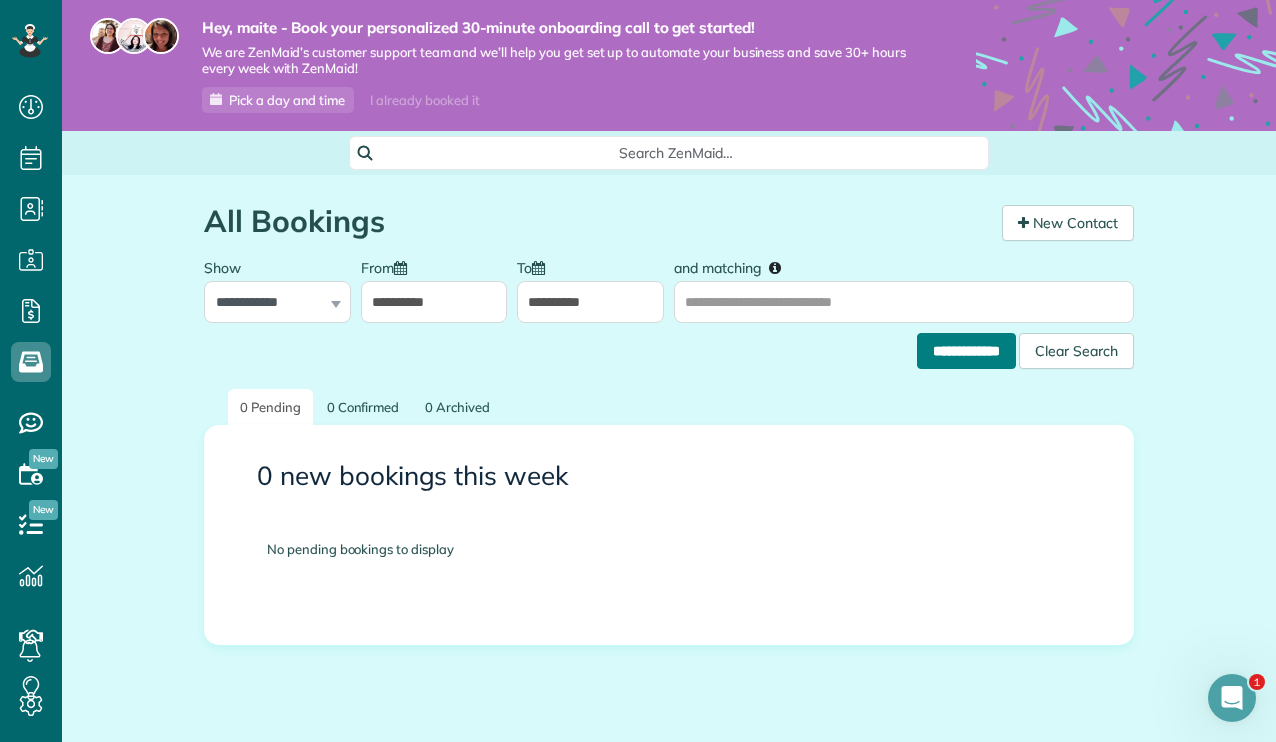 click on "**********" at bounding box center [966, 351] 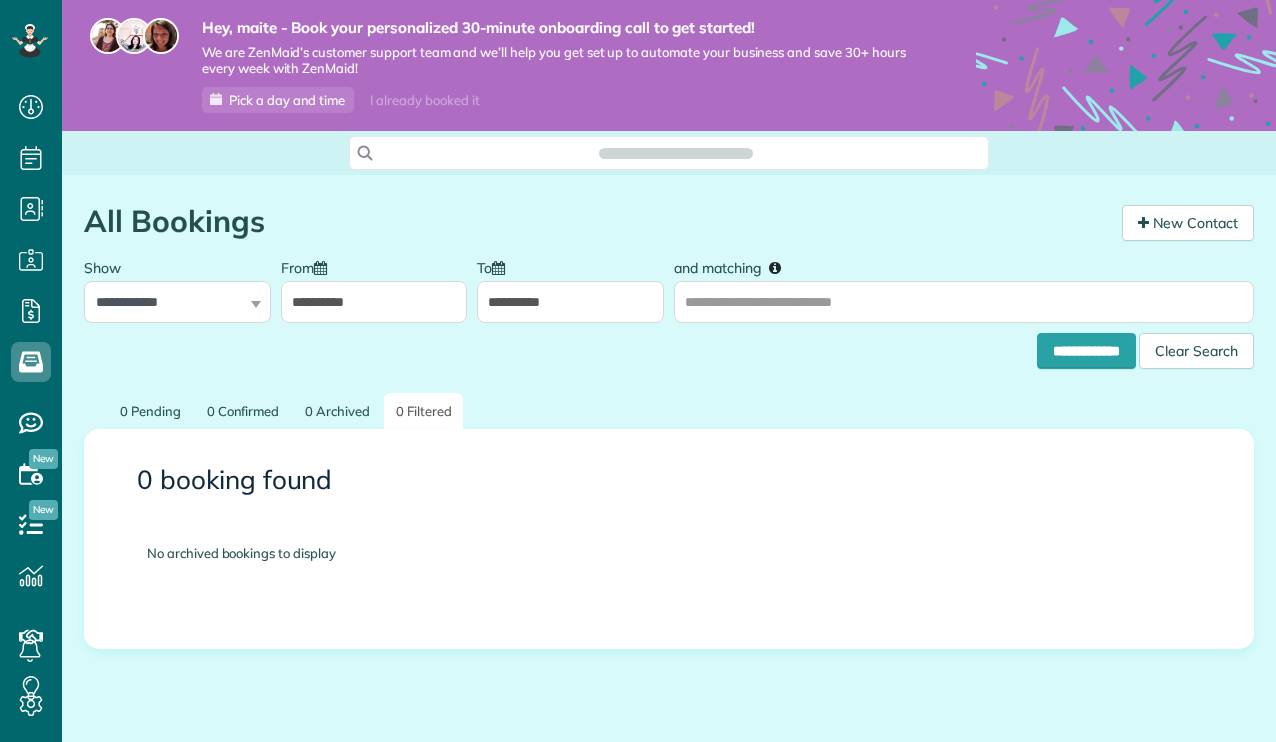 scroll, scrollTop: 0, scrollLeft: 0, axis: both 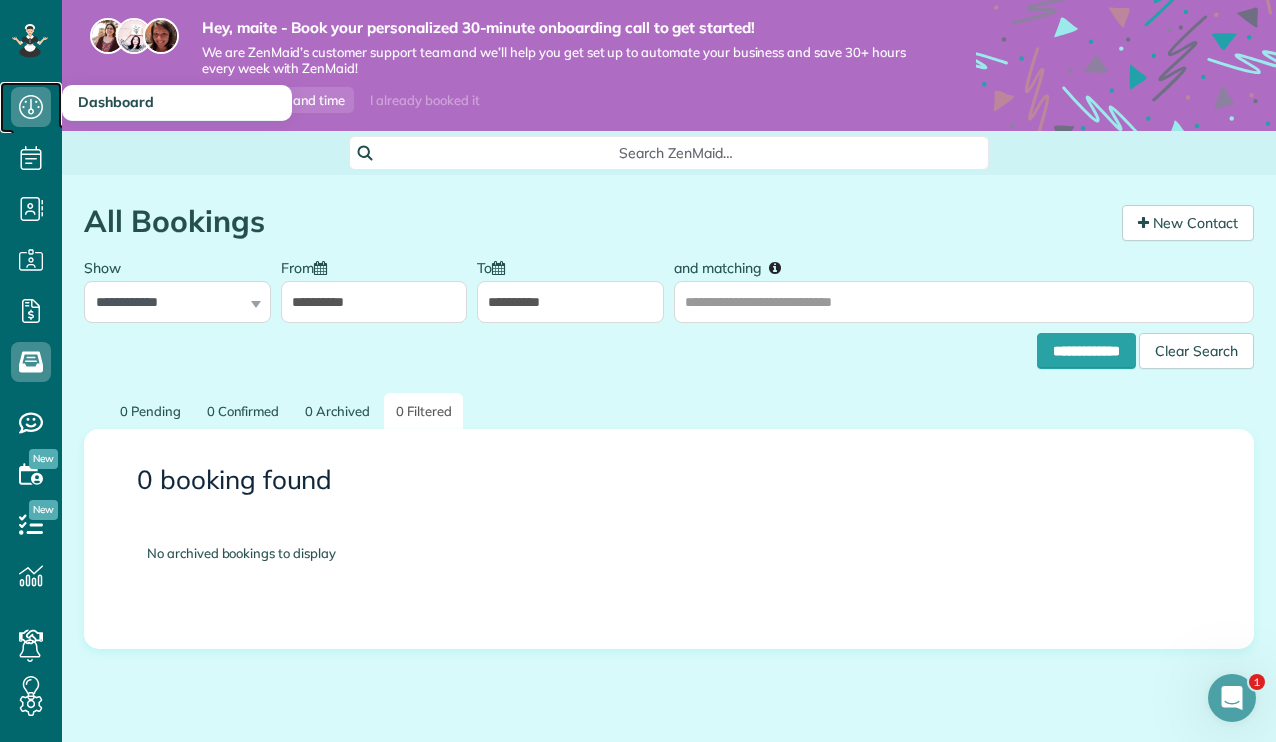 click 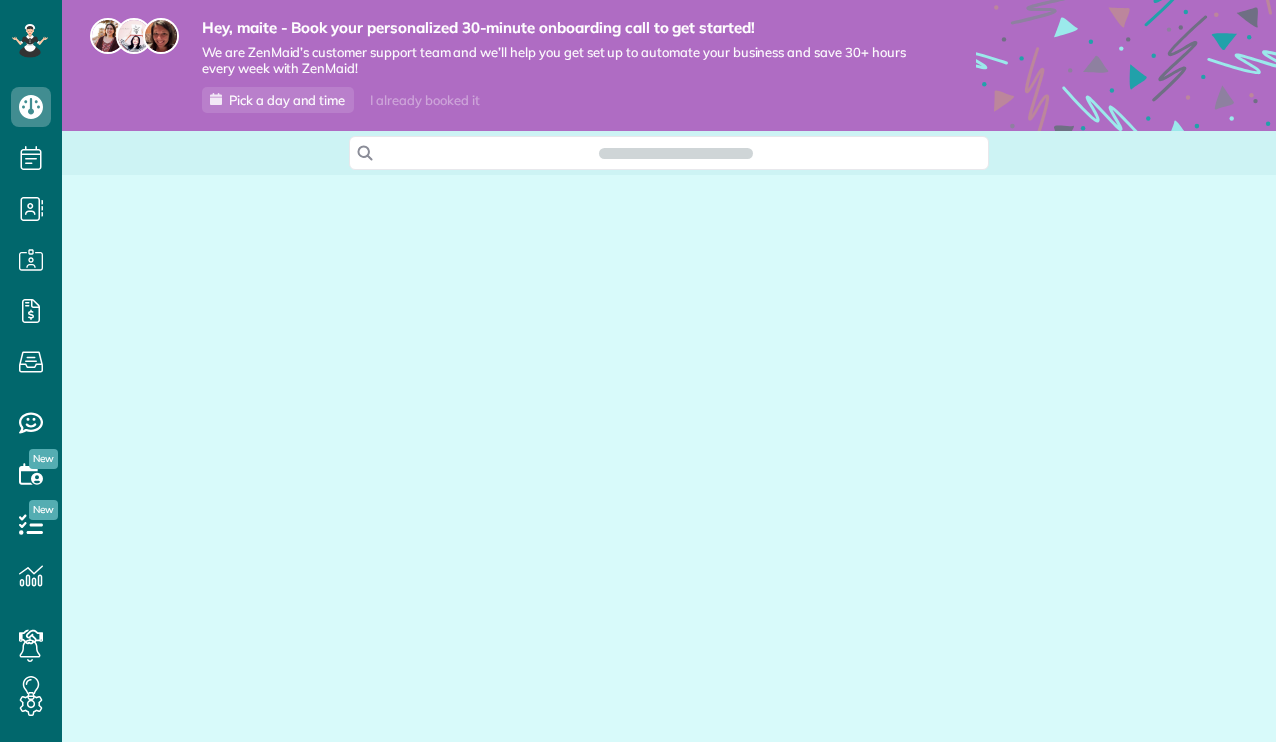 scroll, scrollTop: 0, scrollLeft: 0, axis: both 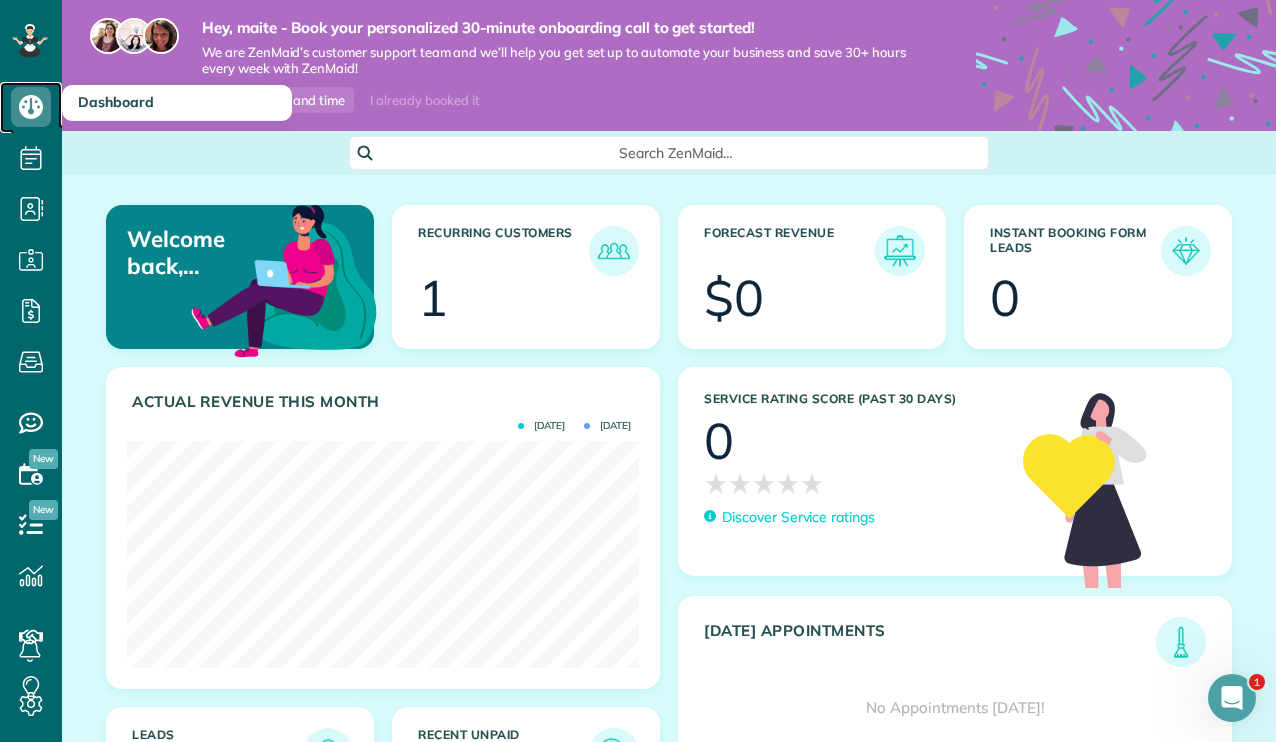 click 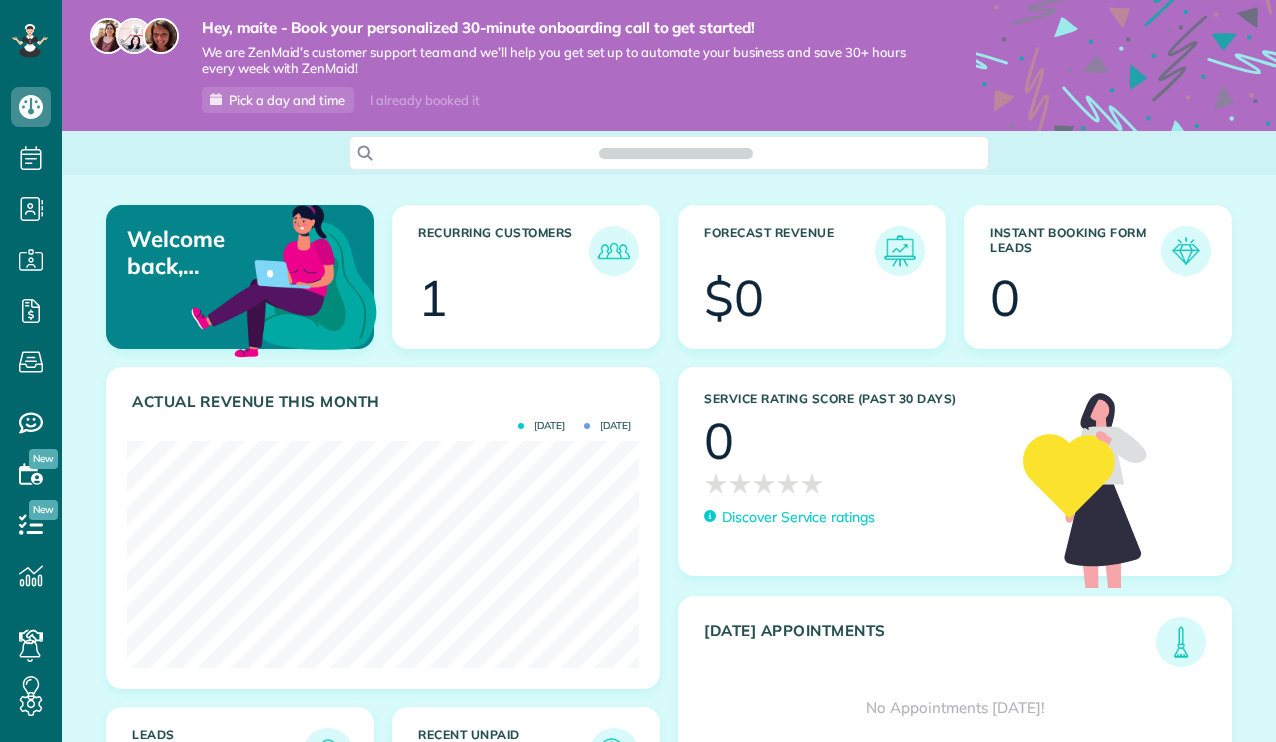 scroll, scrollTop: 0, scrollLeft: 0, axis: both 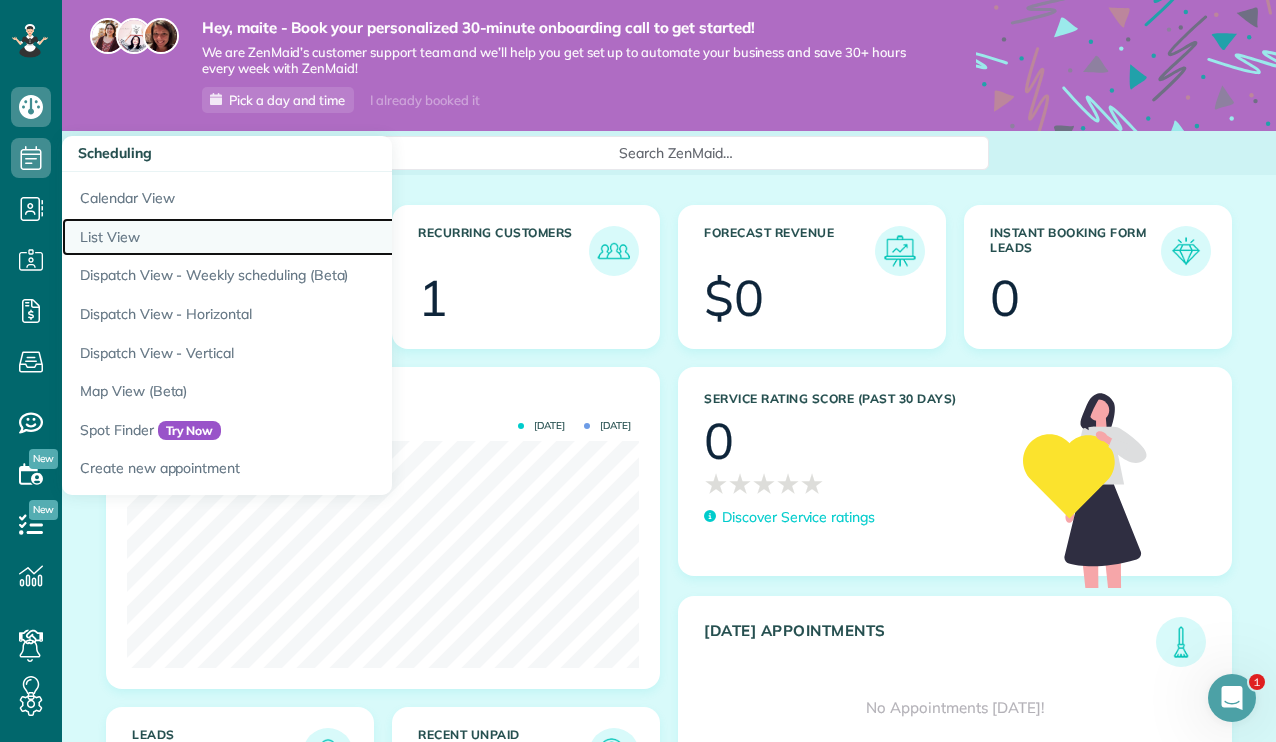 click on "List View" at bounding box center [312, 237] 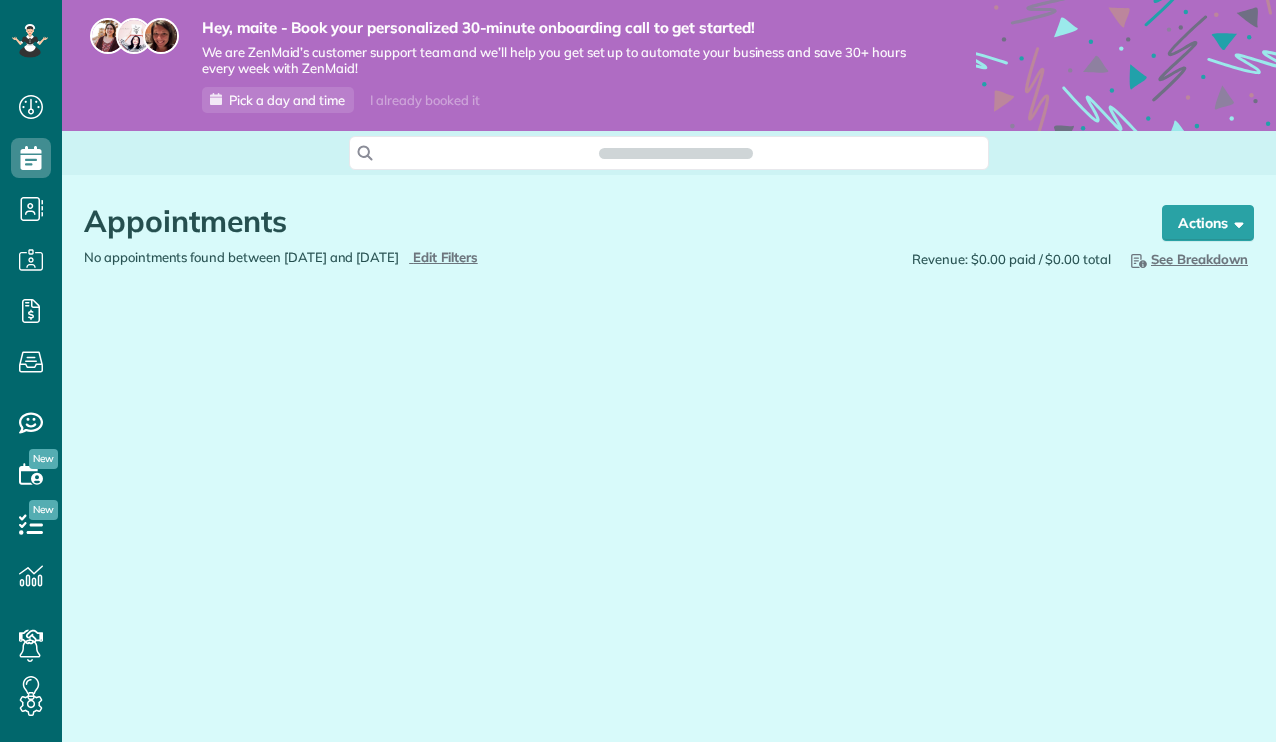 scroll, scrollTop: 0, scrollLeft: 0, axis: both 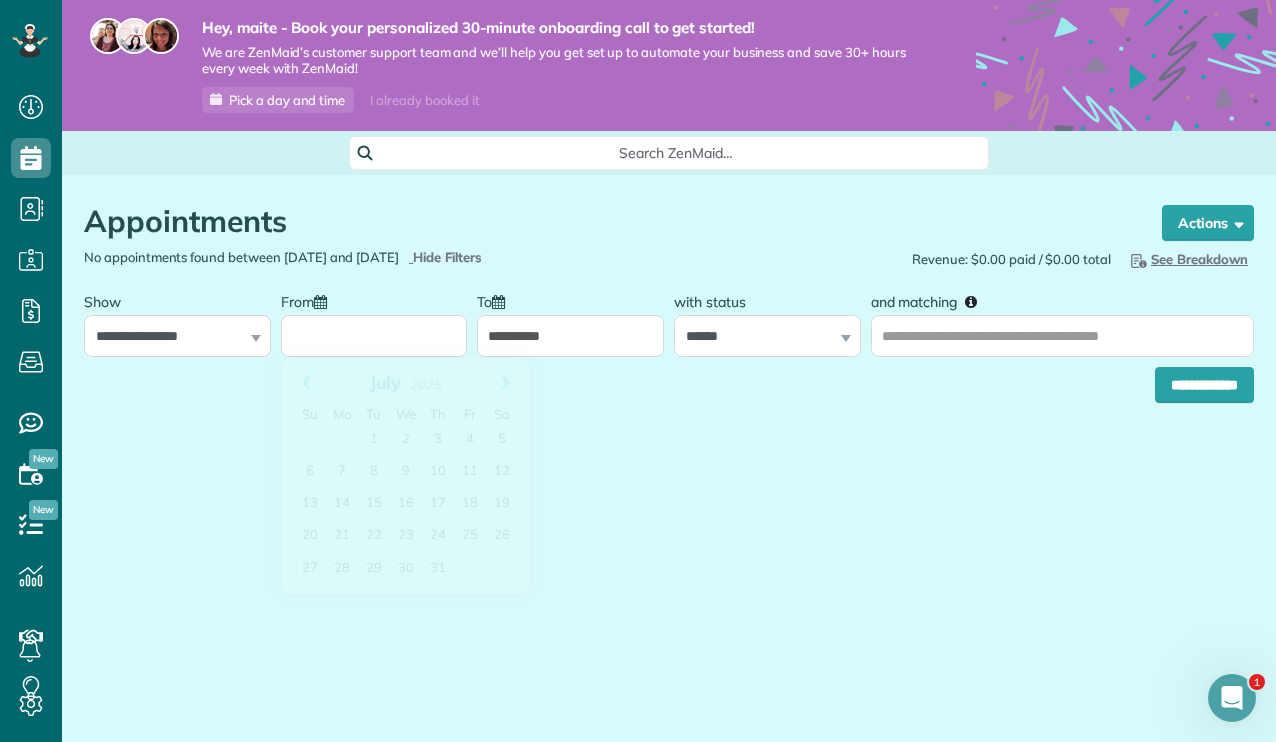click on "From" at bounding box center (374, 336) 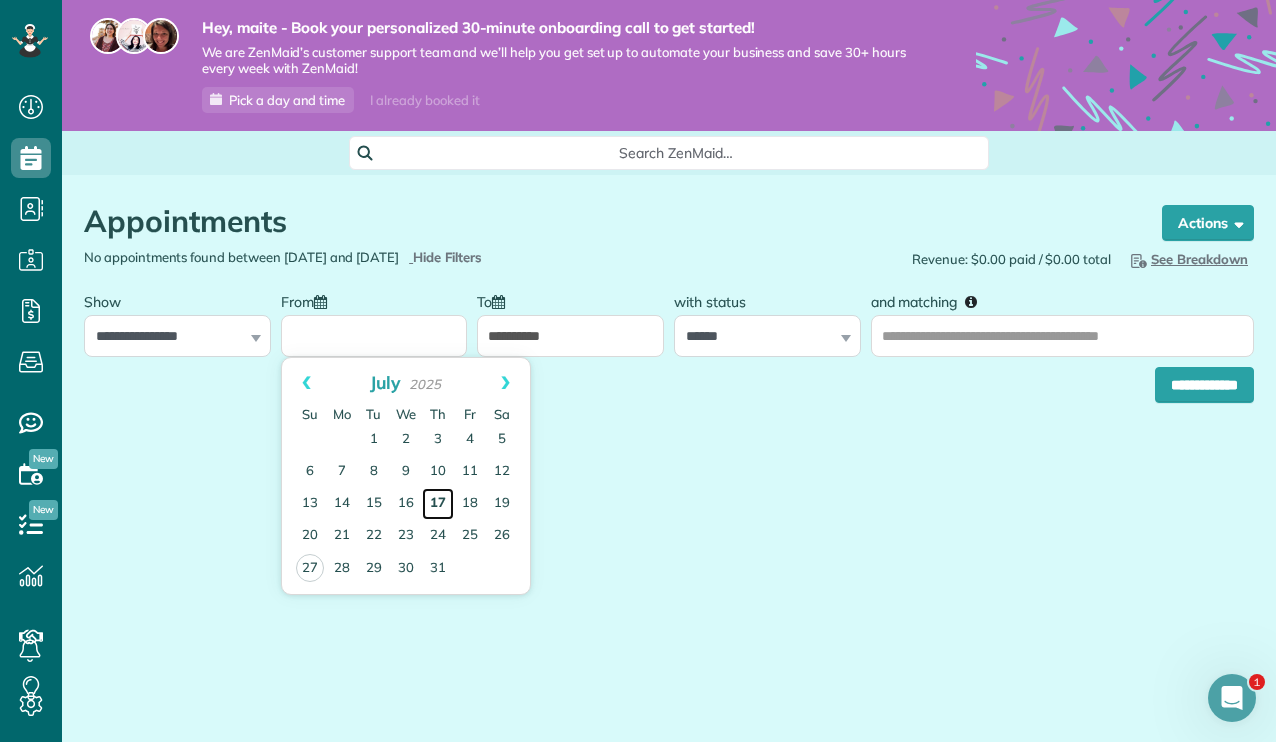 click on "17" at bounding box center (438, 504) 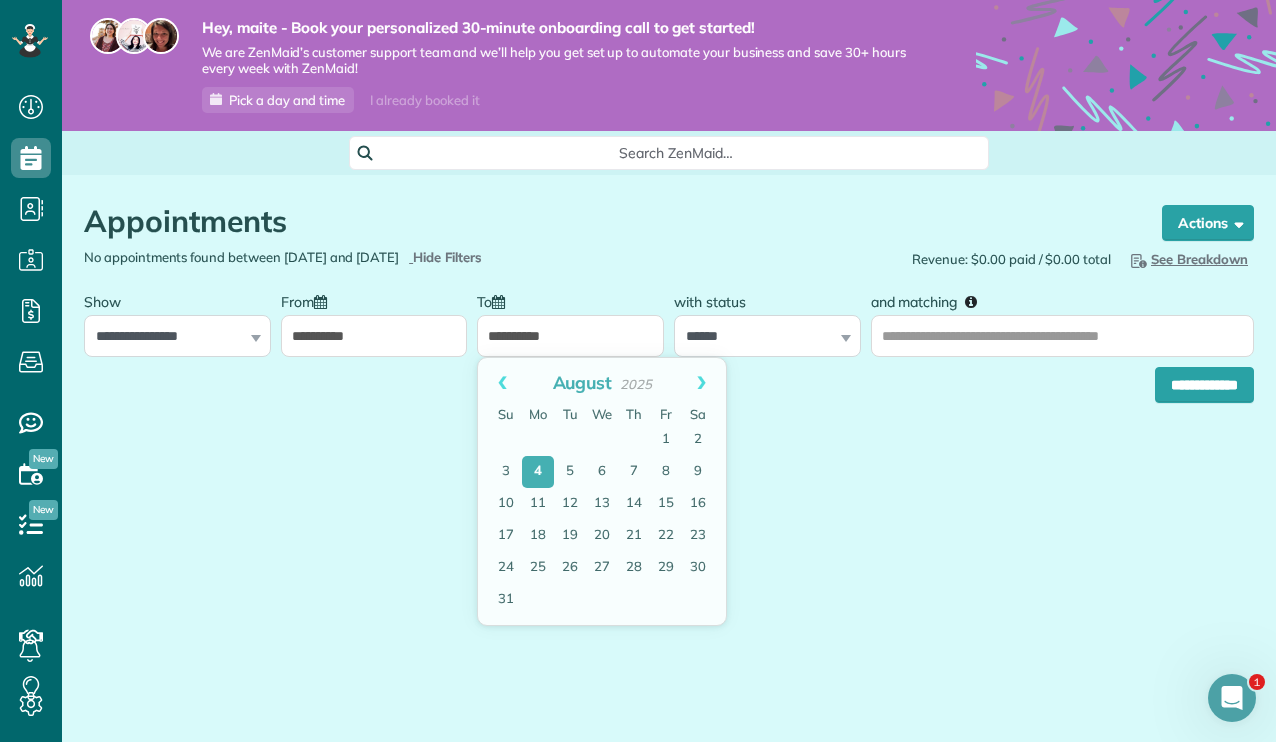 click on "**********" at bounding box center (570, 336) 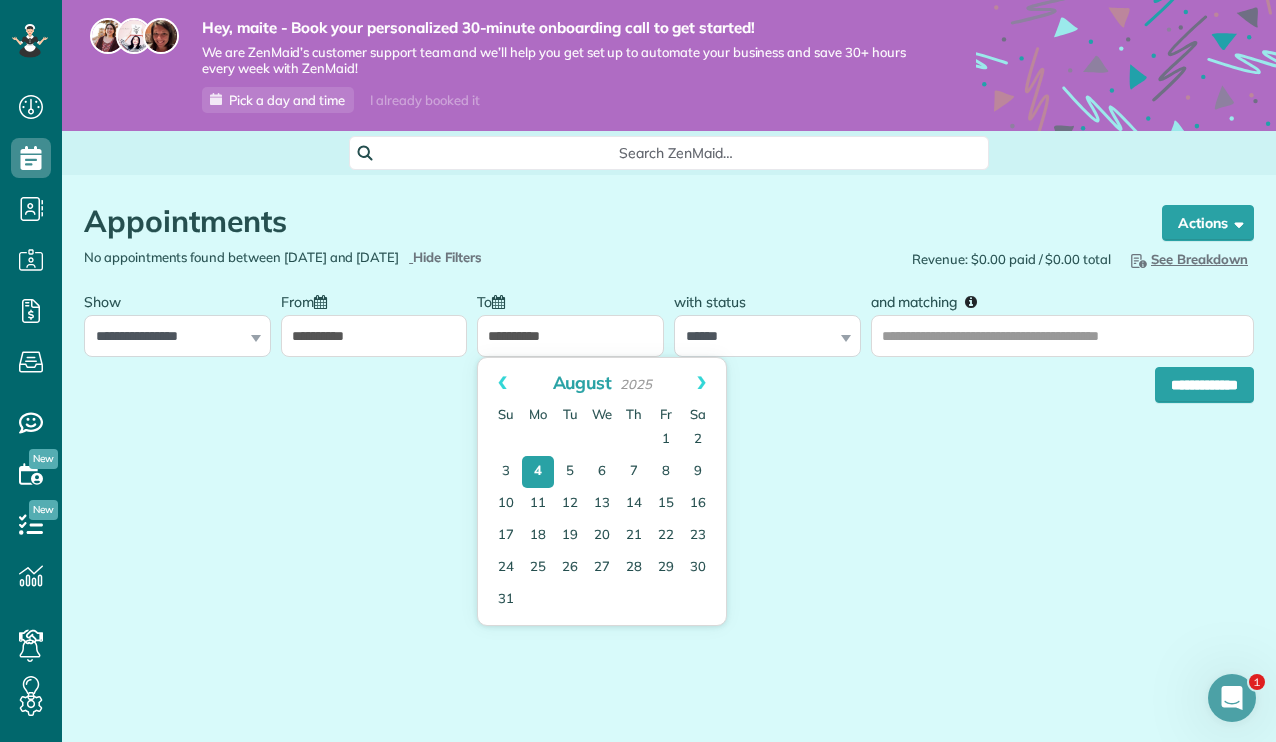 click on "Appointments
the List View [2 min]
Schedule Changes
Actions
Create Appointment
Create Task
Clock In/Out
Send Work Orders
Print Route Sheets
Today's Emails/Texts
Export data..
Bulk Actions
Set status to: Active
Set status to: Estimate
Select All" at bounding box center [669, 359] 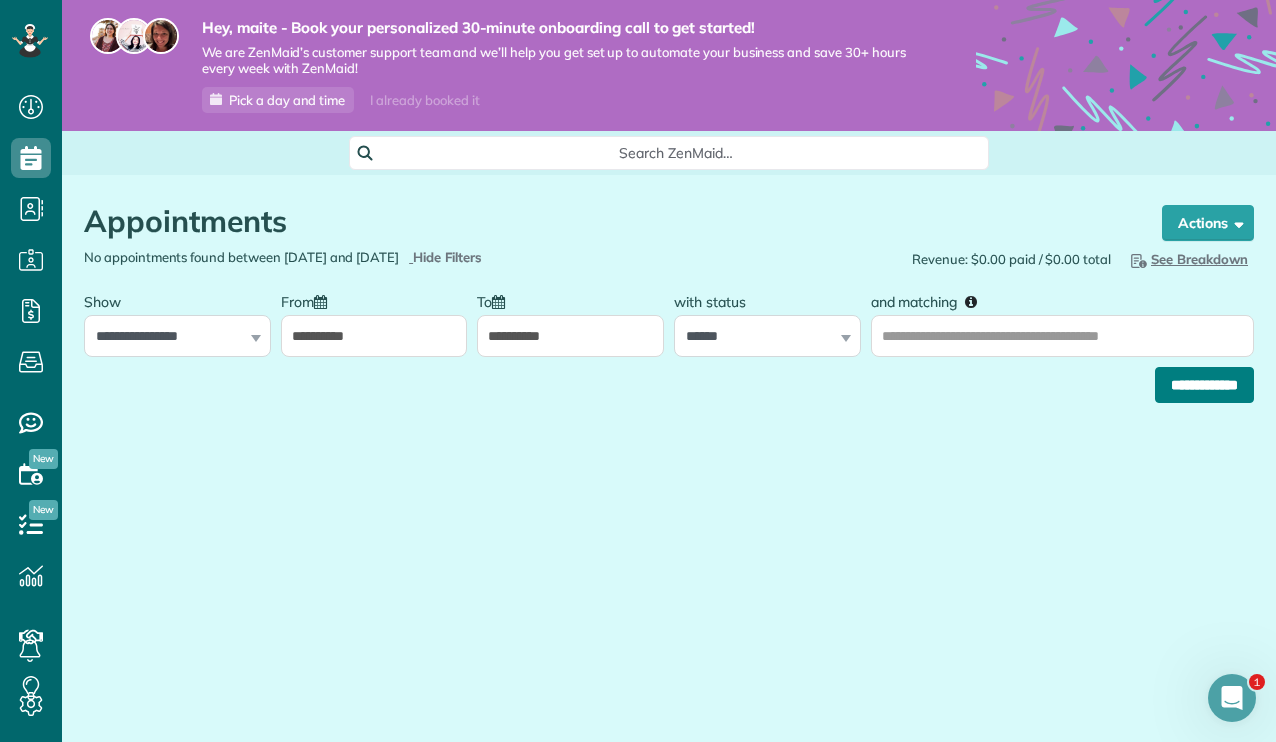 click on "**********" at bounding box center (1204, 385) 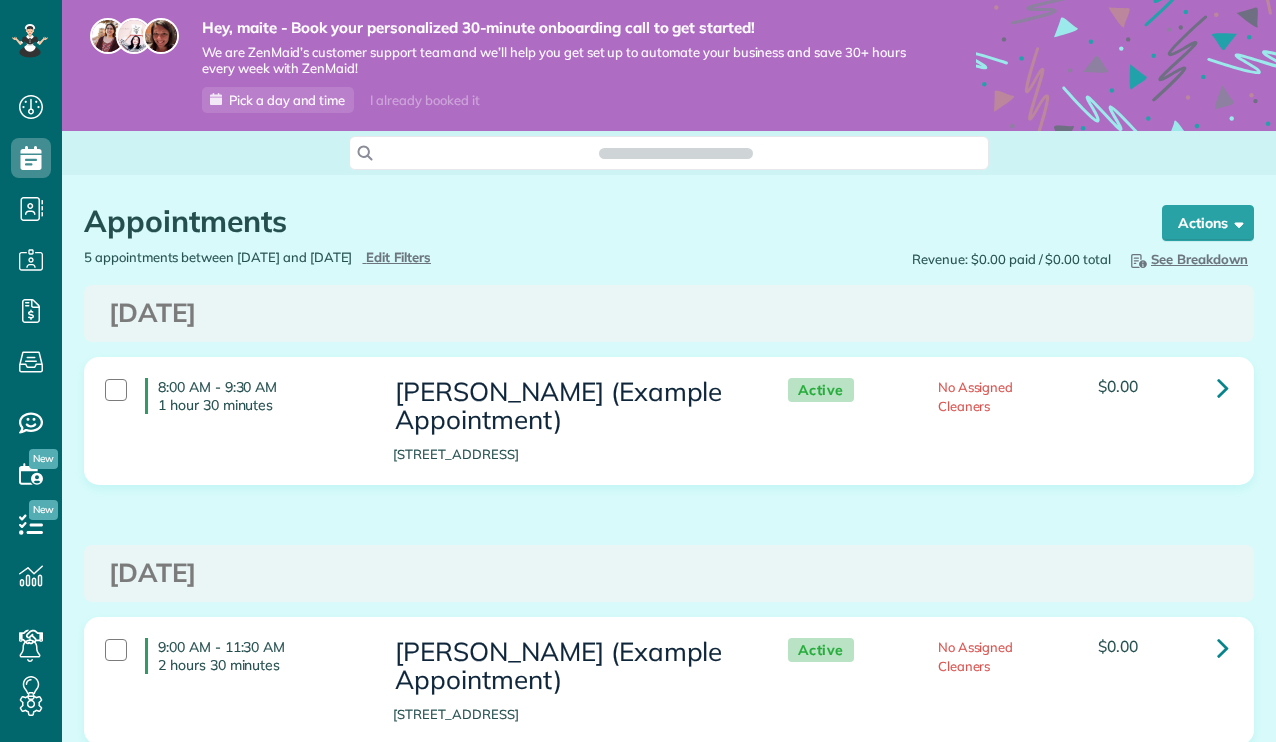 scroll, scrollTop: 0, scrollLeft: 0, axis: both 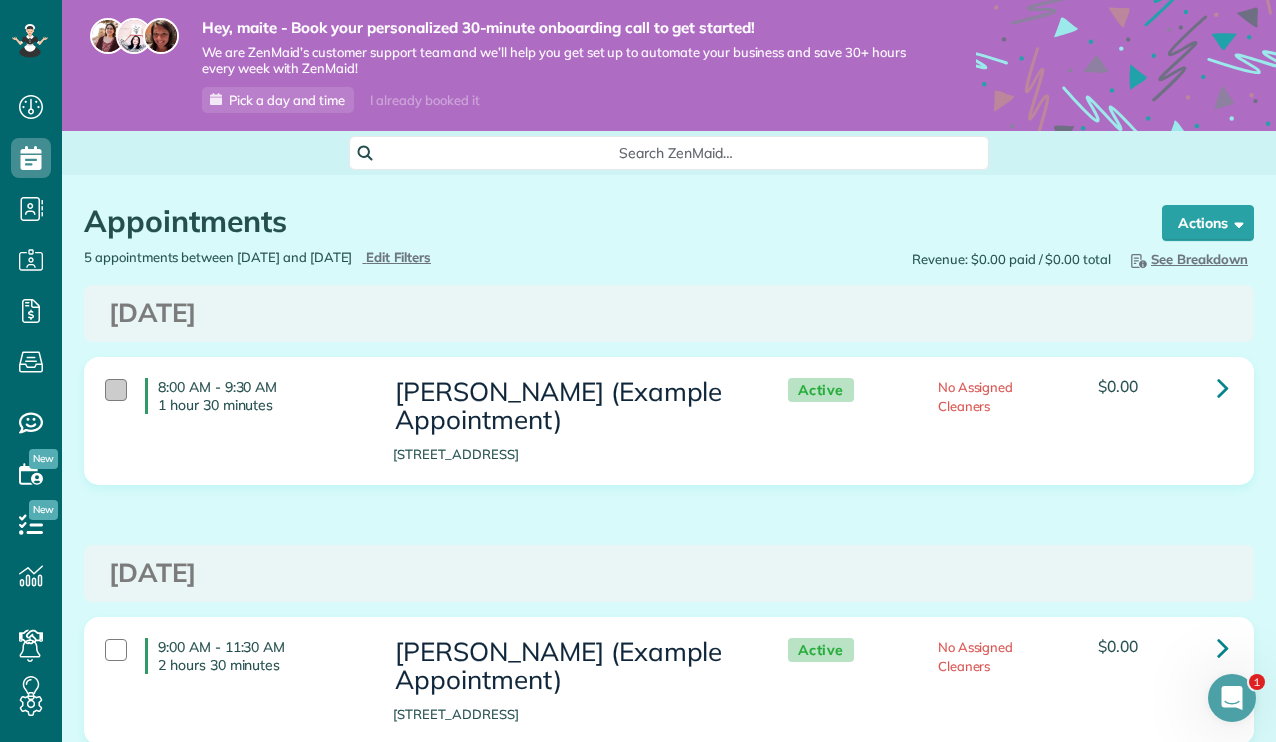 click at bounding box center (116, 390) 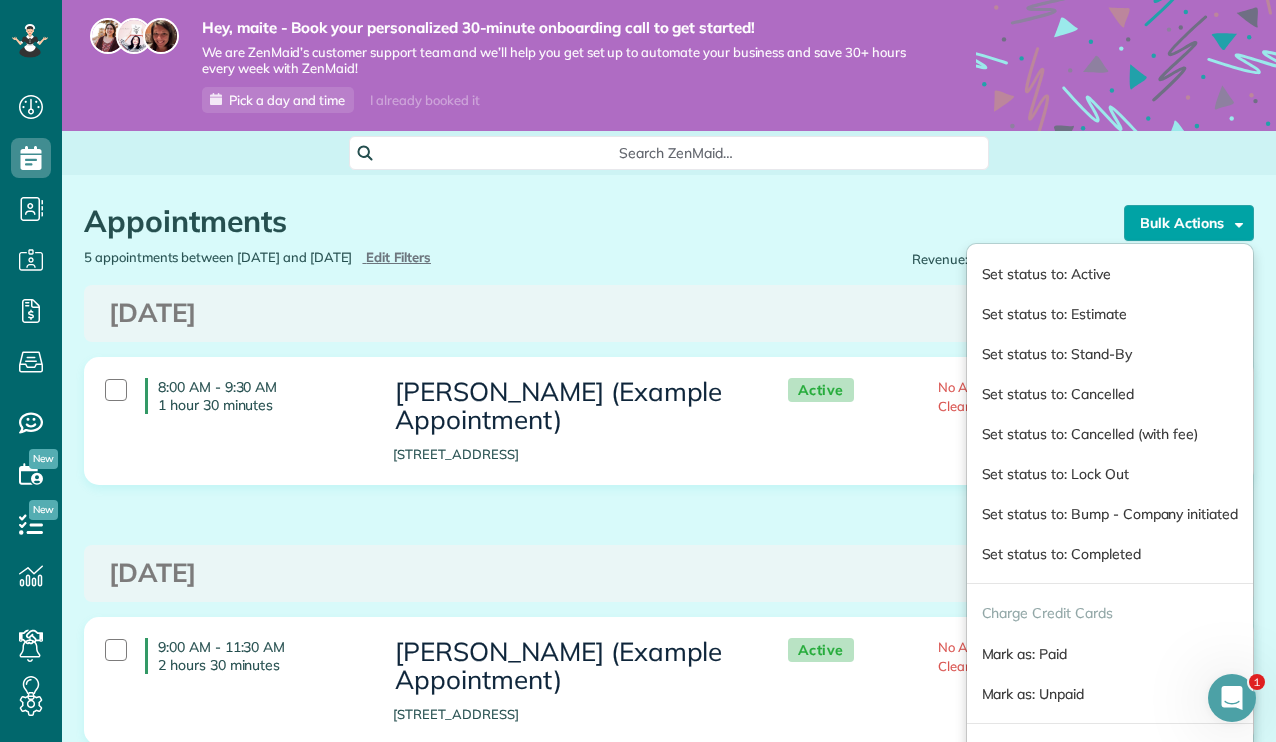 click on "Revenue: $0.00 paid / $0.00 total
Hide Breakdown
See Breakdown
Total Revenue
$0.00
5 Appts.
Active Appointments
$0.00
5 Appts.
Unpaid Appointments
$0.00
5 Appts.
Assigned Appointments
$0.00
0 Appts.
Unassigned Appointments
$0.00
5 Appts.
Active / Assigned Cleaners
0 Cleaners" at bounding box center [969, 259] 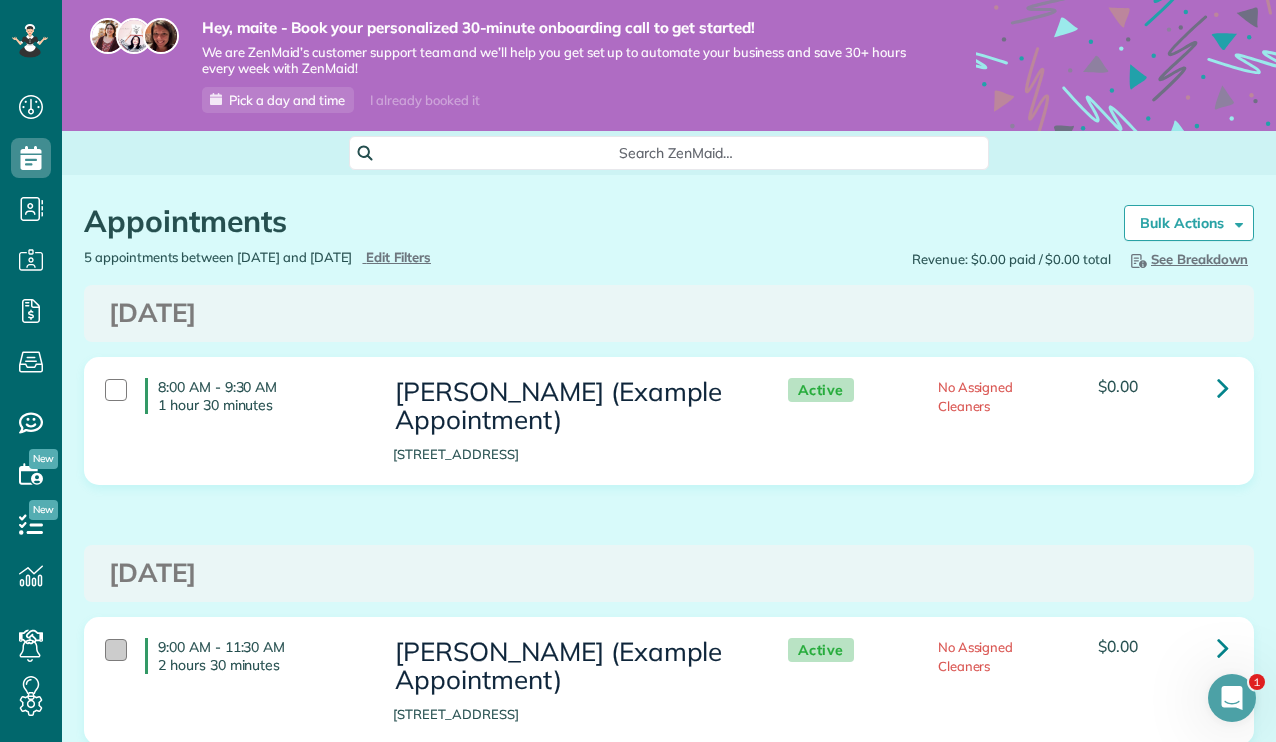 click at bounding box center [116, 650] 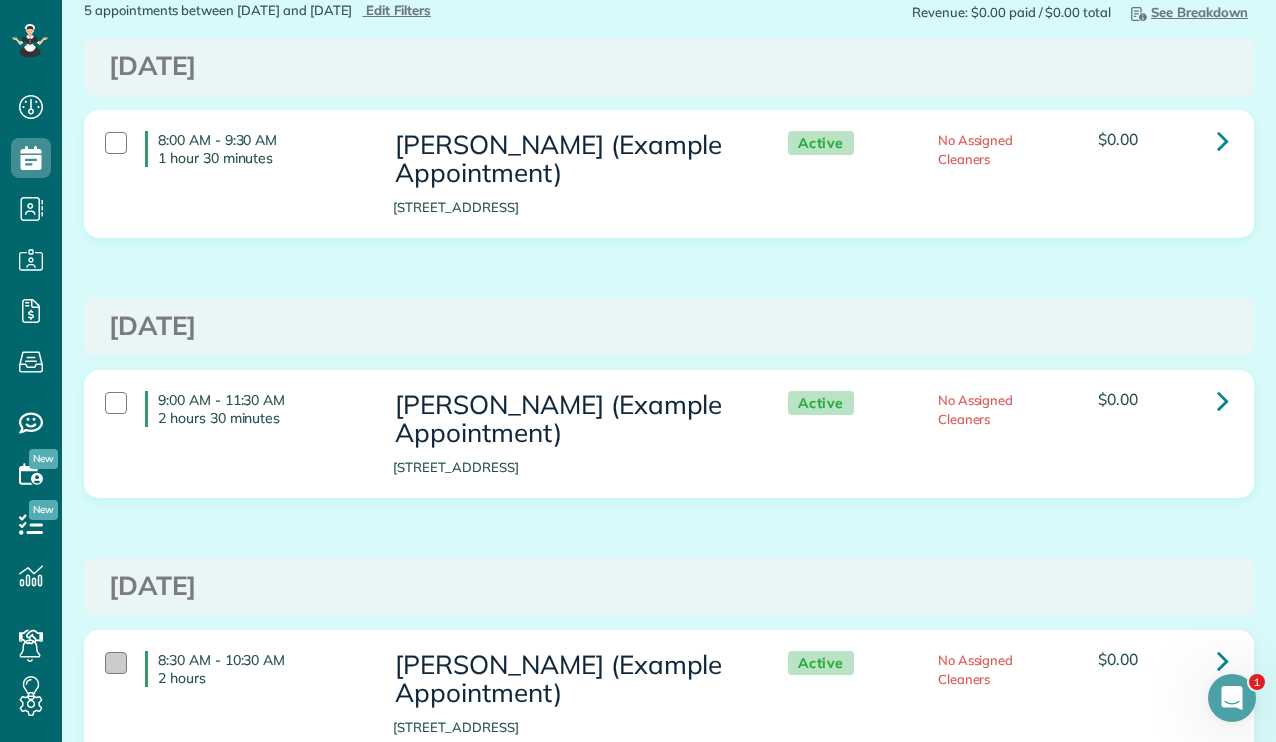 click at bounding box center [116, 663] 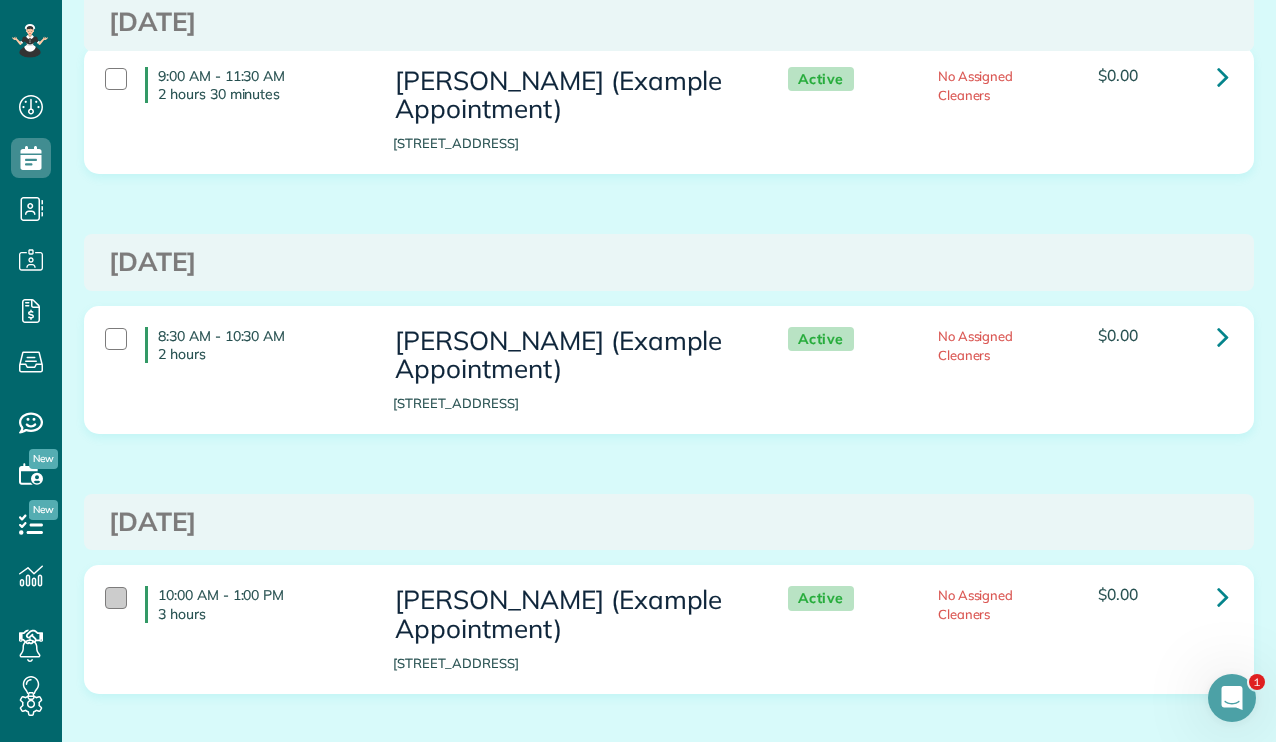 click at bounding box center (116, 598) 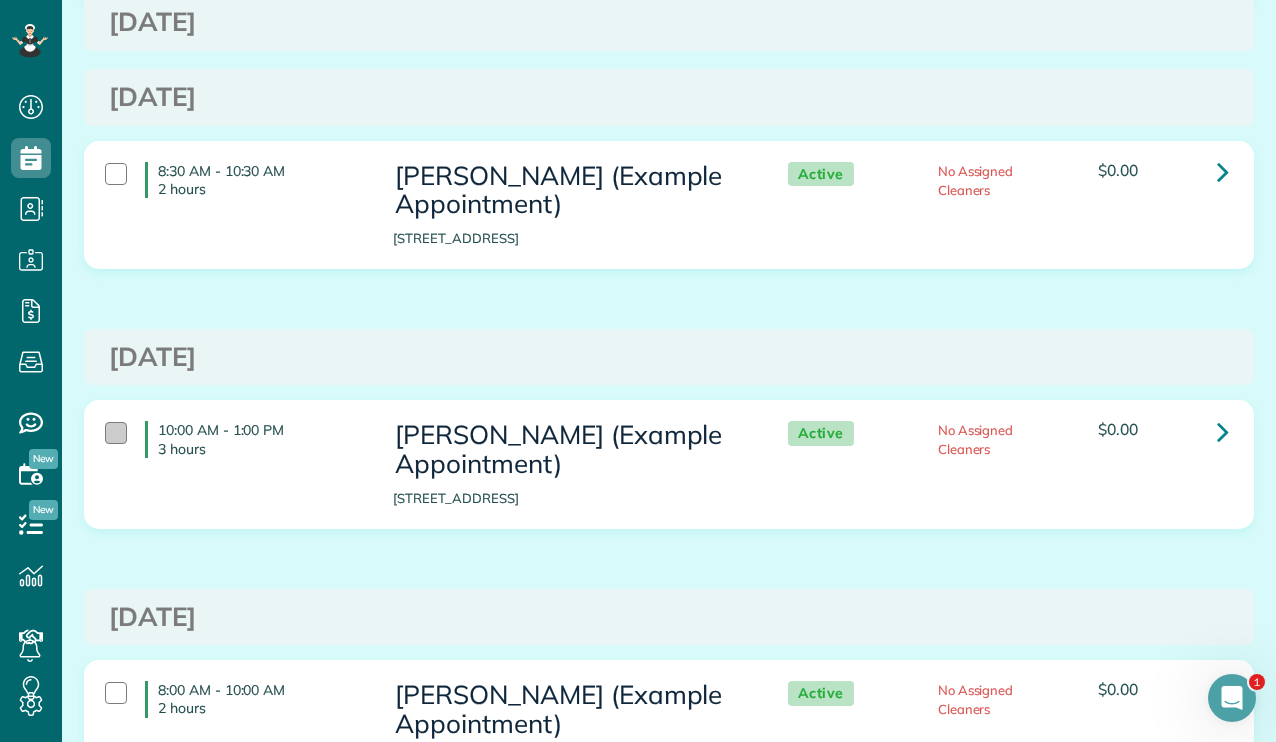 scroll, scrollTop: 932, scrollLeft: 0, axis: vertical 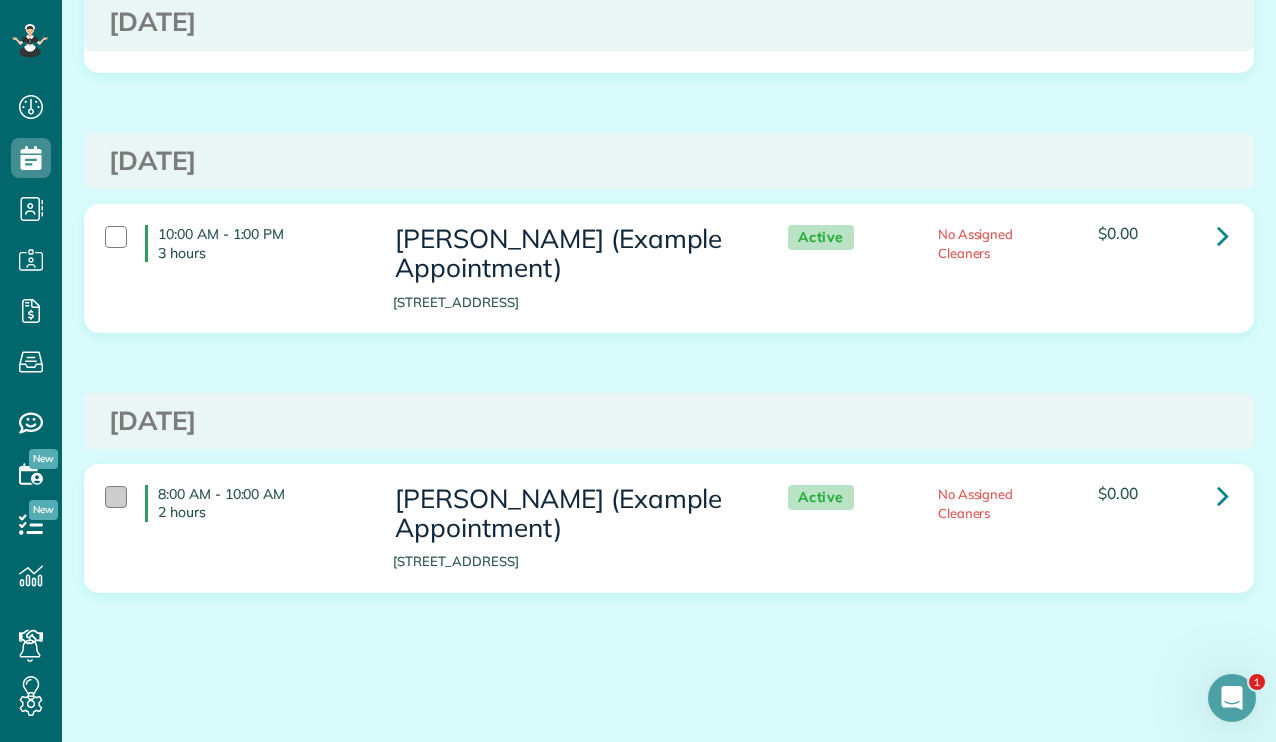 click at bounding box center [116, 497] 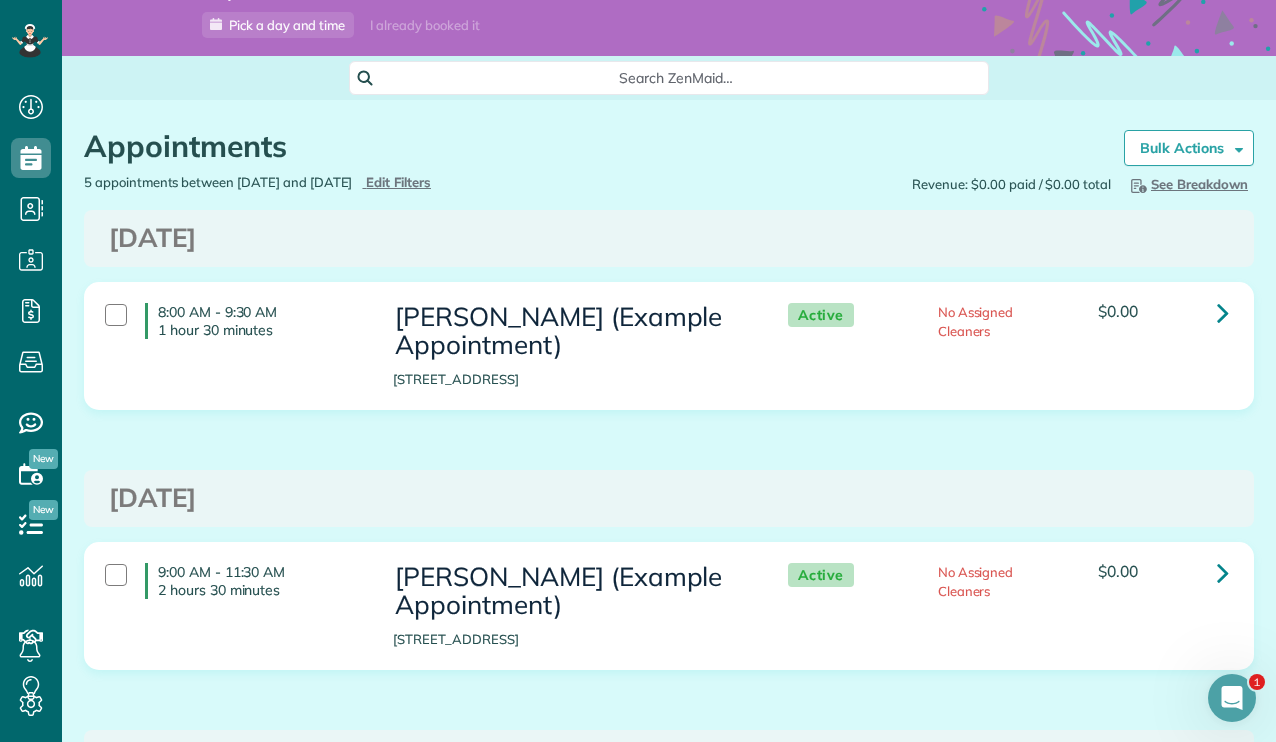 scroll, scrollTop: 58, scrollLeft: 0, axis: vertical 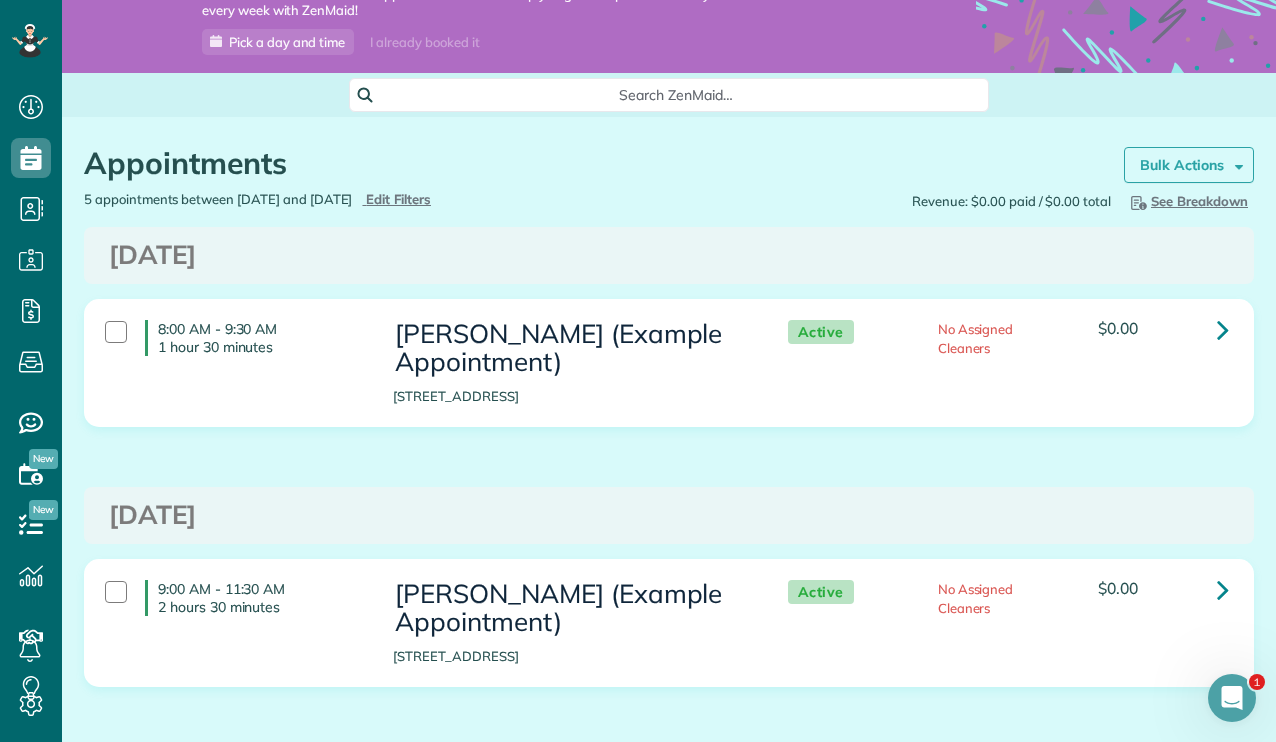 click on "Bulk Actions" at bounding box center (1182, 165) 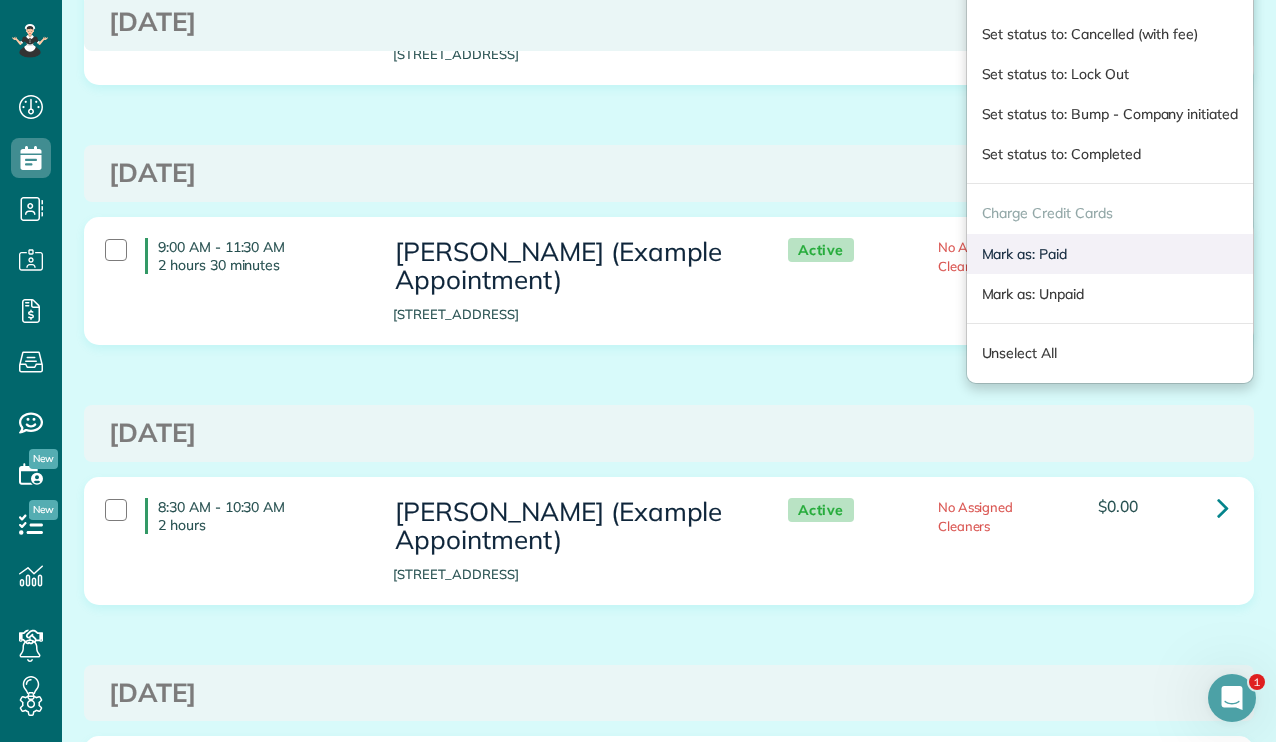 scroll, scrollTop: 571, scrollLeft: 0, axis: vertical 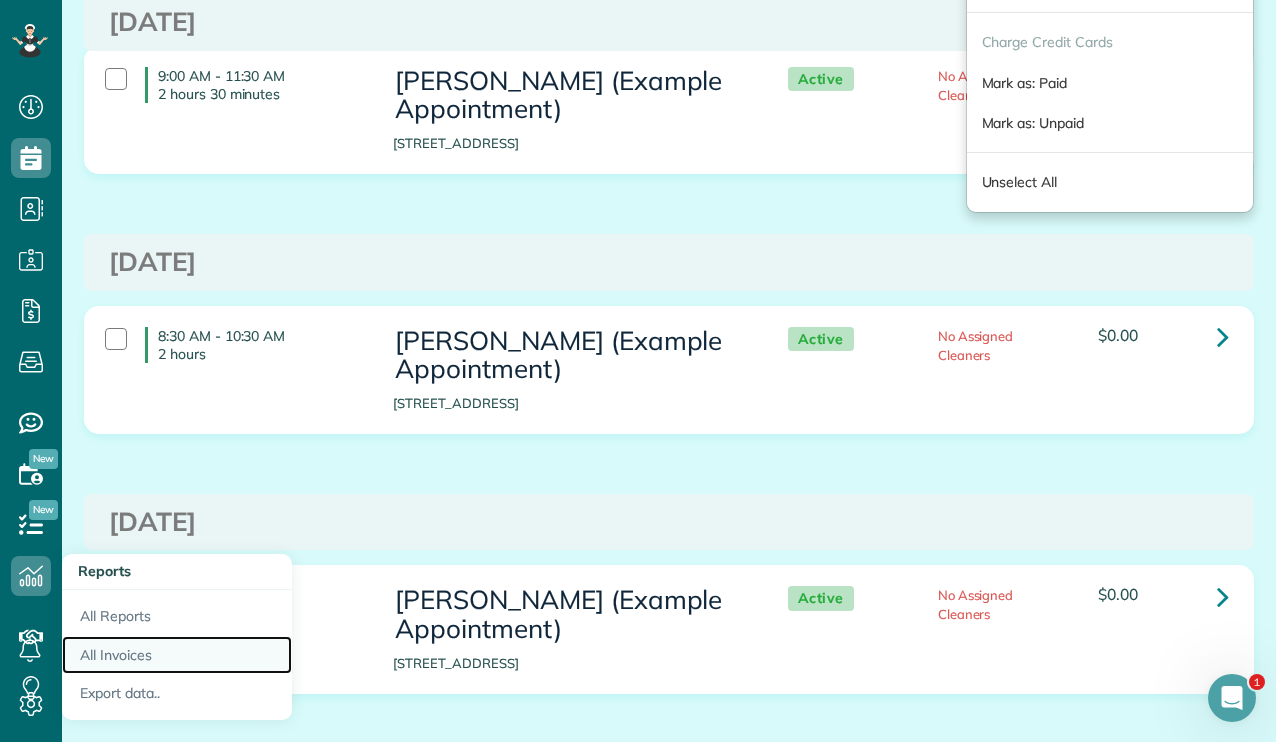click on "All Invoices" at bounding box center (177, 655) 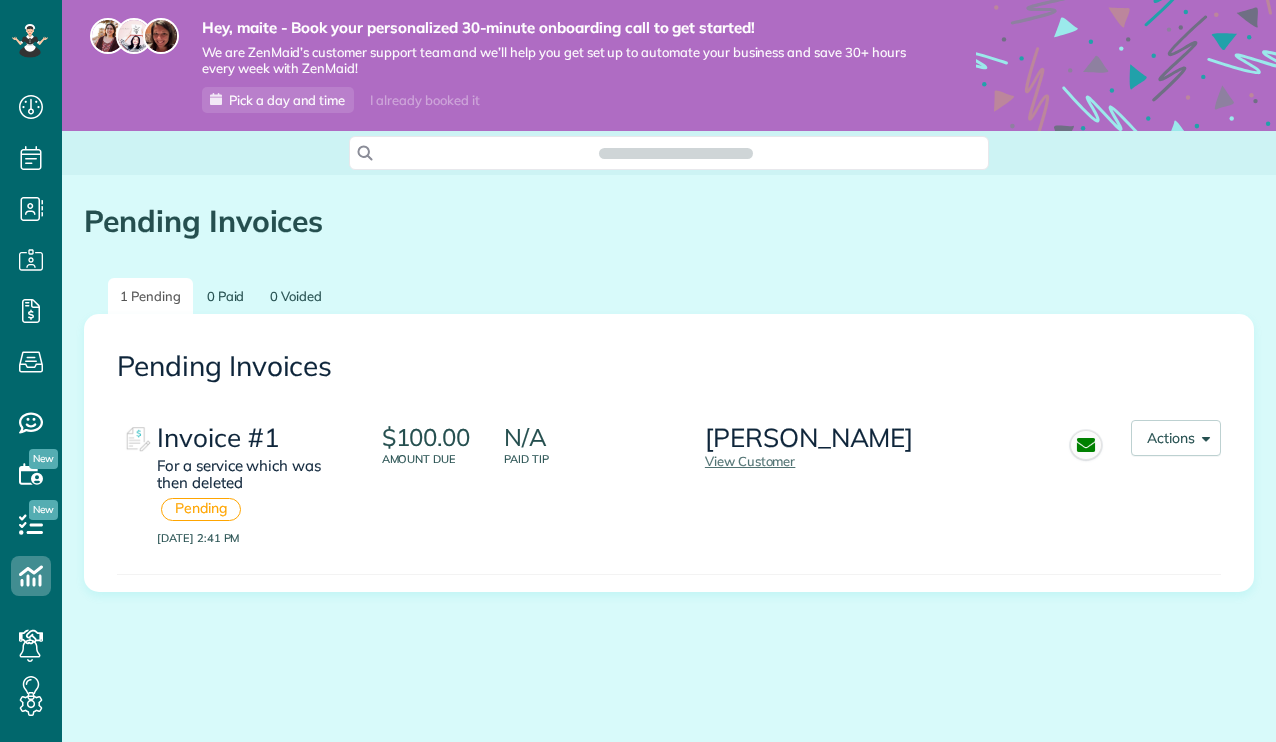 scroll, scrollTop: 0, scrollLeft: 0, axis: both 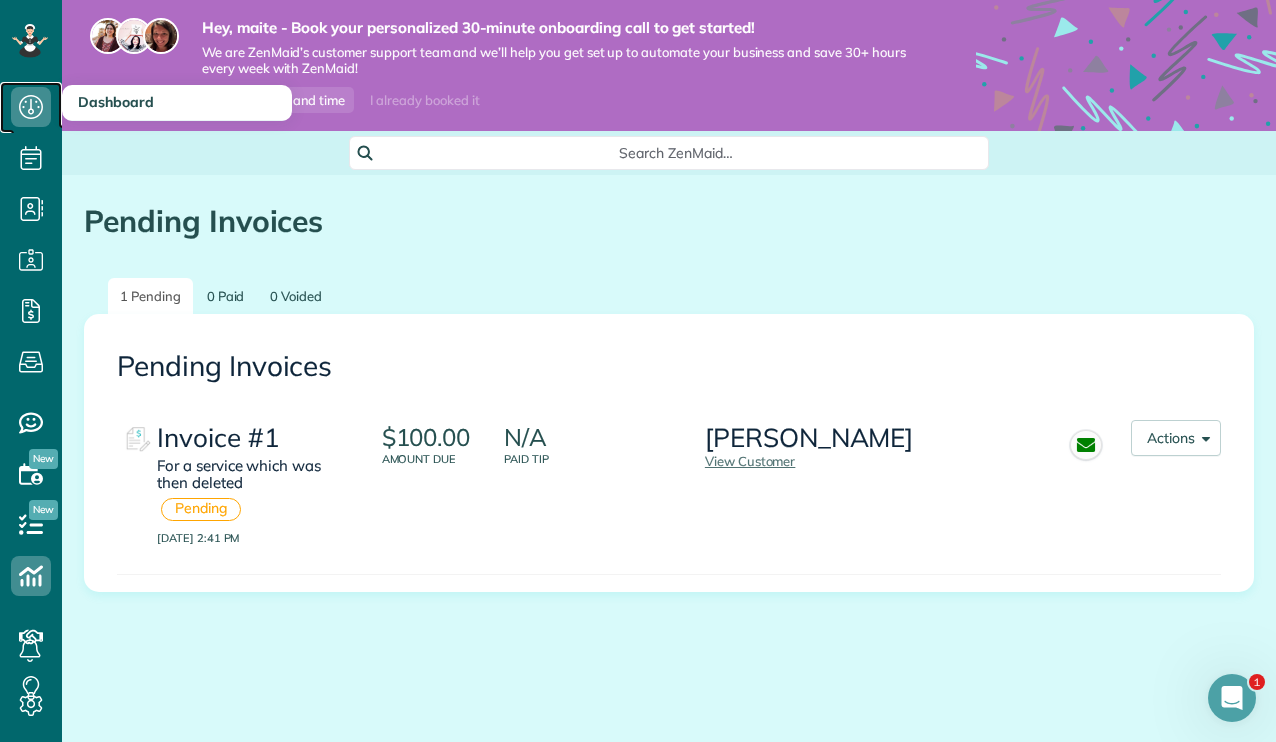 click 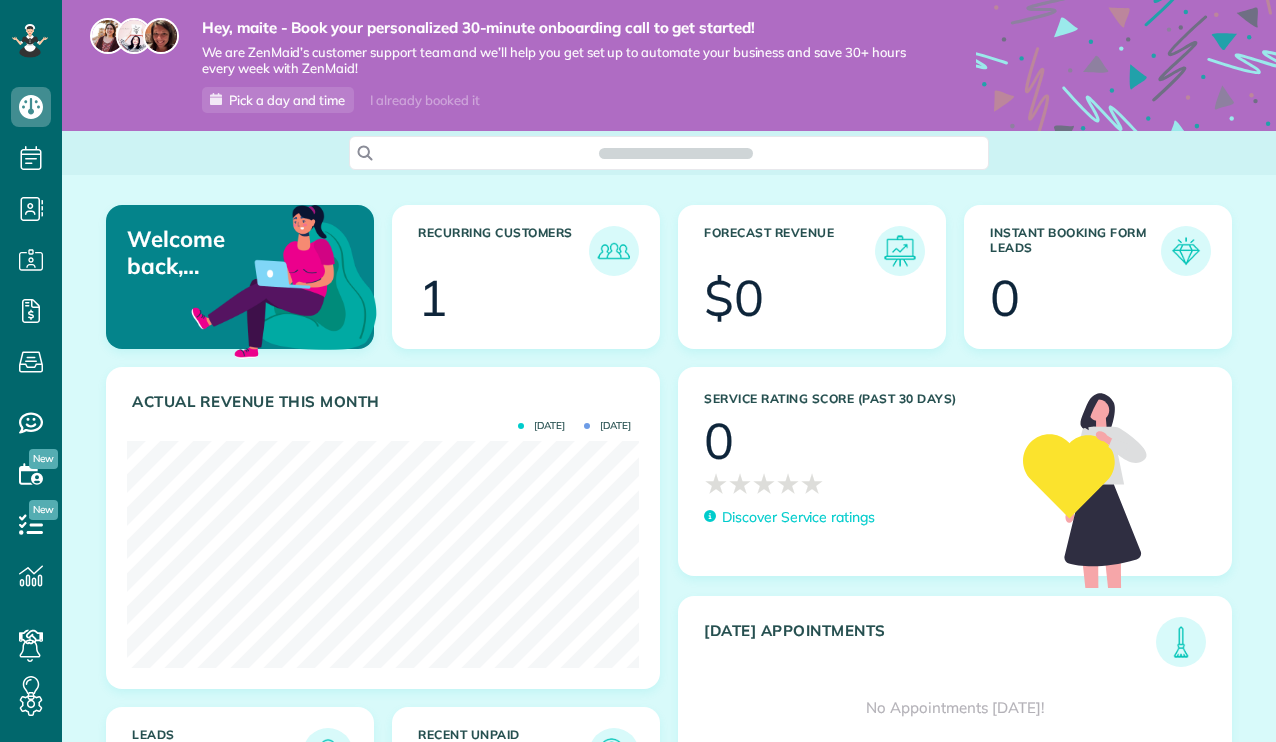 scroll, scrollTop: 0, scrollLeft: 0, axis: both 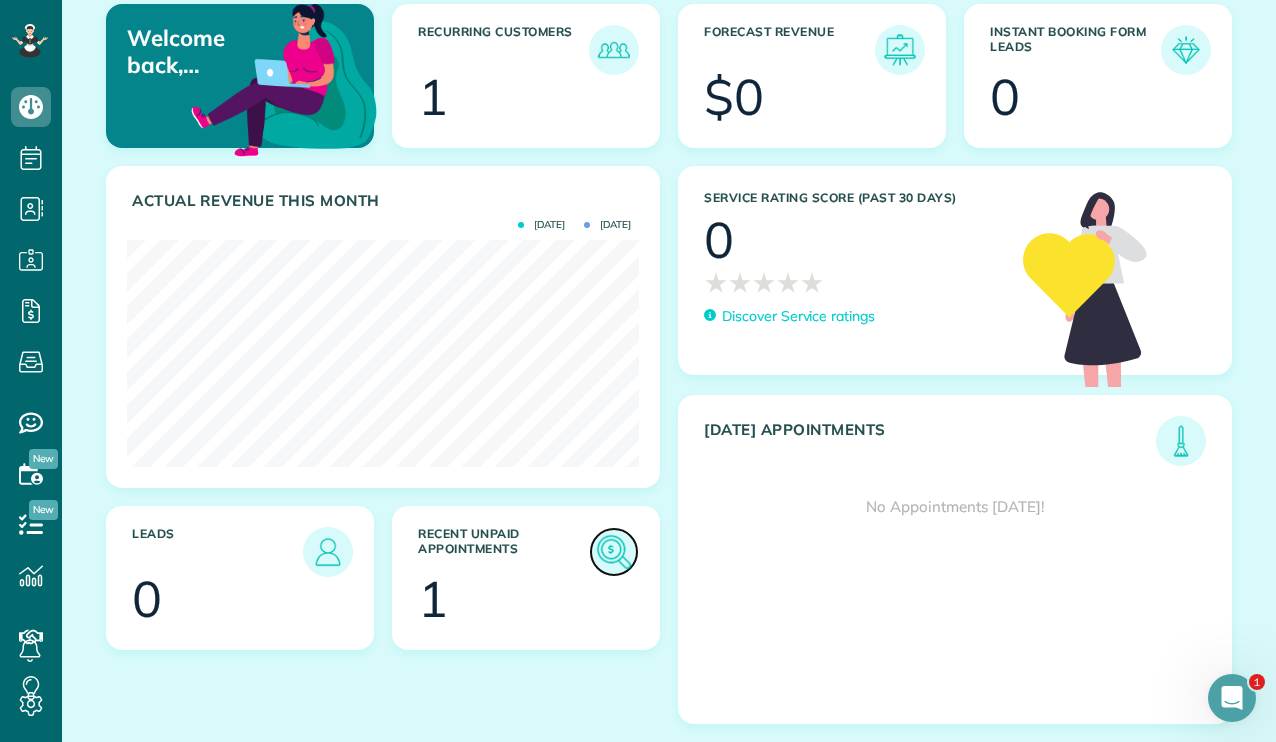 click at bounding box center (614, 552) 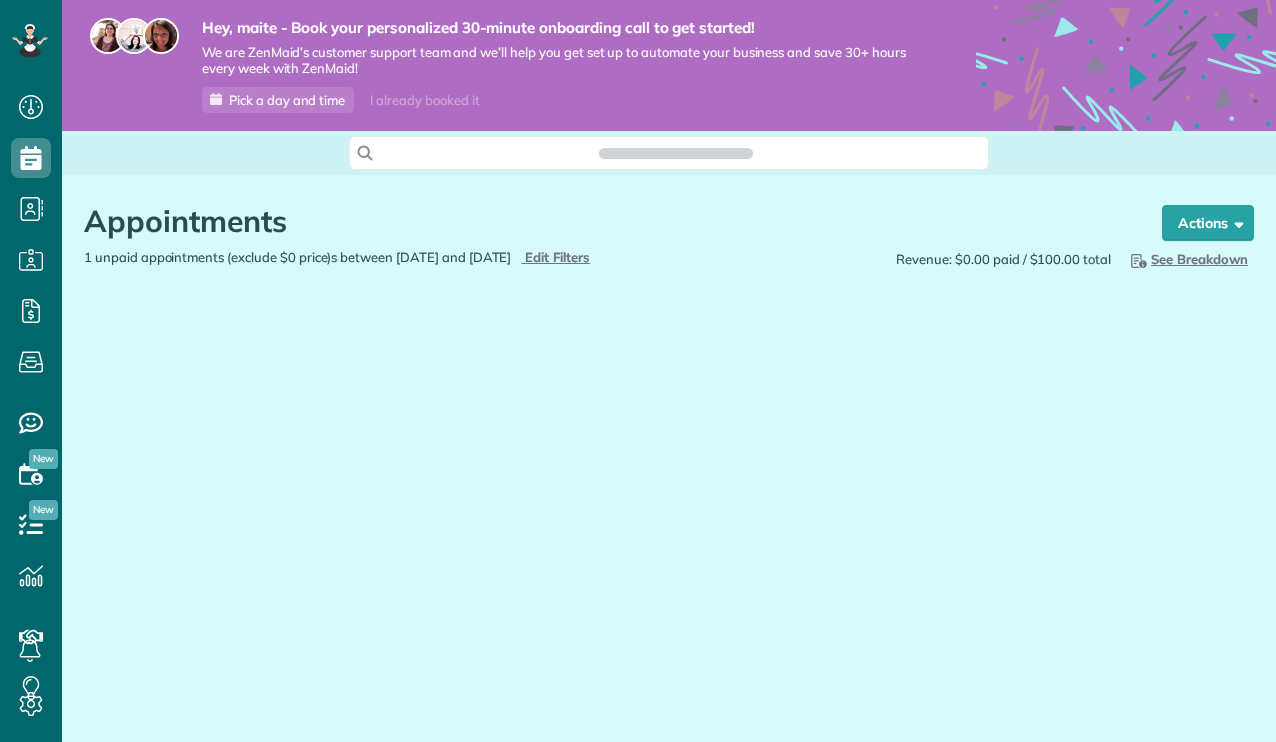 scroll, scrollTop: 0, scrollLeft: 0, axis: both 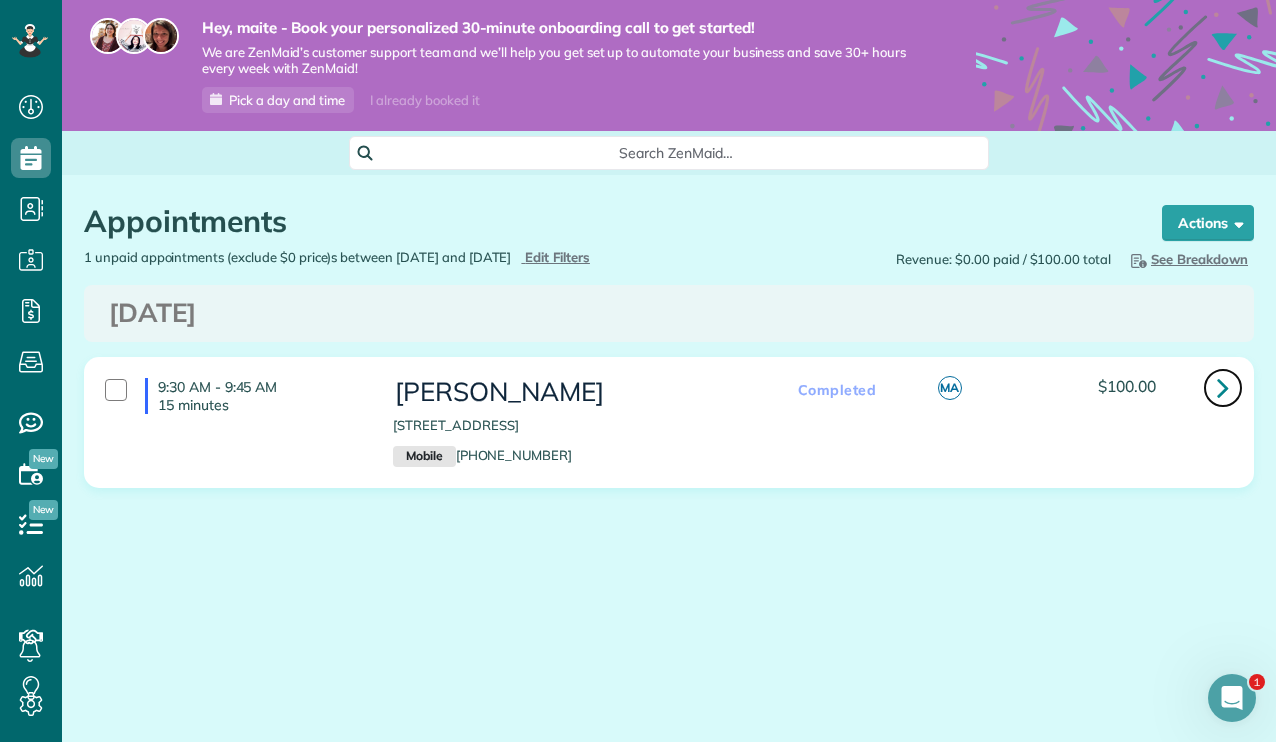 click at bounding box center (1223, 387) 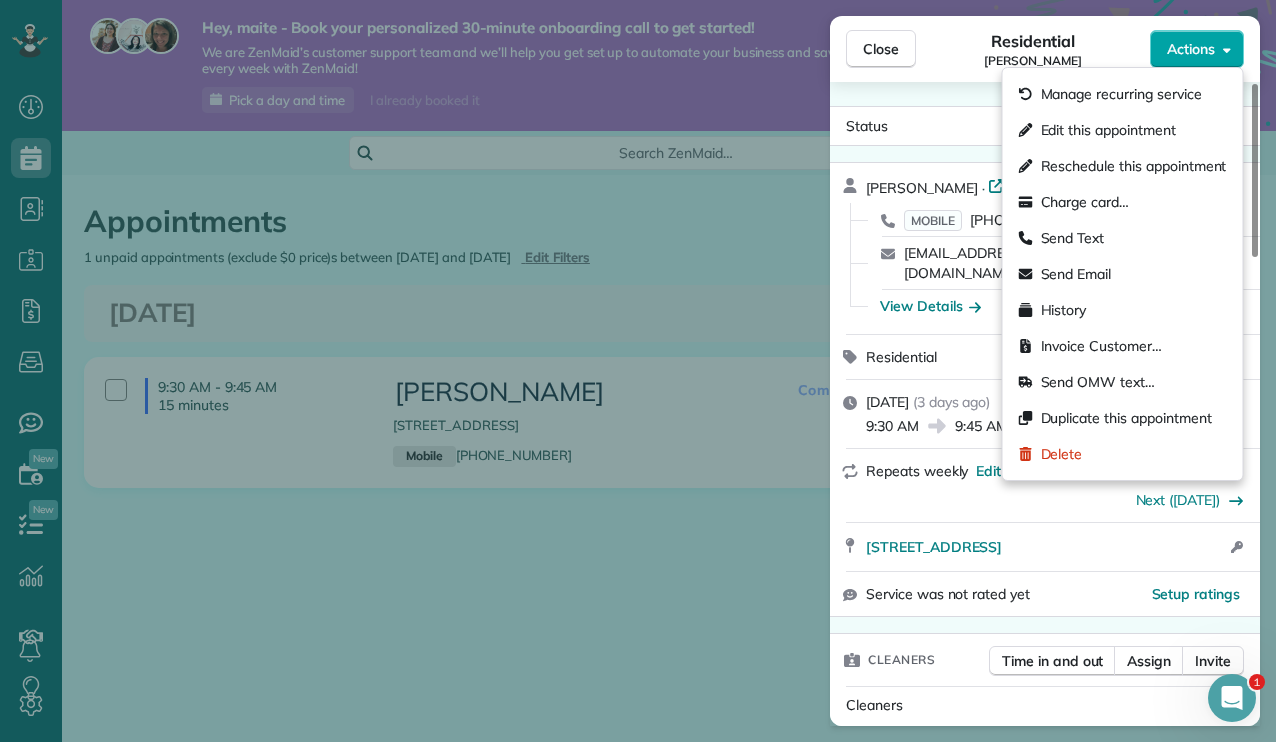 click on "Actions" at bounding box center (1191, 49) 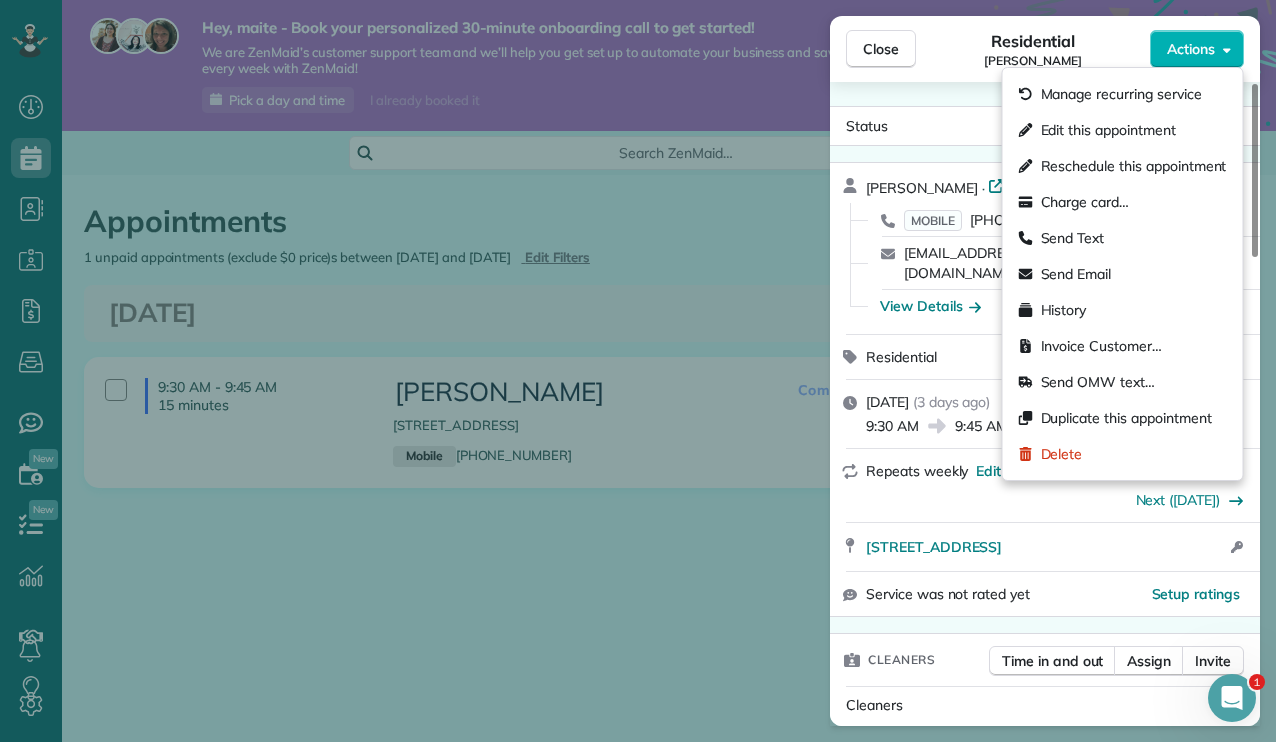 click on "Status Completed [PERSON_NAME] · Open profile MOBILE [PHONE_NUMBER] Copy [EMAIL_ADDRESS][PERSON_NAME][DOMAIN_NAME] Copy View Details Residential [DATE] ( [DATE] ) 9:30 AM 9:45 AM 15 minutes Repeats weekly Edit recurring service Next ([DATE]) [STREET_ADDRESS] Open access information Service was not rated yet Setup ratings Cleaners Time in and out Assign Invite Cleaners [PERSON_NAME] 9:30 AM 9:45 AM Checklist Try Now Keep this appointment up to your standards. Stay on top of every detail, keep your cleaners organised, and your client happy. Assign a checklist Watch a 5 min demo Billing Billing actions Service Service Price (1x $100.00) $100.00 Add an item Overcharge $0.00 Discount $0.00 Coupon discount - Primary tax - Secondary tax - Total appointment price $100.00 Tips collected New feature! $0.00 Unpaid Mark as paid Total including tip $100.00 Get paid online in no-time! Send an invoice and reward your cleaners with tips Charge customer credit card Reason for Skip - - 0" at bounding box center (1045, 1290) 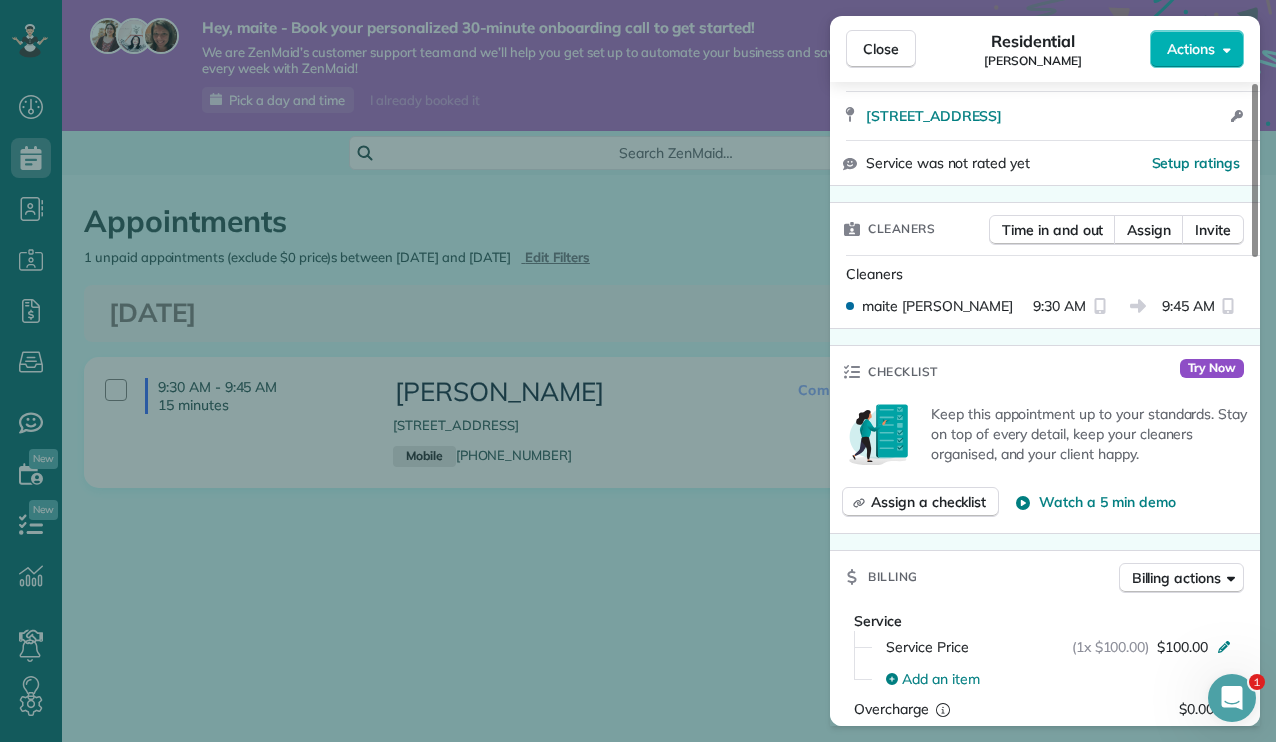 scroll, scrollTop: 651, scrollLeft: 0, axis: vertical 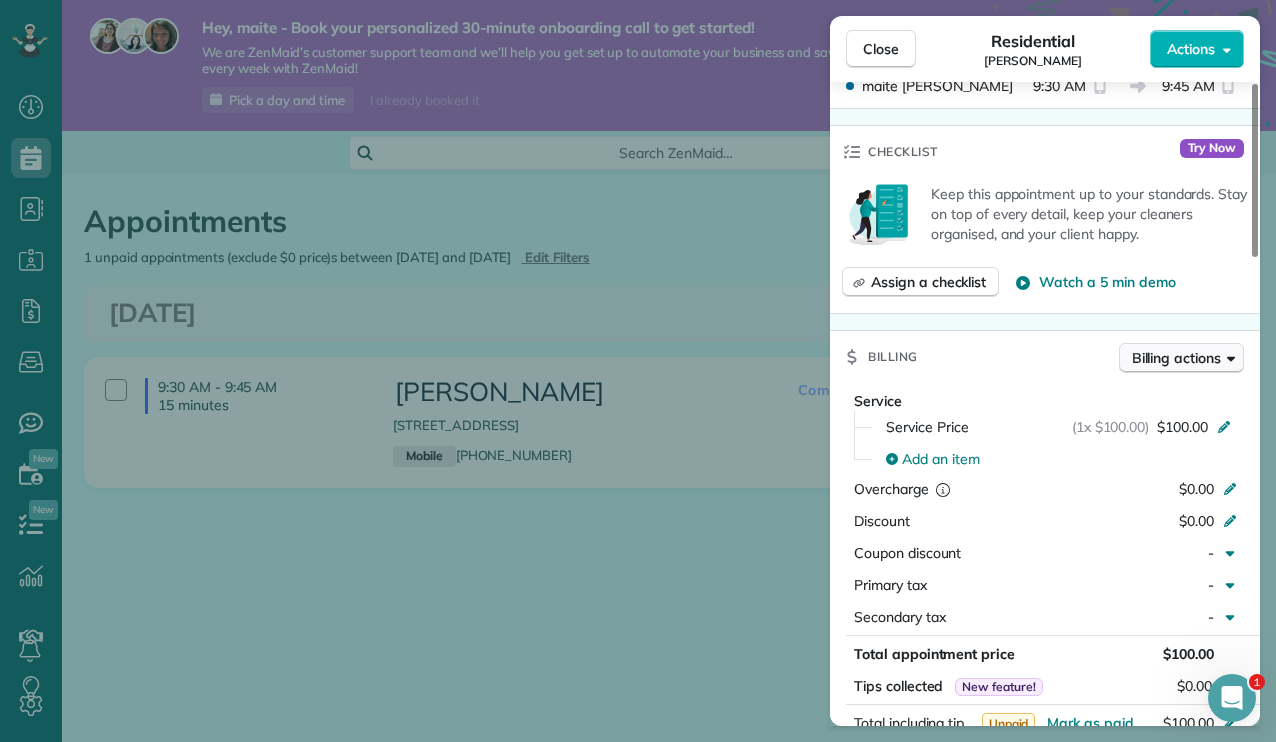 click on "Billing actions" at bounding box center (1176, 358) 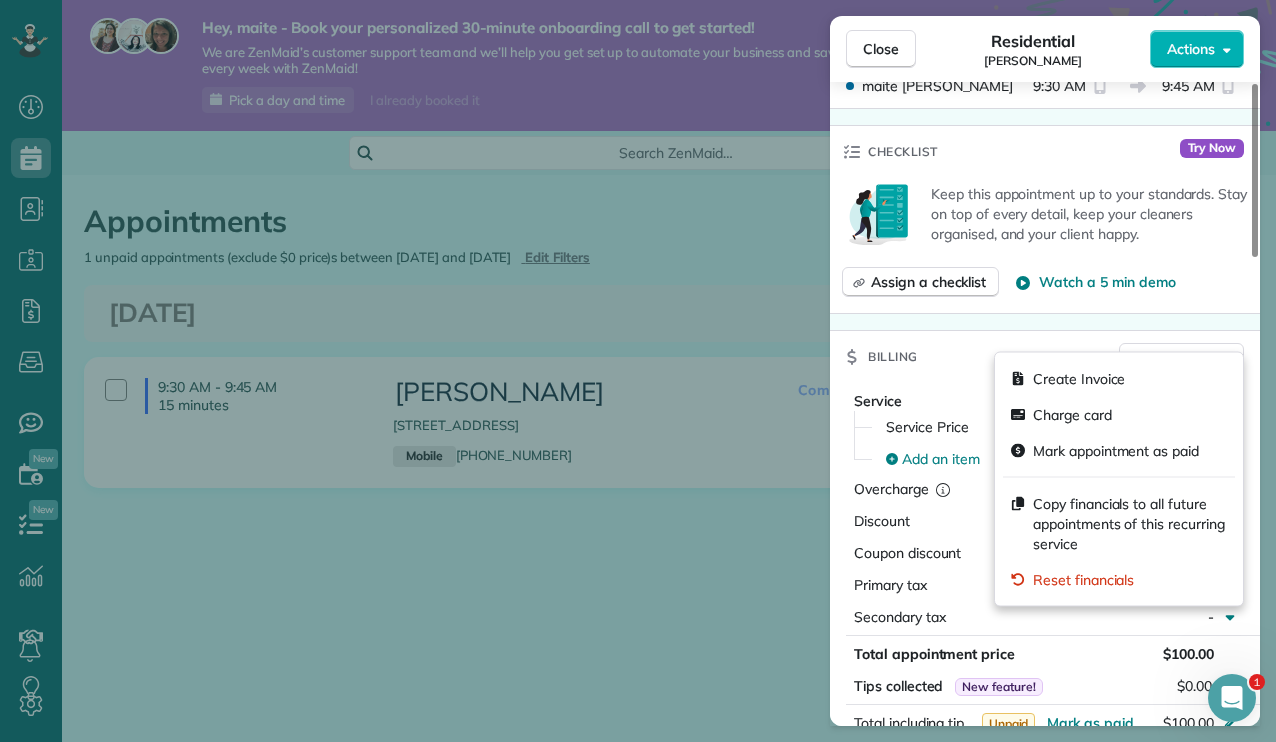 click on "Billing Billing actions" at bounding box center [1045, 357] 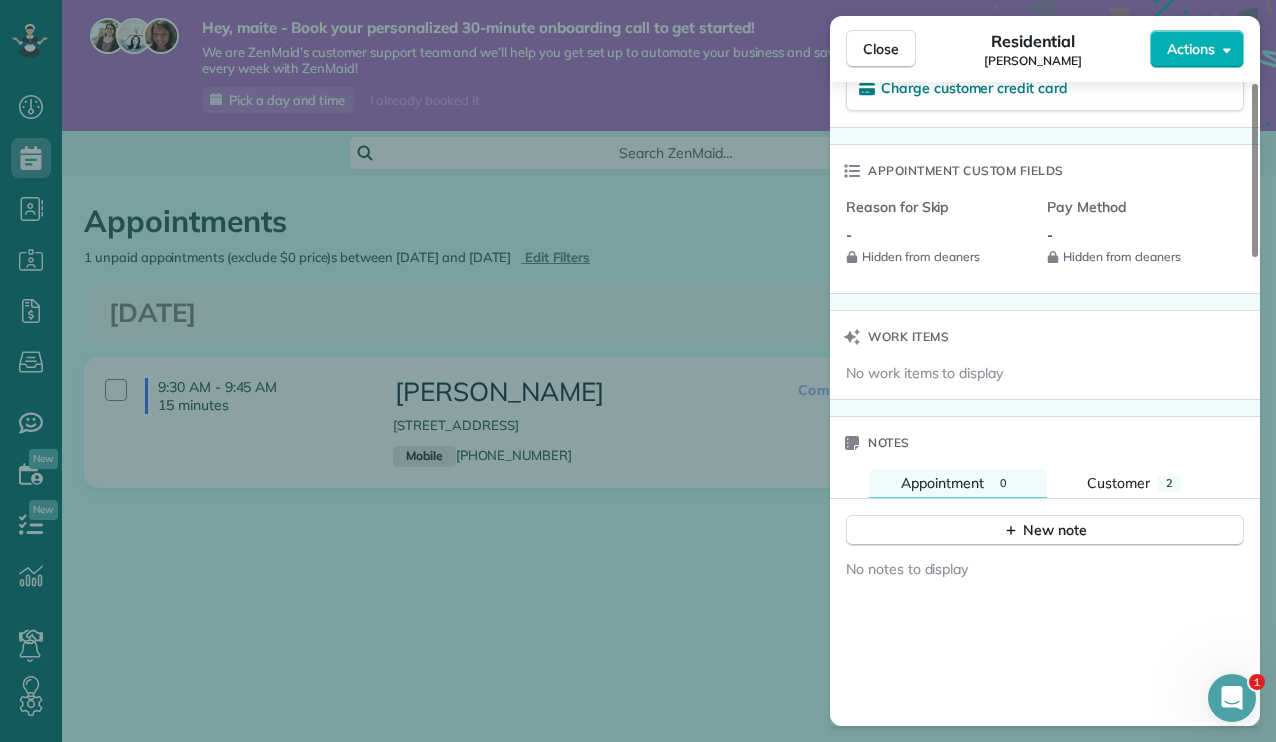 scroll, scrollTop: 1462, scrollLeft: 0, axis: vertical 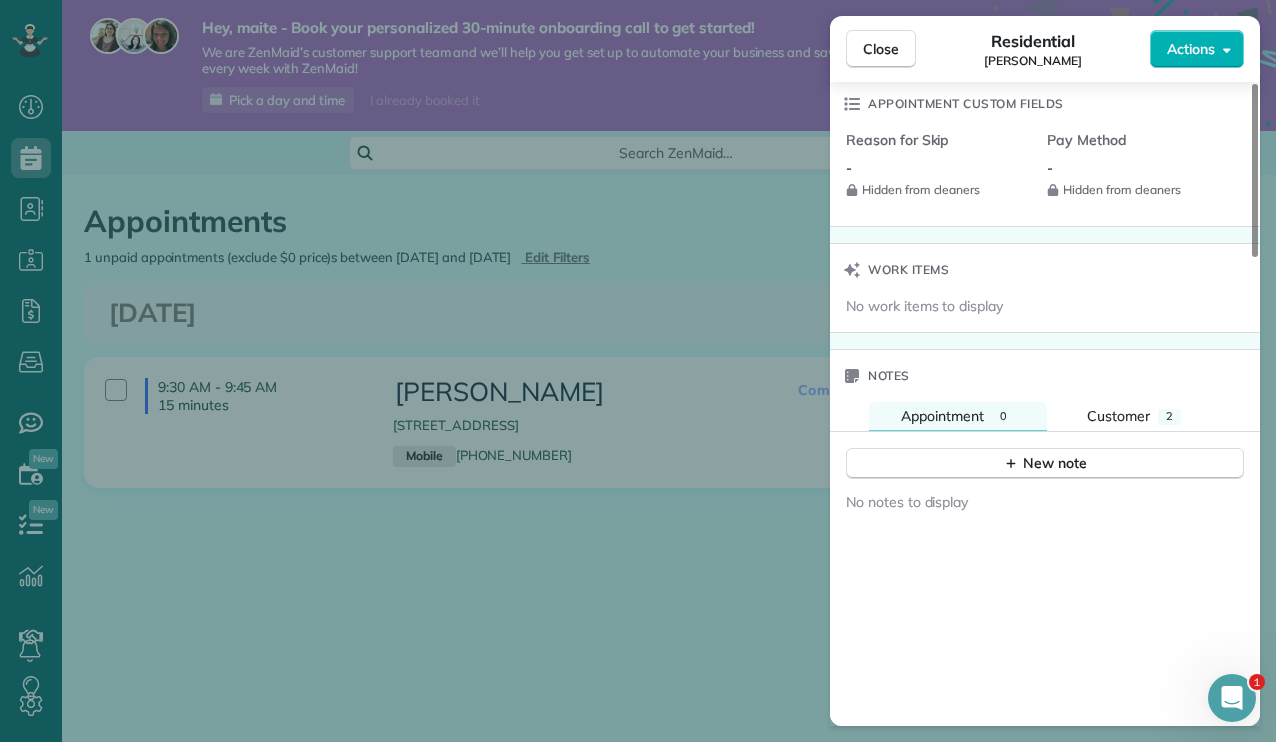click on "Close Residential maite alvarez Actions Status Completed maite alvarez · Open profile MOBILE (305) 389-6341 Copy maite.a.alvarez@gmail.com Copy View Details Residential Friday, July 25, 2025 ( 3 days ago ) 9:30 AM 9:45 AM 15 minutes Repeats weekly Edit recurring service Next (Aug 06) 1123 Northeast Tillamook Street Portland OR 97212 Open access information Service was not rated yet Setup ratings Cleaners Time in and out Assign Invite Cleaners maite   alvarez 9:30 AM 9:45 AM Checklist Try Now Keep this appointment up to your standards. Stay on top of every detail, keep your cleaners organised, and your client happy. Assign a checklist Watch a 5 min demo Billing Billing actions Service Service Price (1x $100.00) $100.00 Add an item Overcharge $0.00 Discount $0.00 Coupon discount - Primary tax - Secondary tax - Total appointment price $100.00 Tips collected New feature! $0.00 Unpaid Mark as paid Total including tip $100.00 Get paid online in no-time! Send an invoice and reward your cleaners with tips - - Notes" at bounding box center (638, 371) 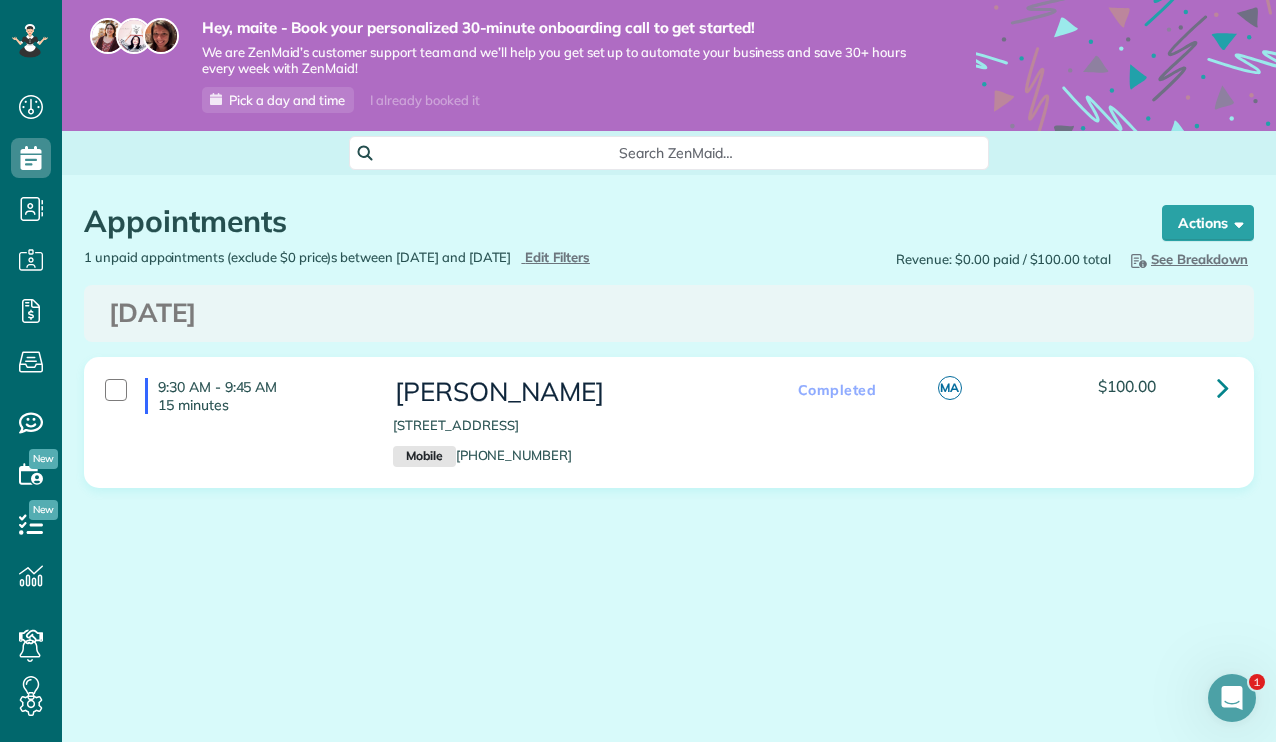 click on "9:30 AM -  9:45 AM
15 minutes" at bounding box center [234, 396] 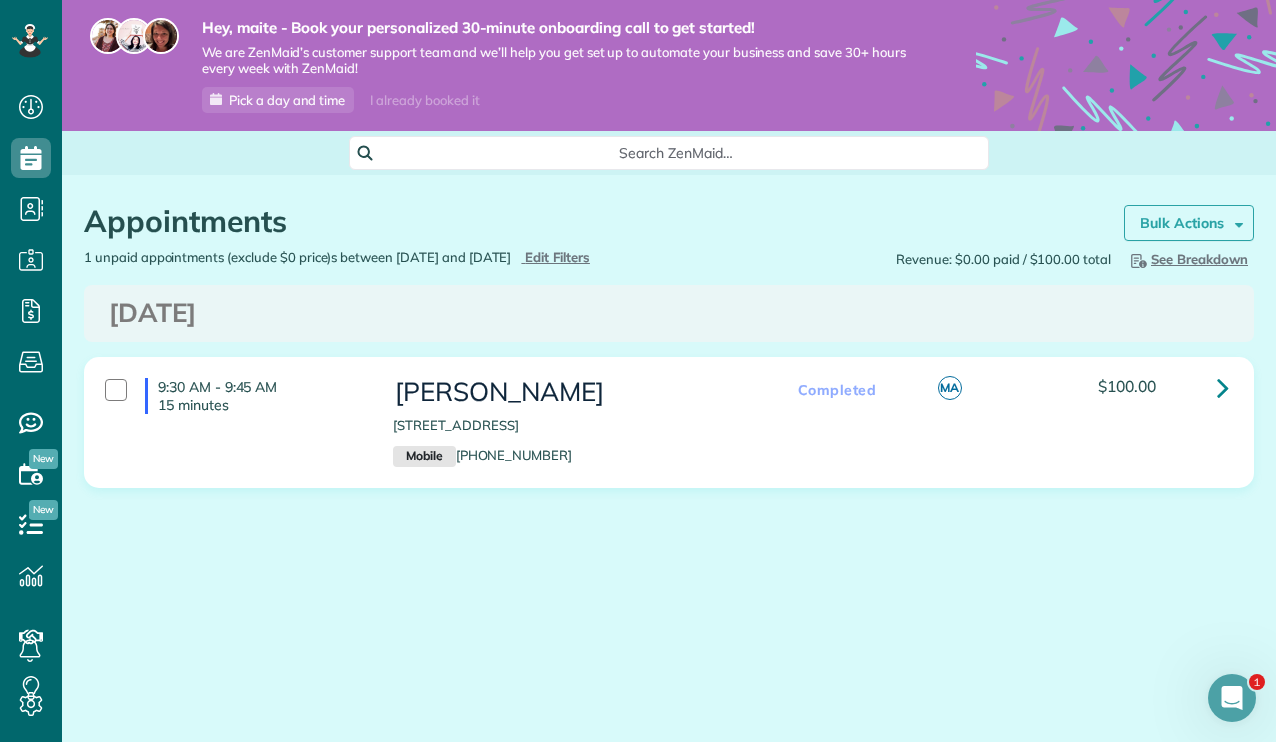 click on "Bulk Actions" at bounding box center (1182, 223) 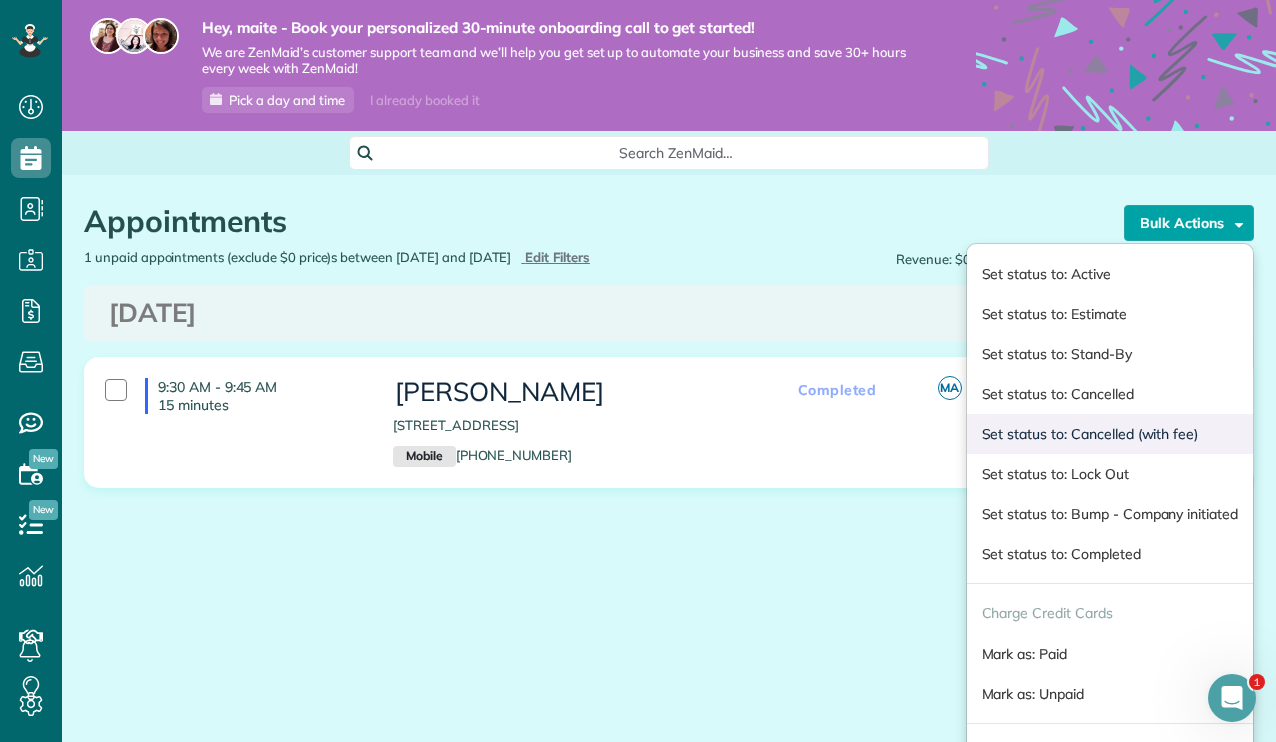 scroll, scrollTop: 42, scrollLeft: 0, axis: vertical 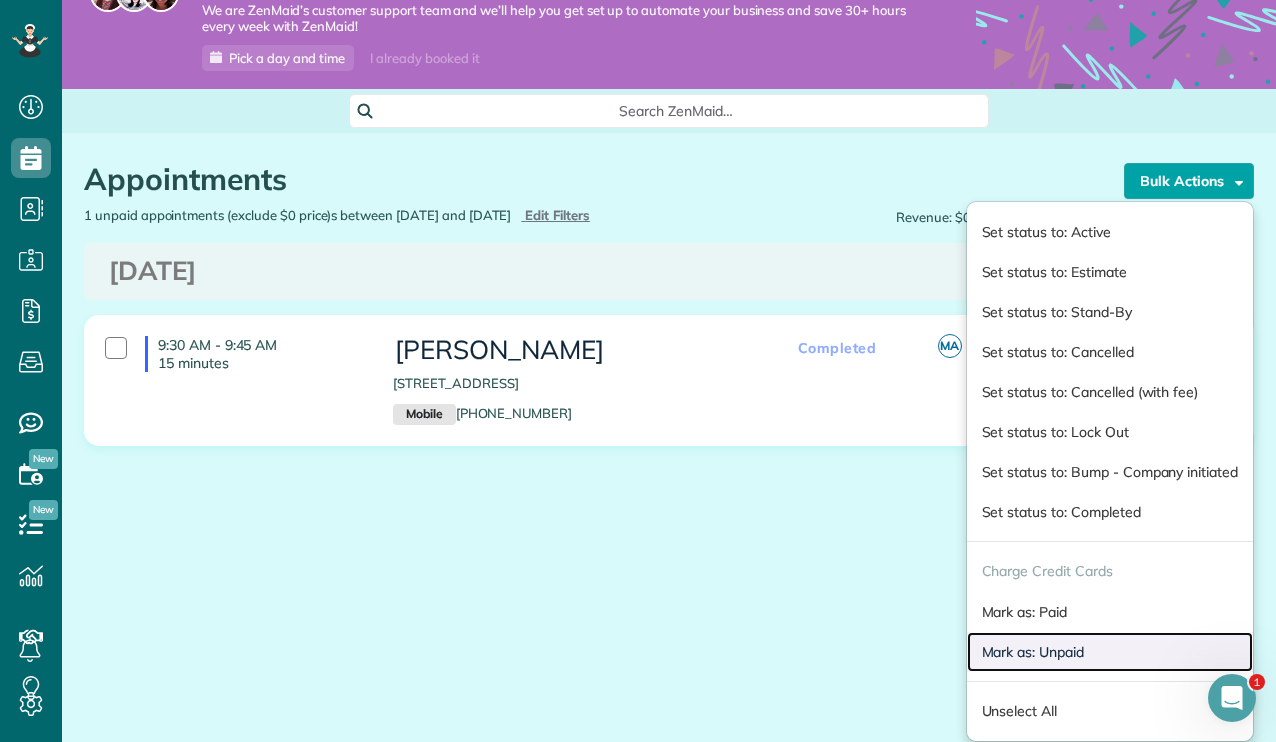 click on "Mark as: Unpaid" at bounding box center [1110, 652] 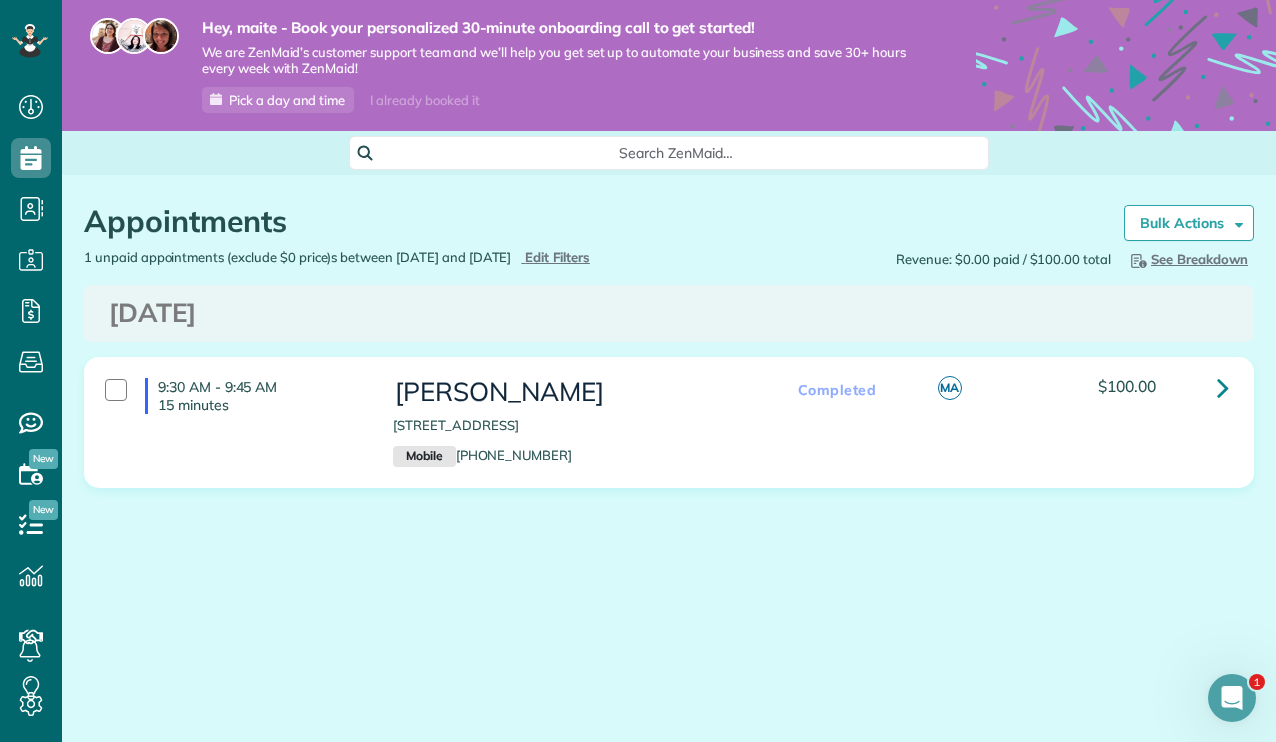 scroll, scrollTop: 0, scrollLeft: 0, axis: both 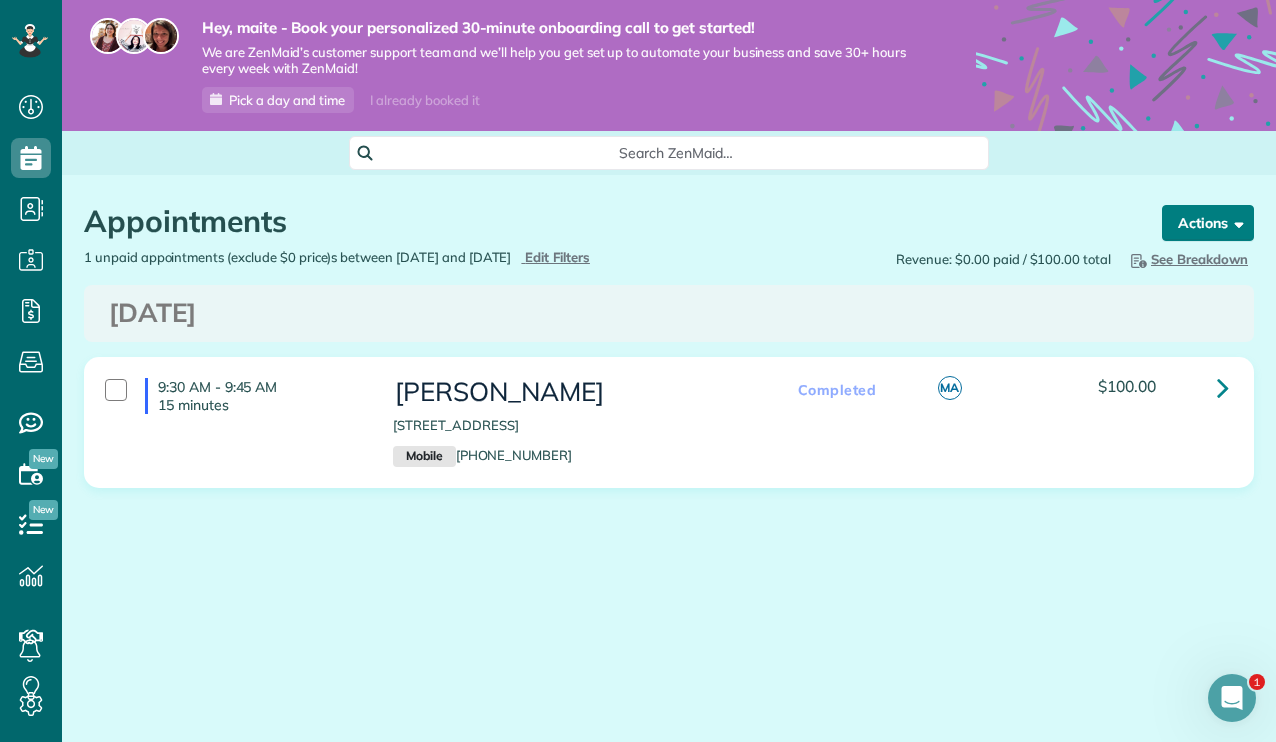 click on "Actions" at bounding box center [1208, 223] 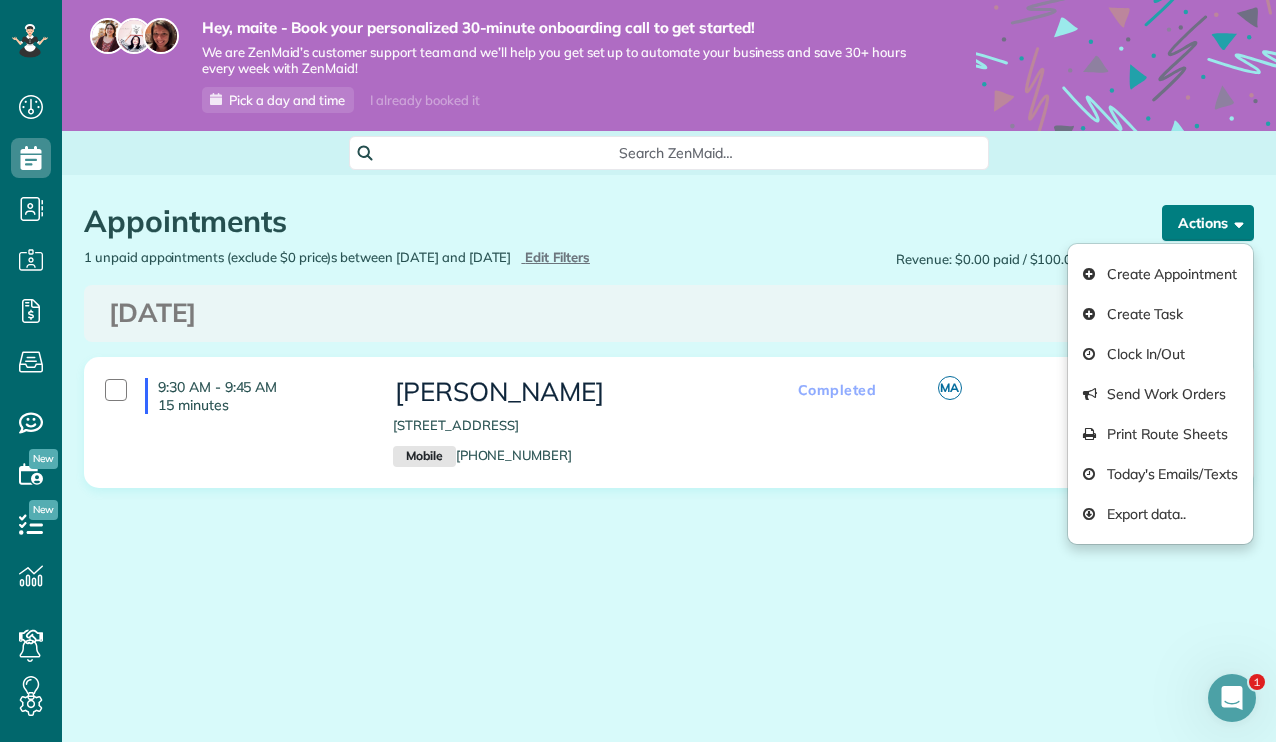 type 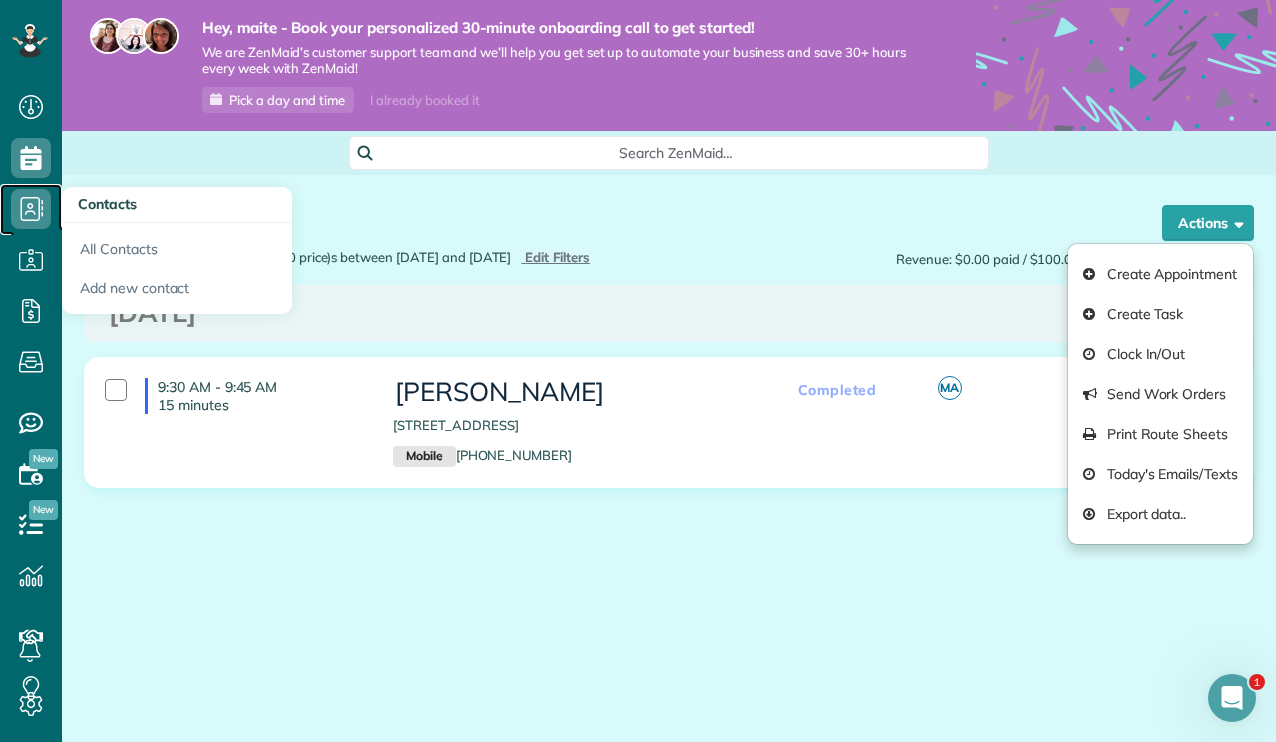 click 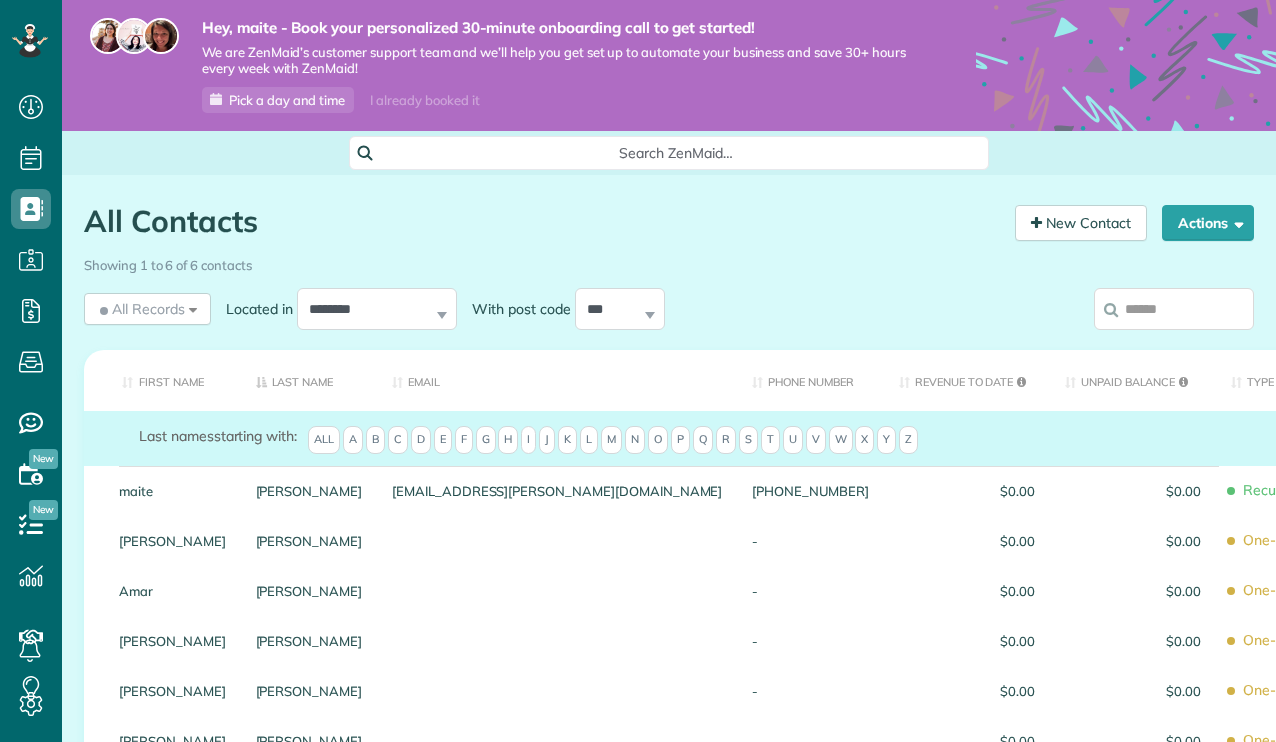 scroll, scrollTop: 0, scrollLeft: 0, axis: both 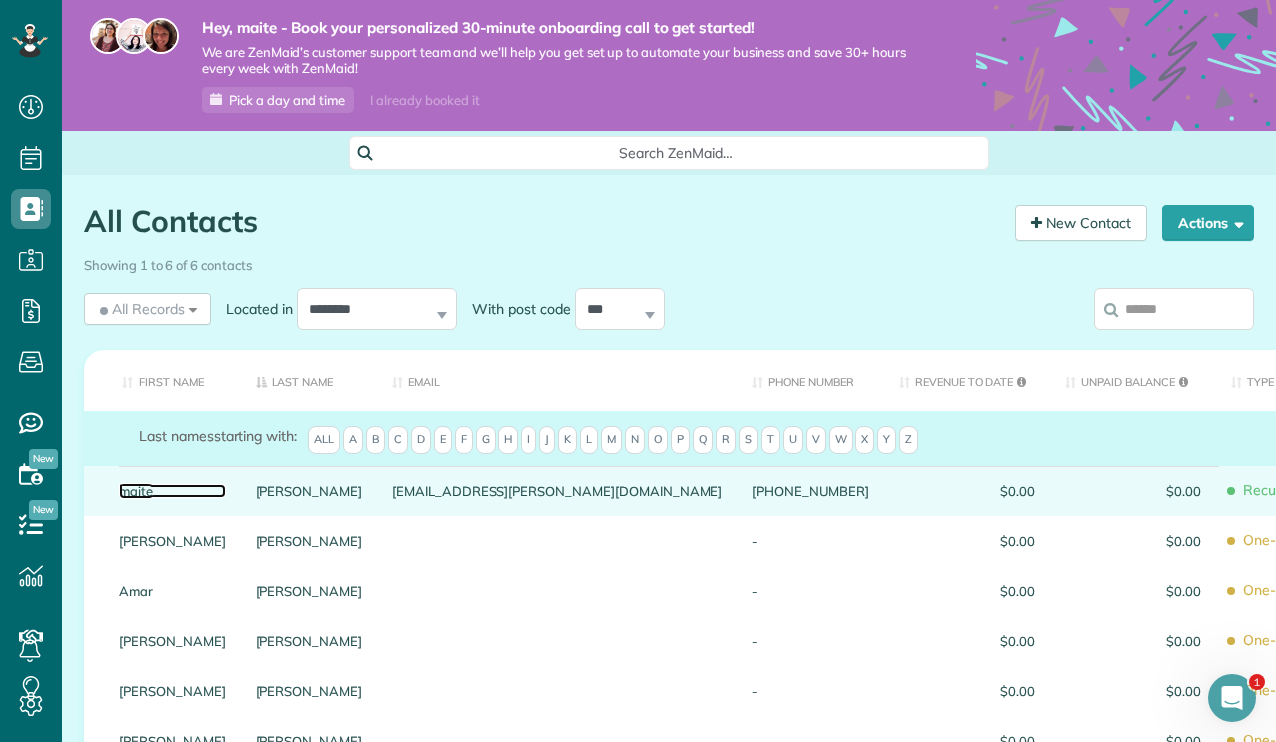 click on "maite" at bounding box center [172, 491] 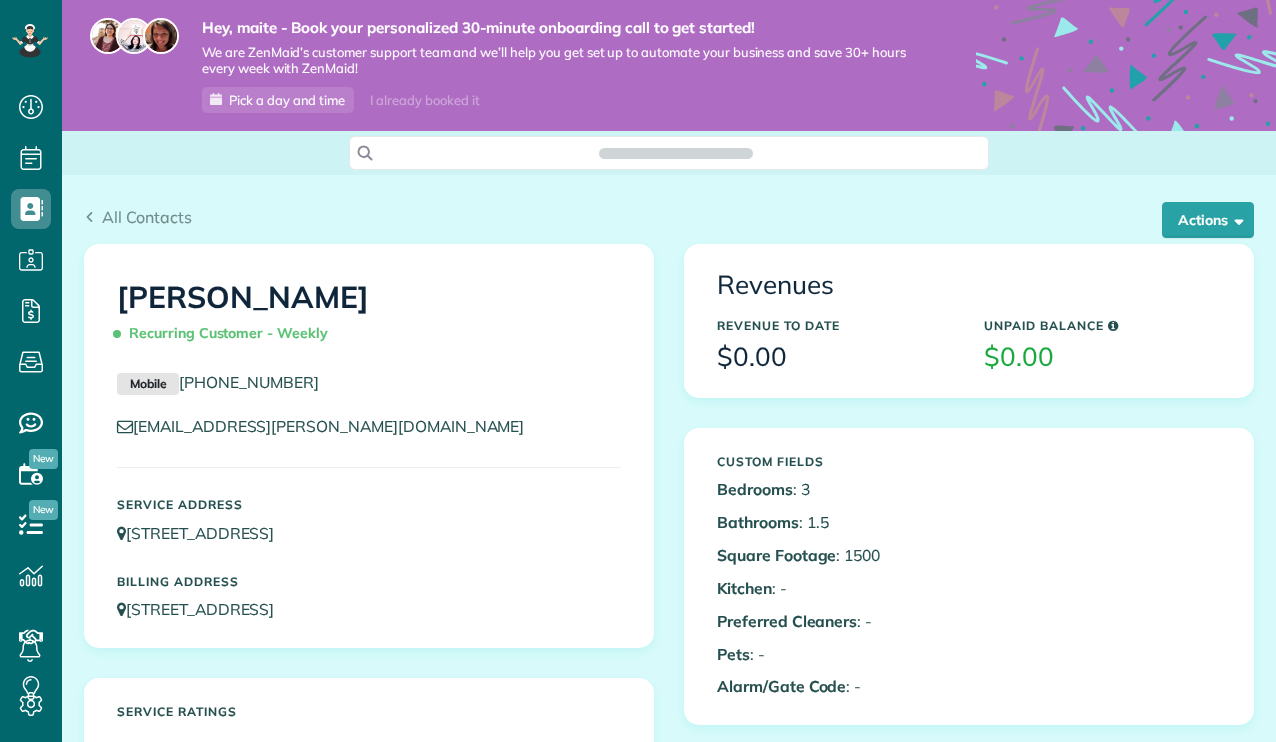 scroll, scrollTop: 0, scrollLeft: 0, axis: both 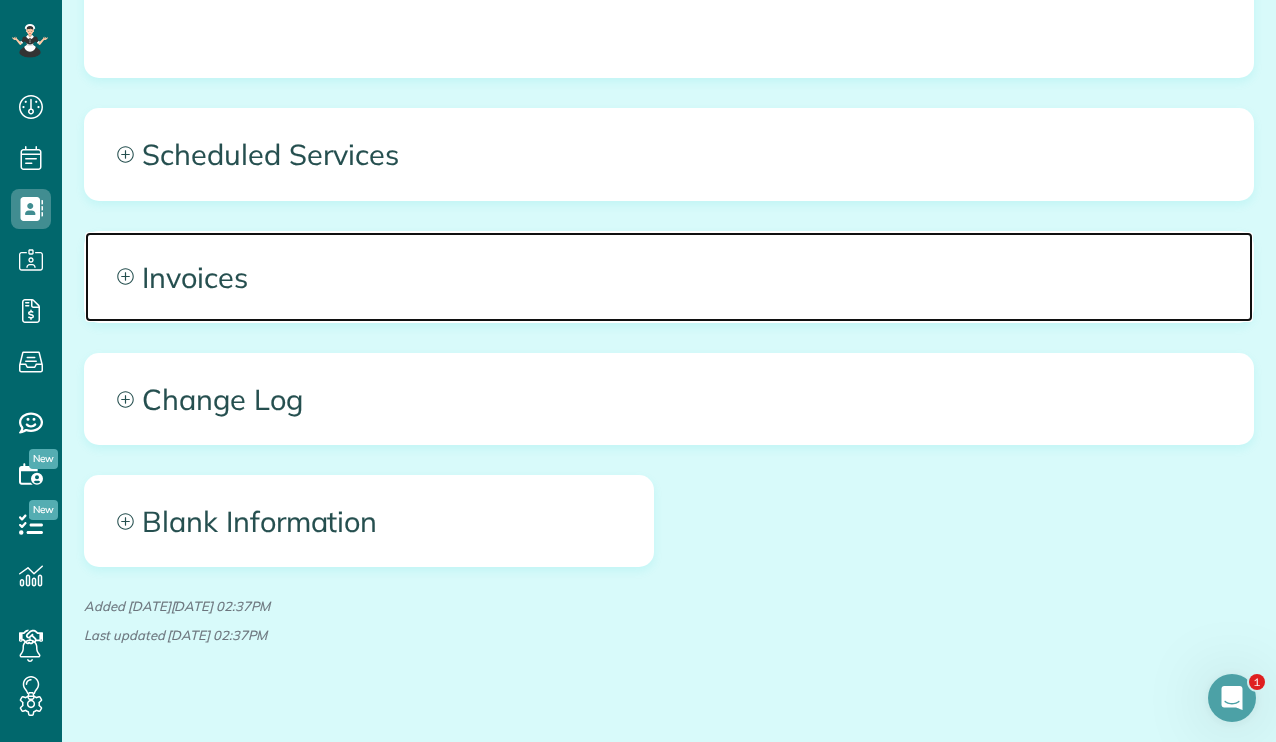 click 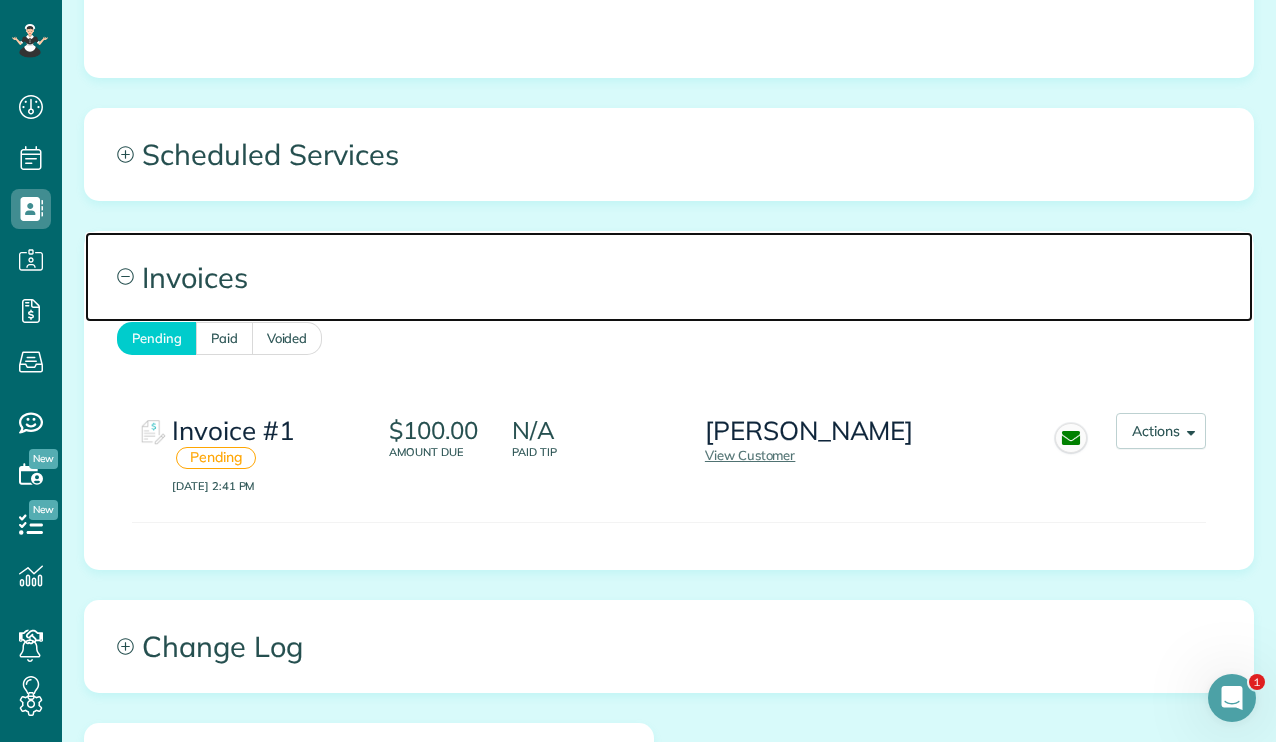 scroll, scrollTop: 1244, scrollLeft: 0, axis: vertical 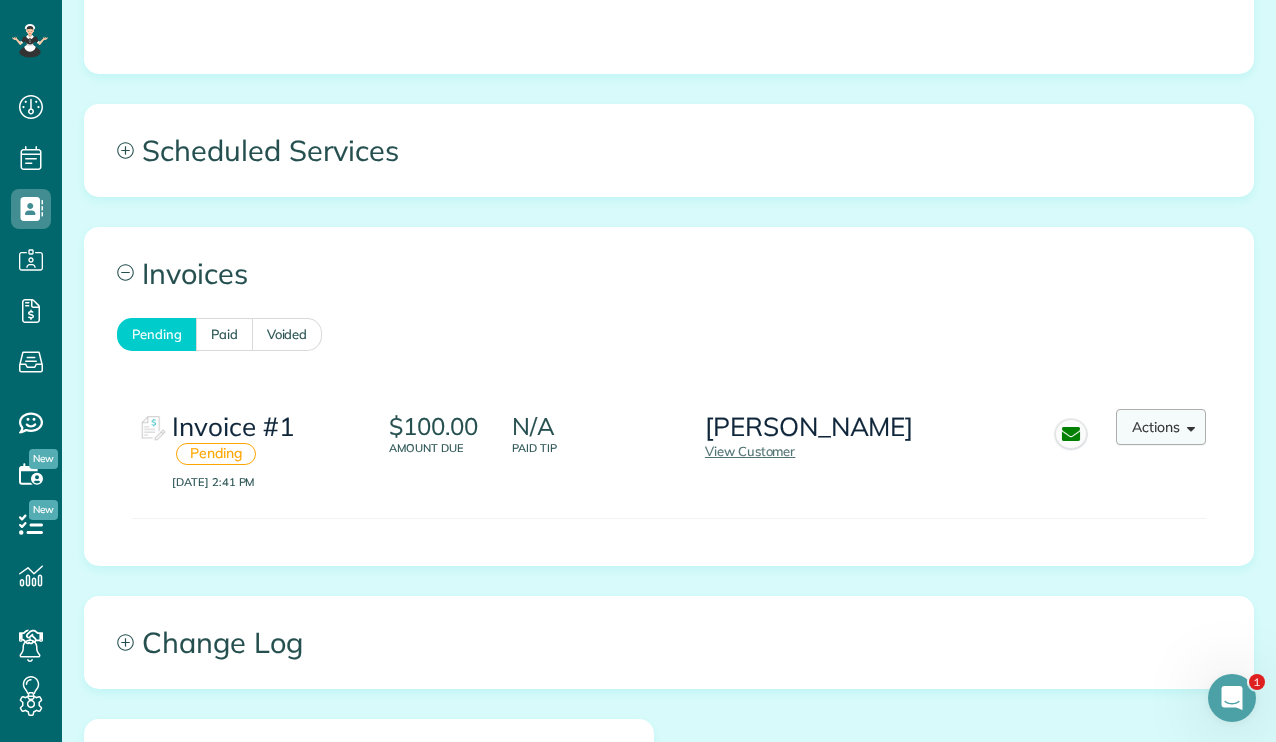 click on "Actions" at bounding box center [1161, 427] 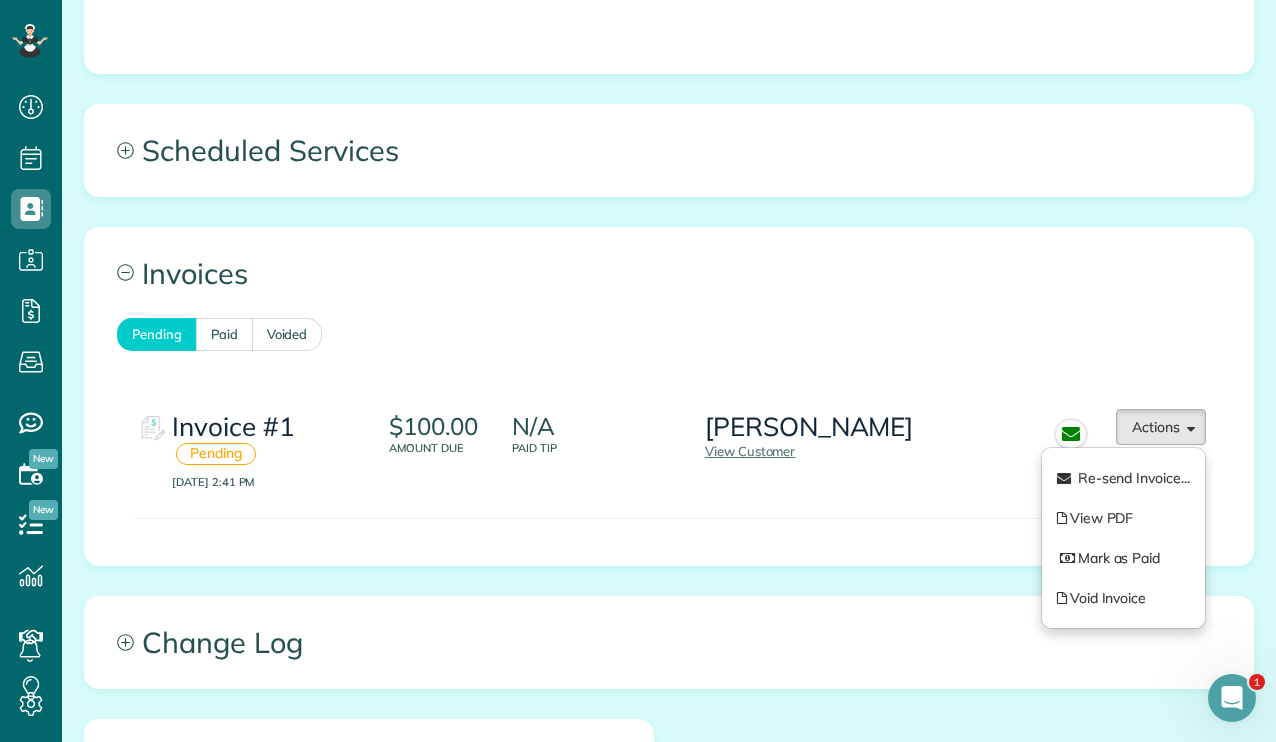 click on "[PERSON_NAME]
Pending
Paid
Voided" at bounding box center (669, 334) 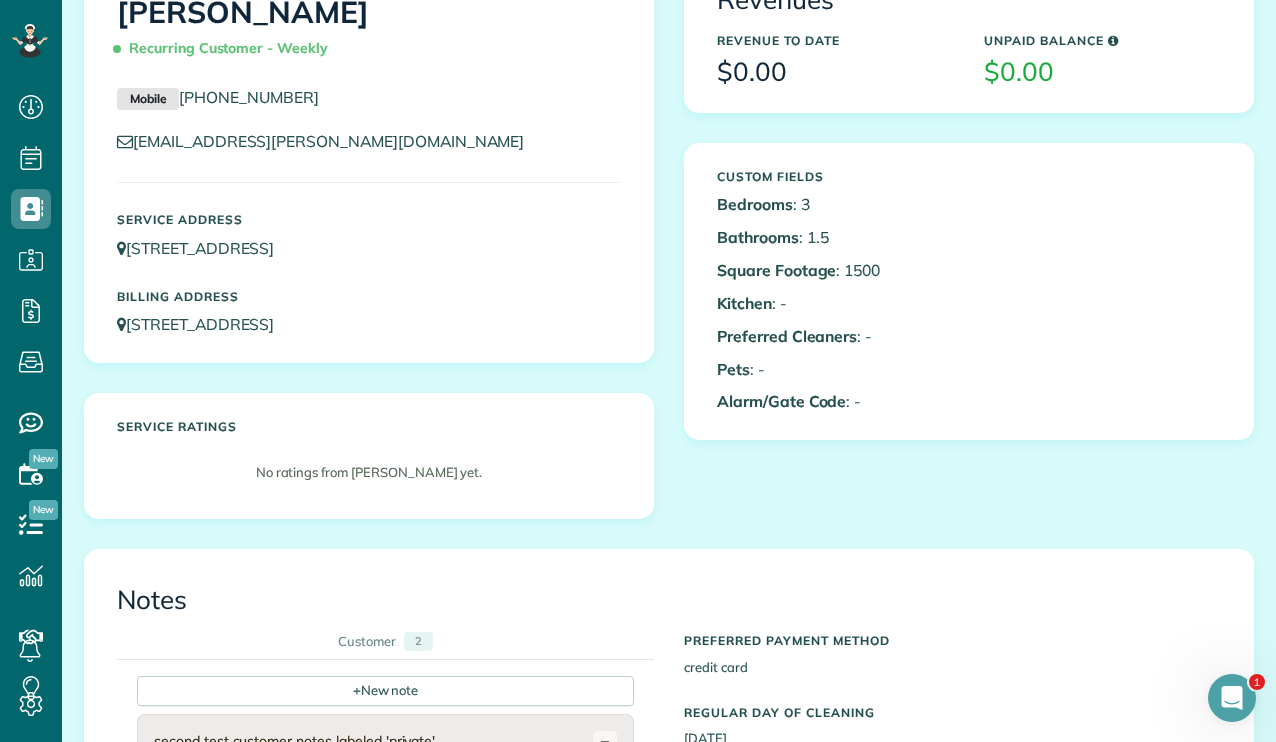 scroll, scrollTop: 0, scrollLeft: 0, axis: both 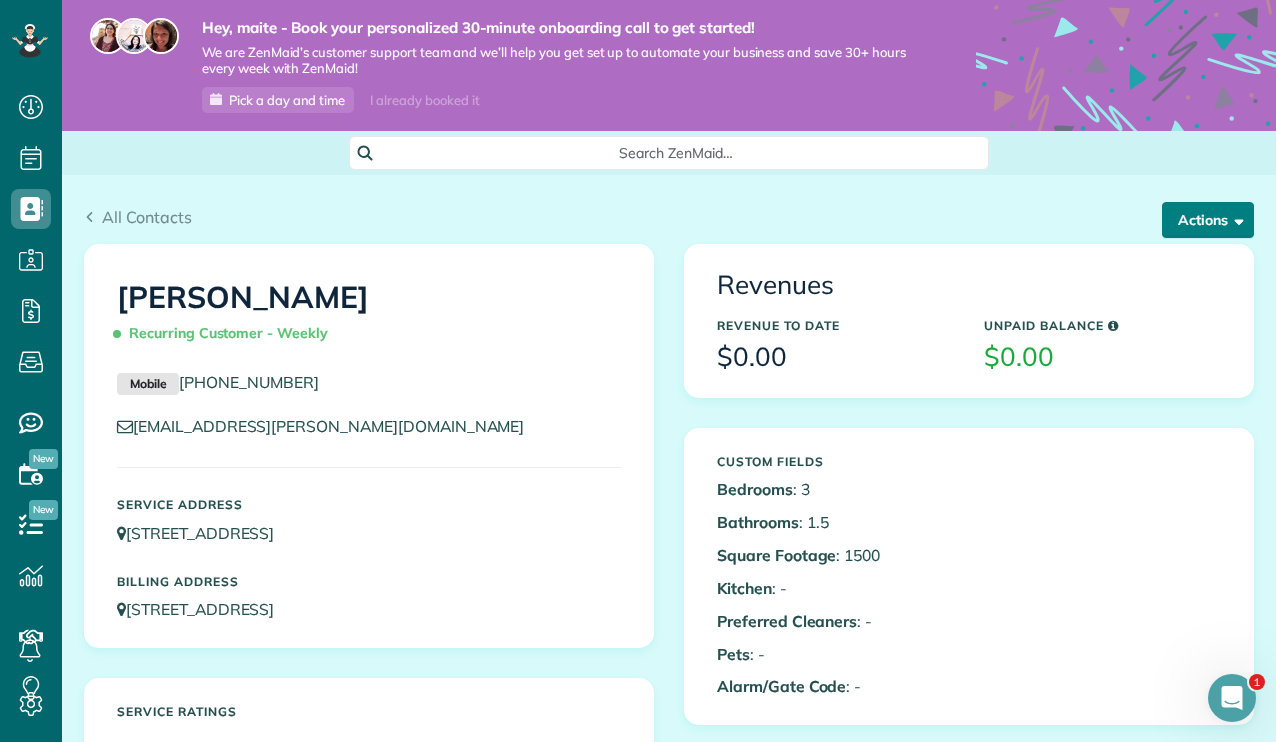 click on "Actions" at bounding box center [1208, 220] 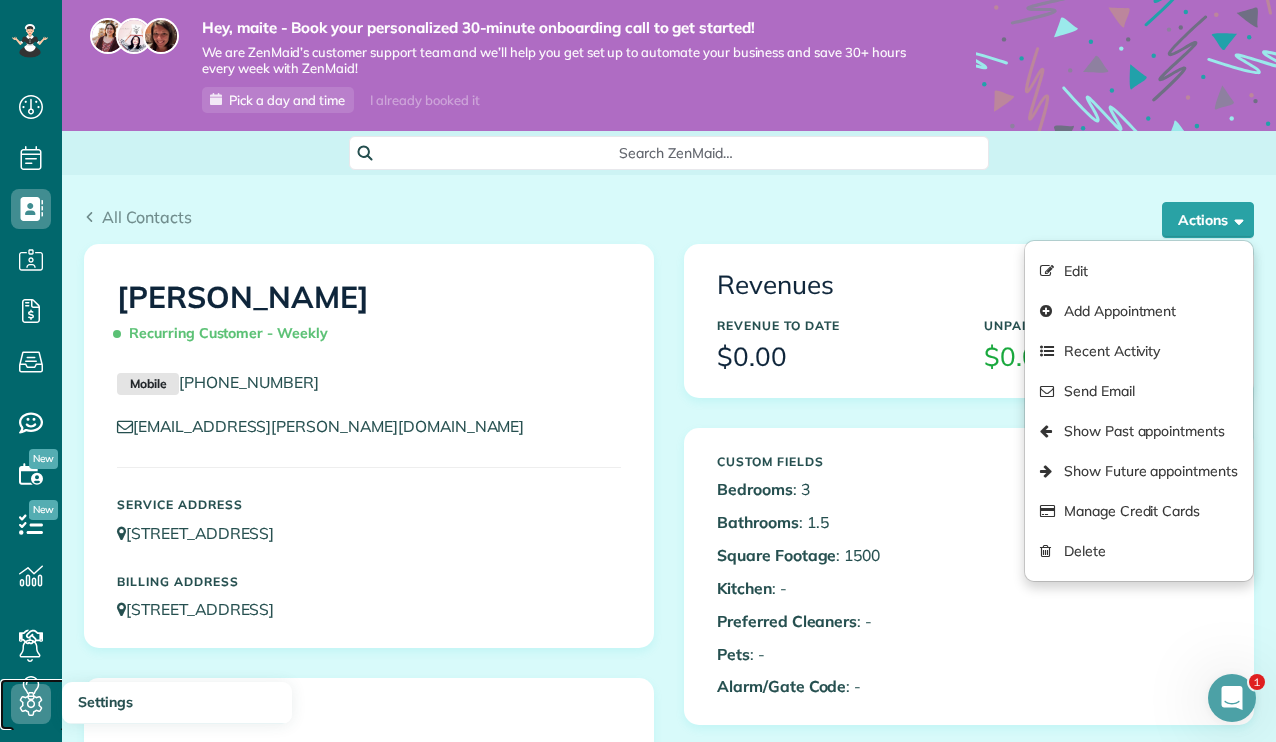 click 